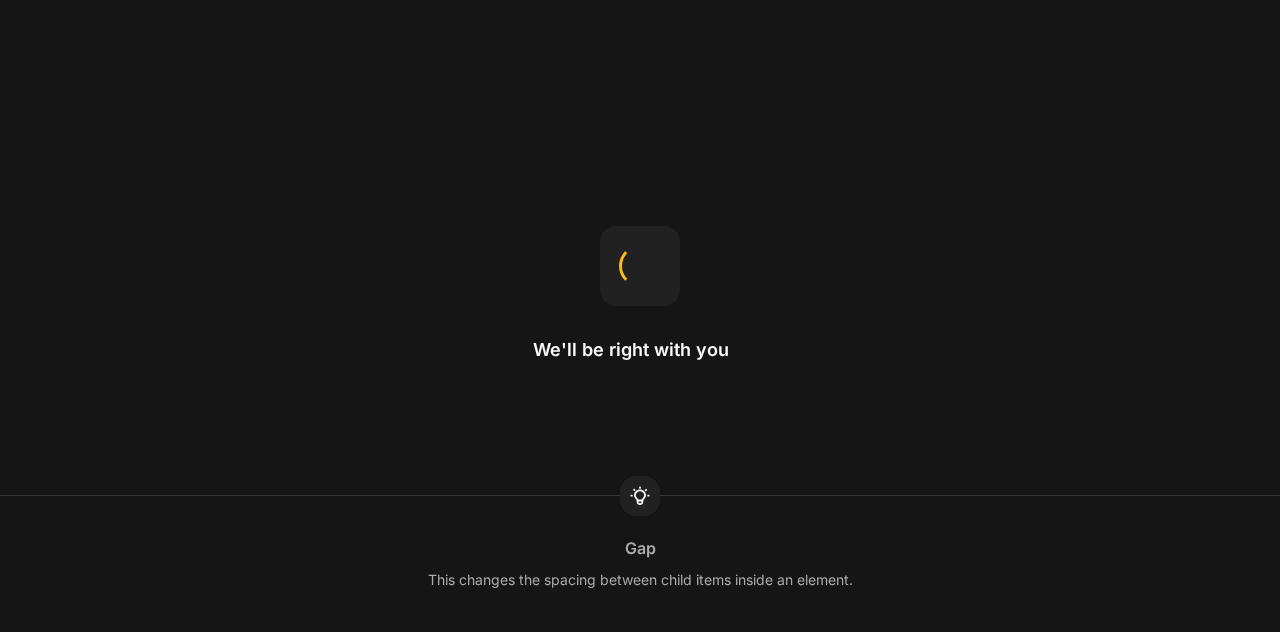 scroll, scrollTop: 0, scrollLeft: 0, axis: both 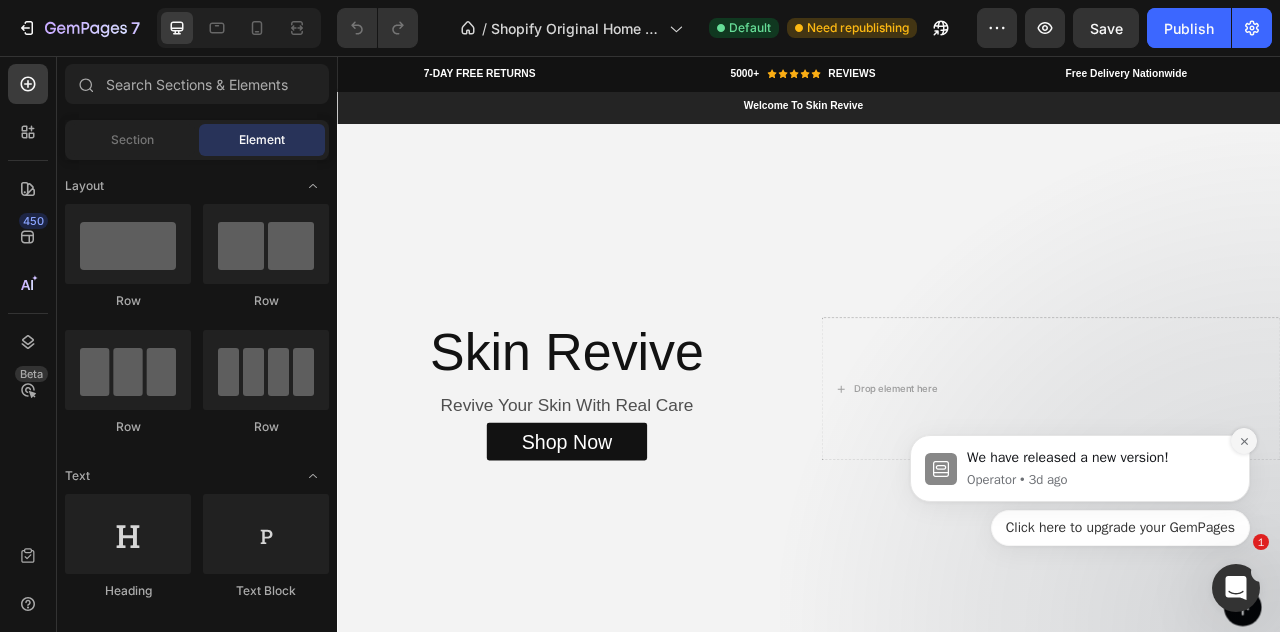 click 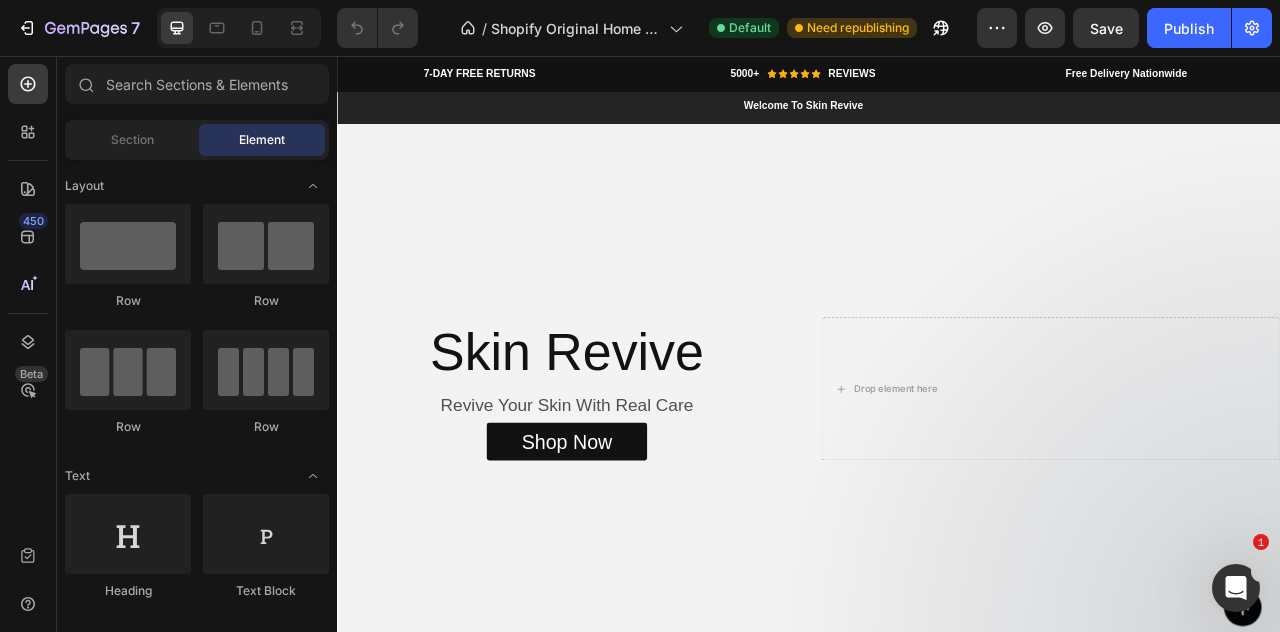 click 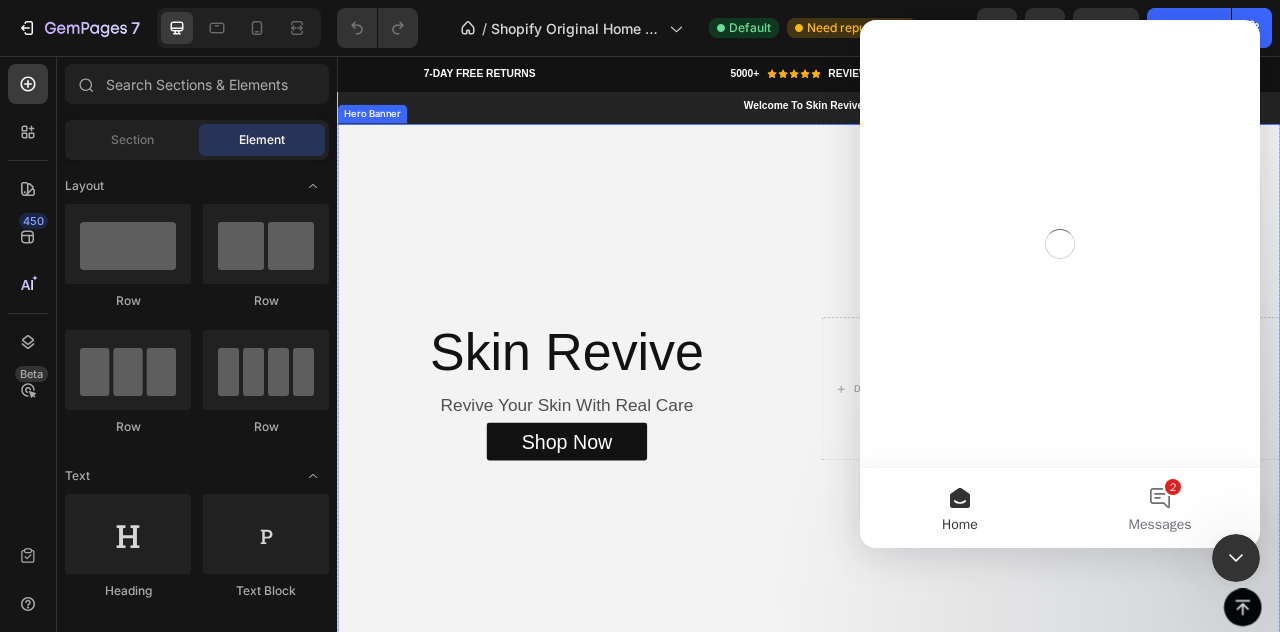 scroll, scrollTop: 0, scrollLeft: 0, axis: both 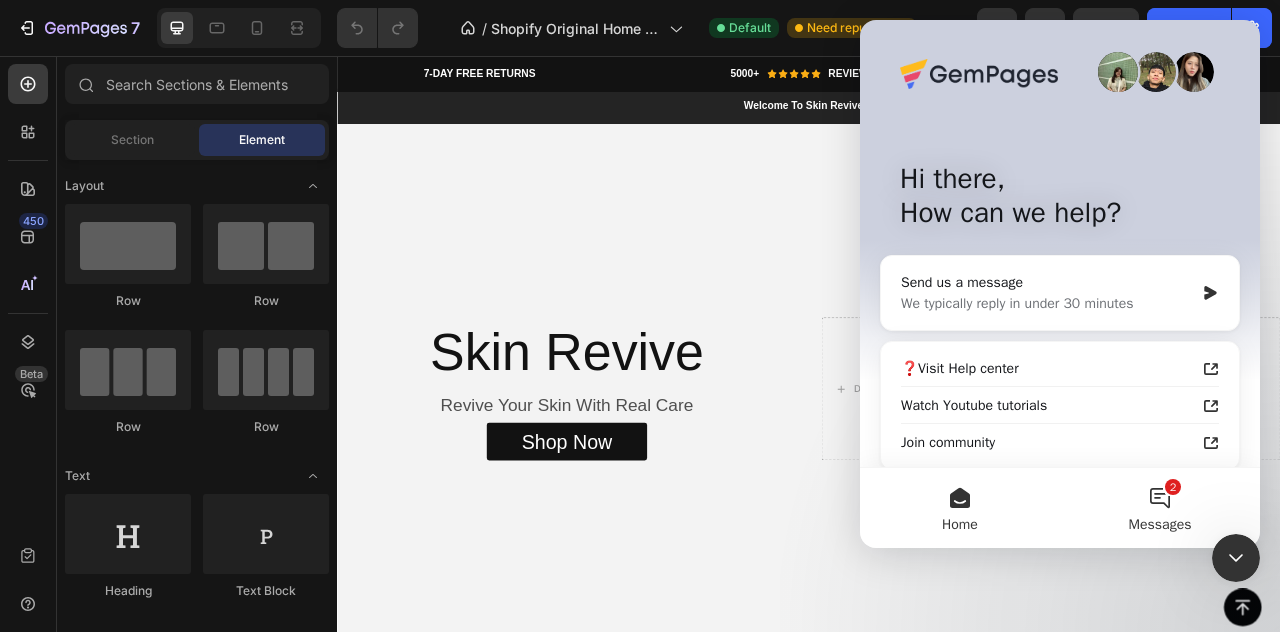 click on "2 Messages" at bounding box center (1160, 508) 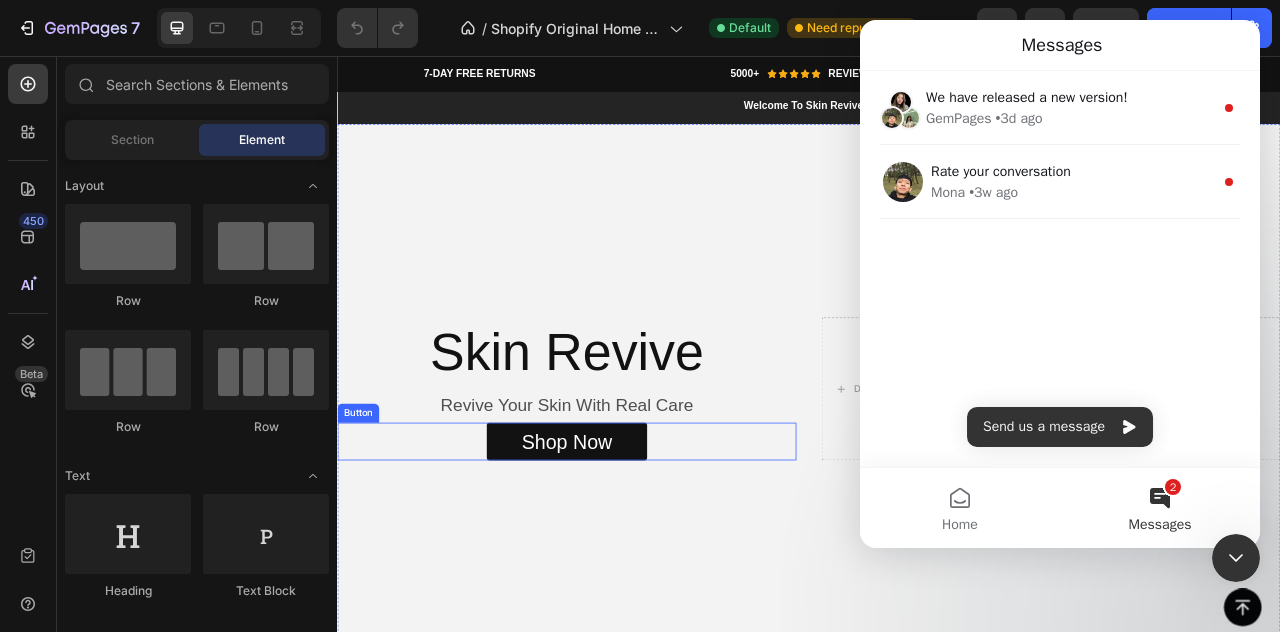 click on "Shop Now Button" at bounding box center [629, 546] 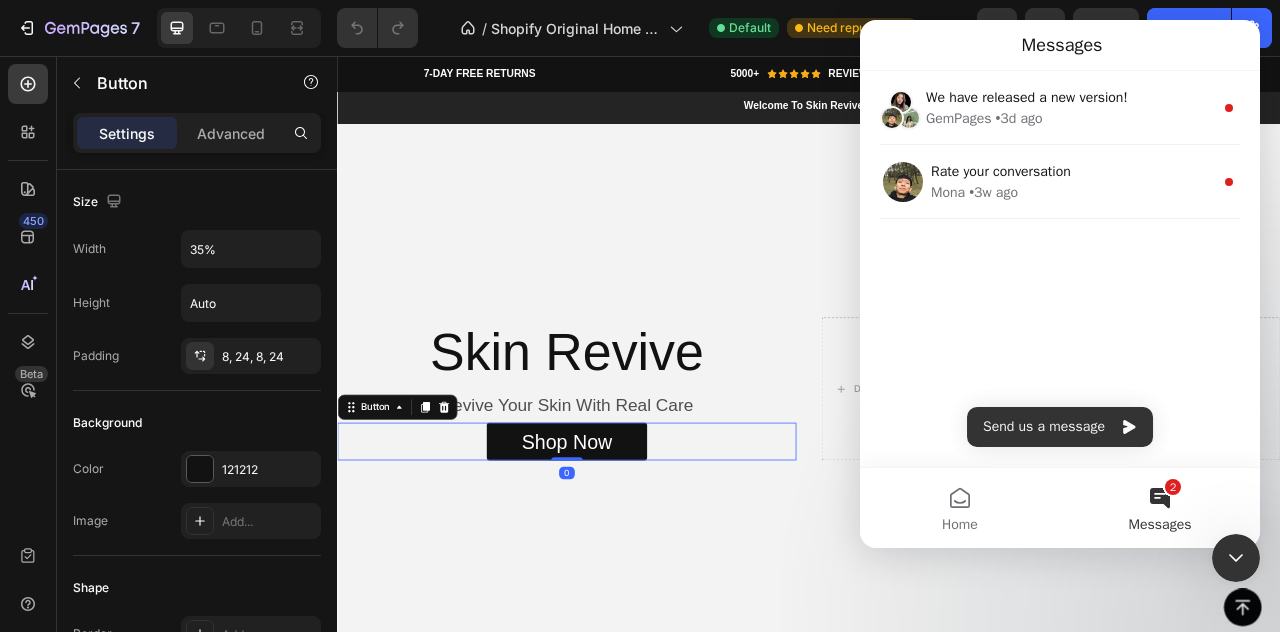 click 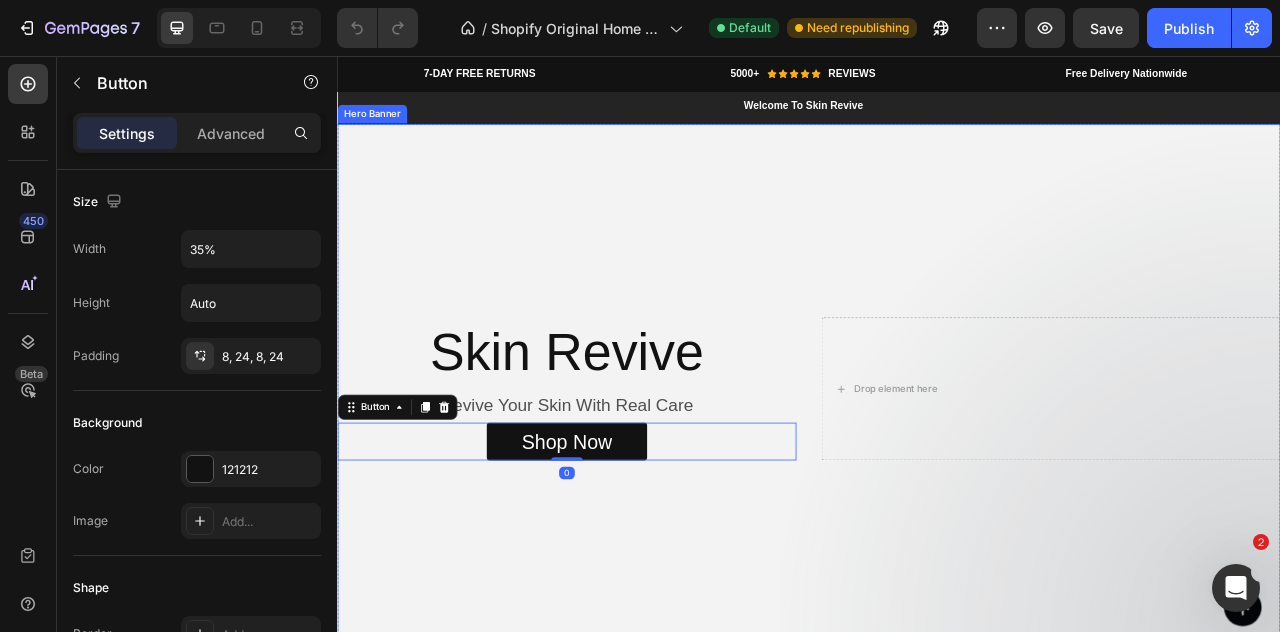 scroll, scrollTop: 0, scrollLeft: 0, axis: both 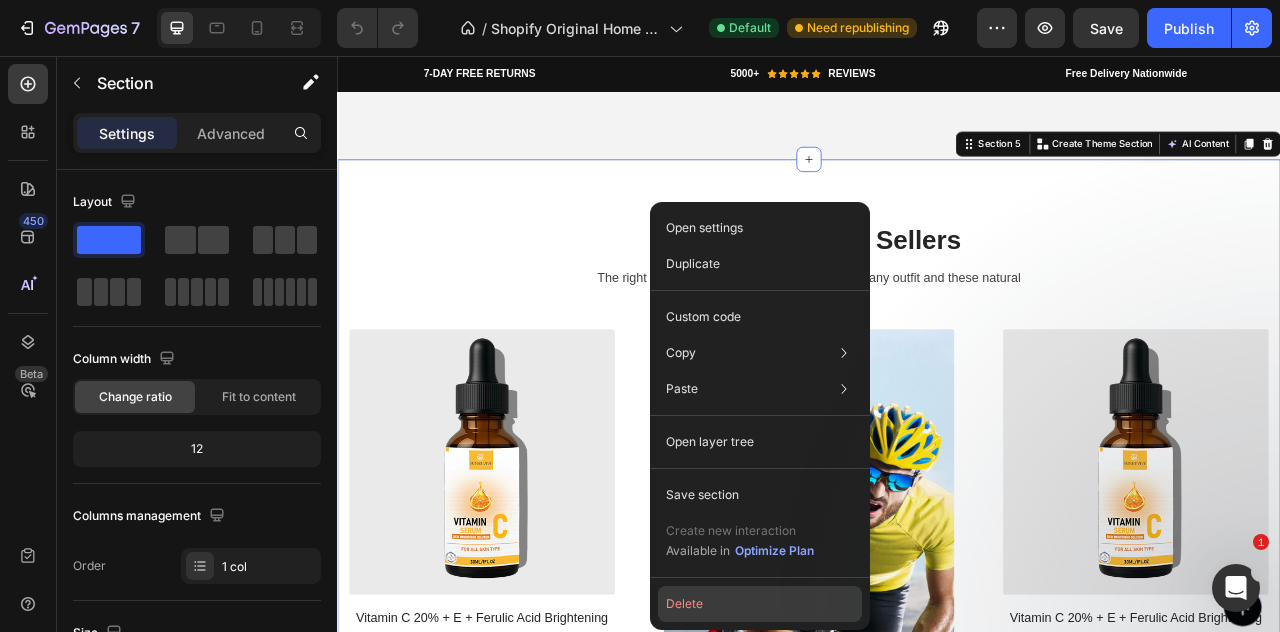 click on "Delete" 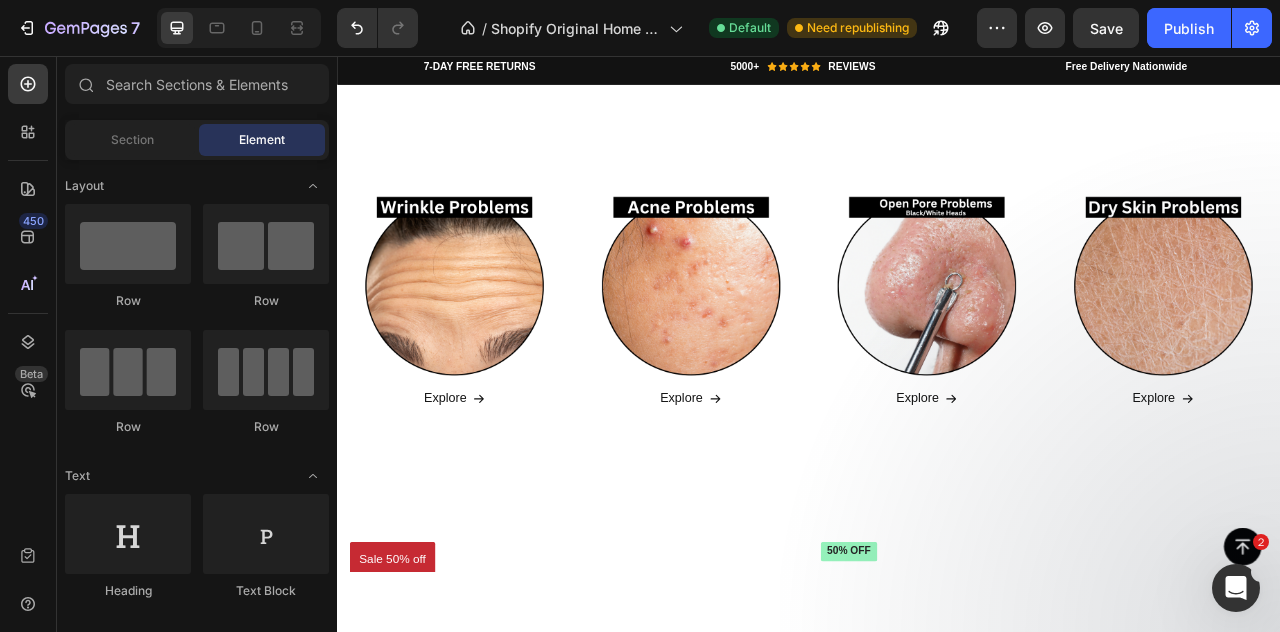 scroll, scrollTop: 1555, scrollLeft: 0, axis: vertical 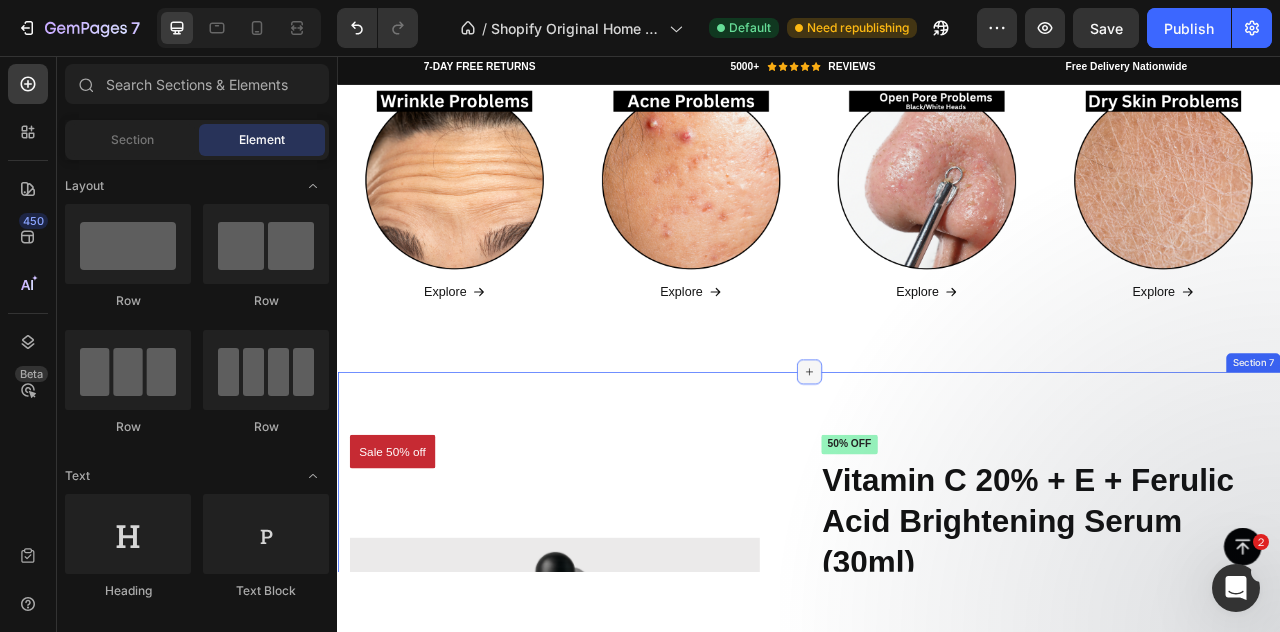 click 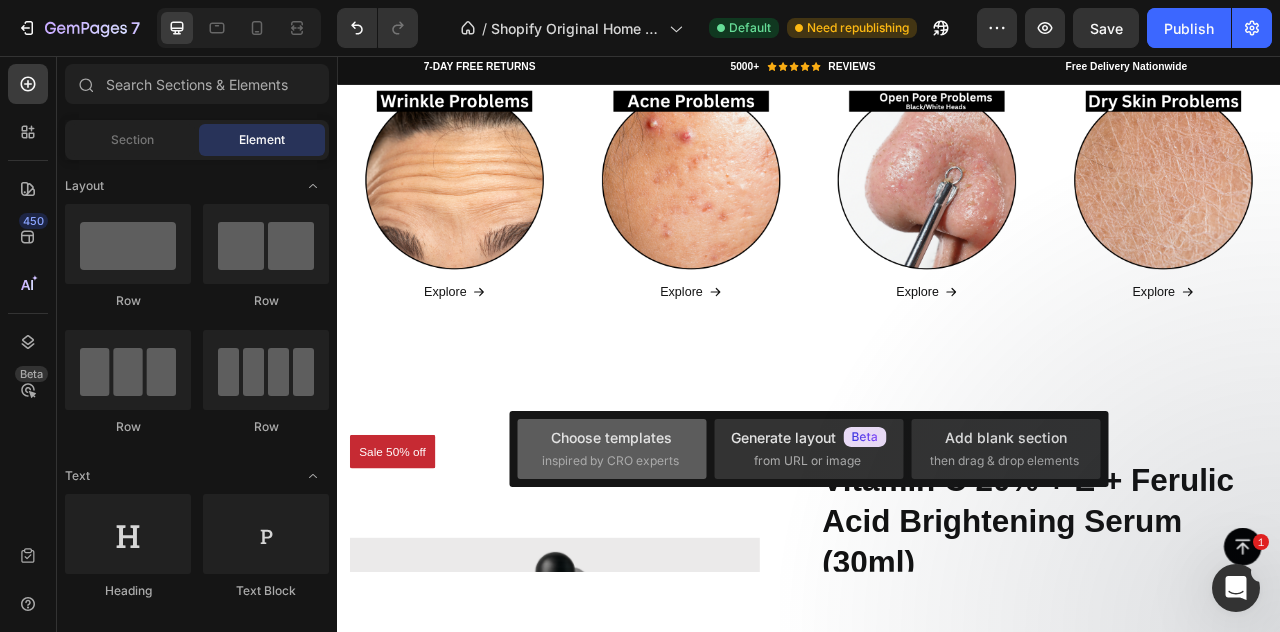 click on "Choose templates" at bounding box center (611, 437) 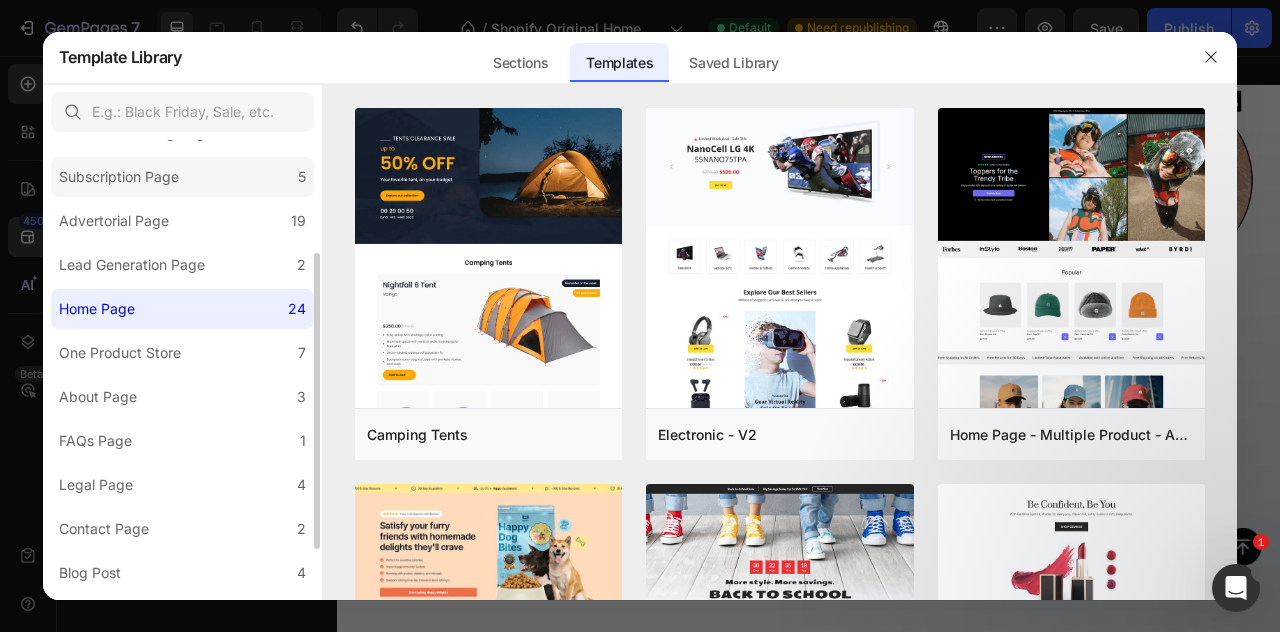 scroll, scrollTop: 183, scrollLeft: 0, axis: vertical 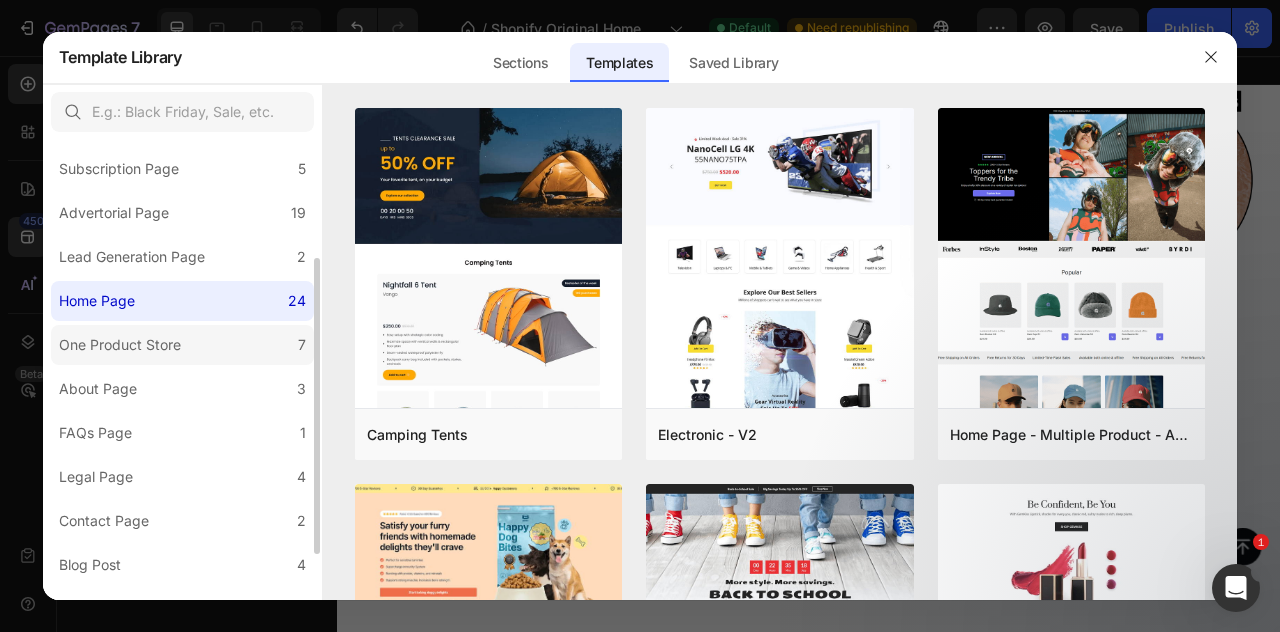 click on "One Product Store 7" 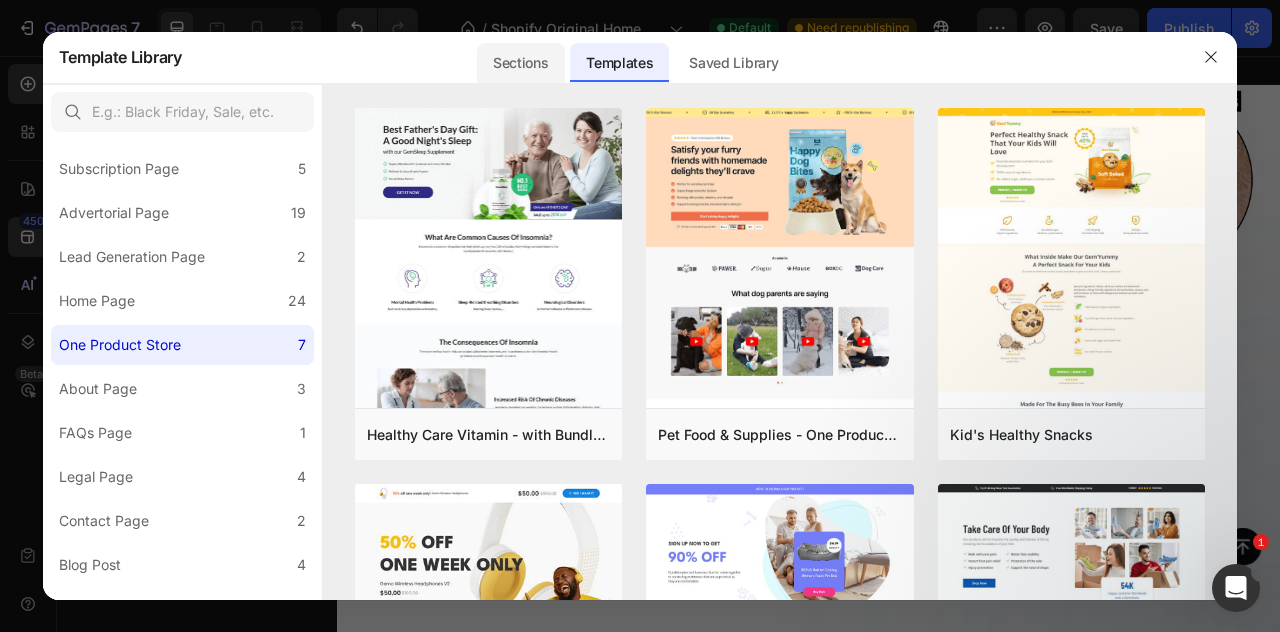 click on "Sections" 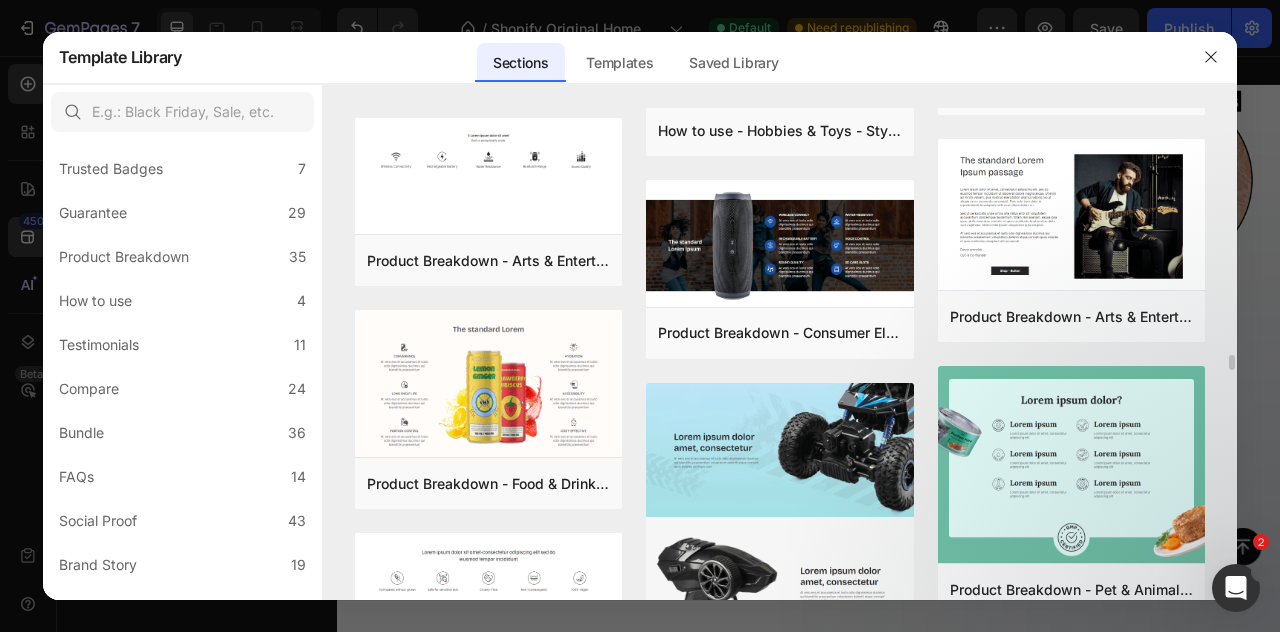scroll, scrollTop: 7716, scrollLeft: 0, axis: vertical 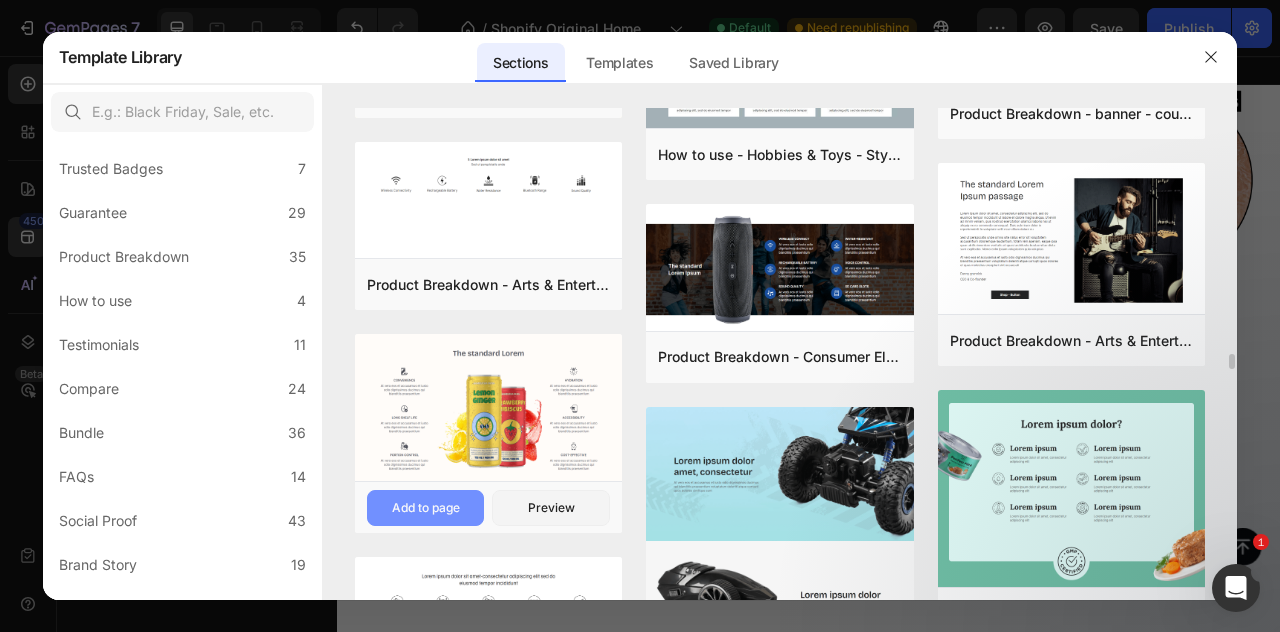 click on "Add to page" at bounding box center [426, 508] 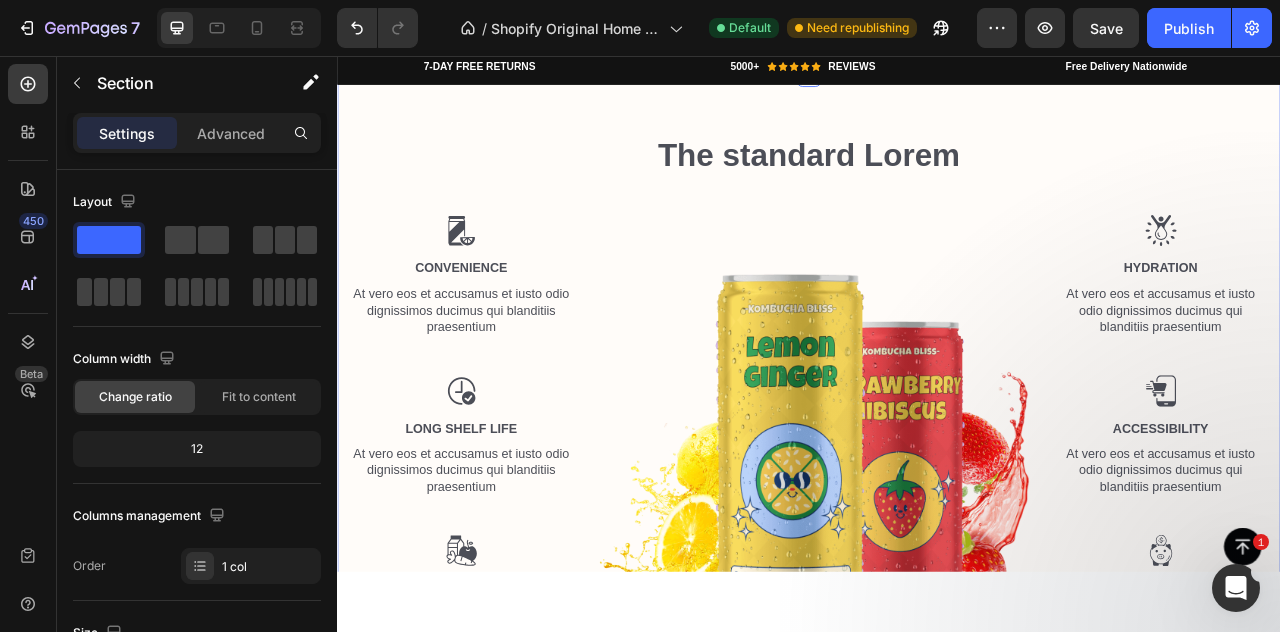 scroll, scrollTop: 1966, scrollLeft: 0, axis: vertical 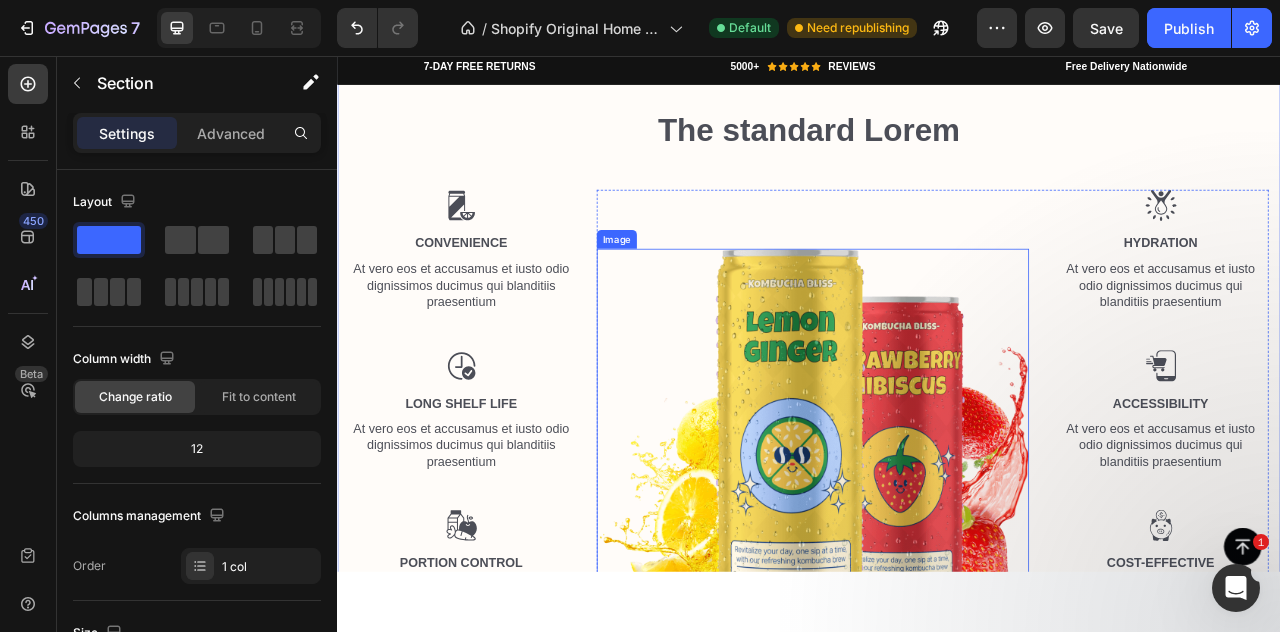 click at bounding box center (942, 545) 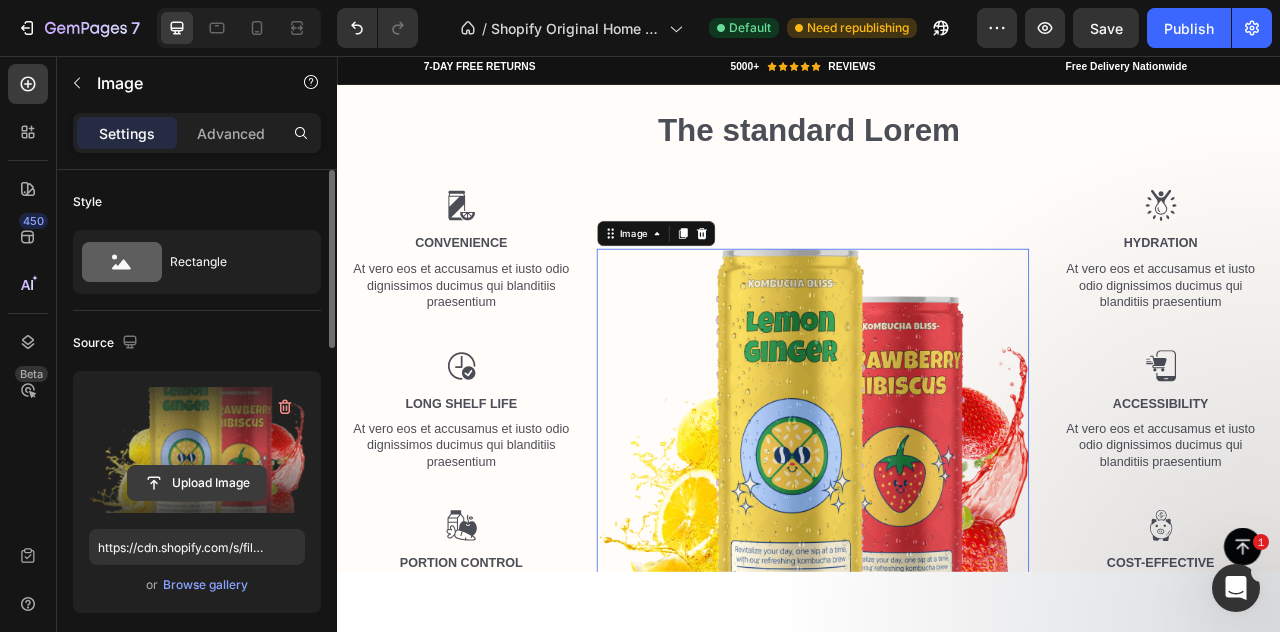 click 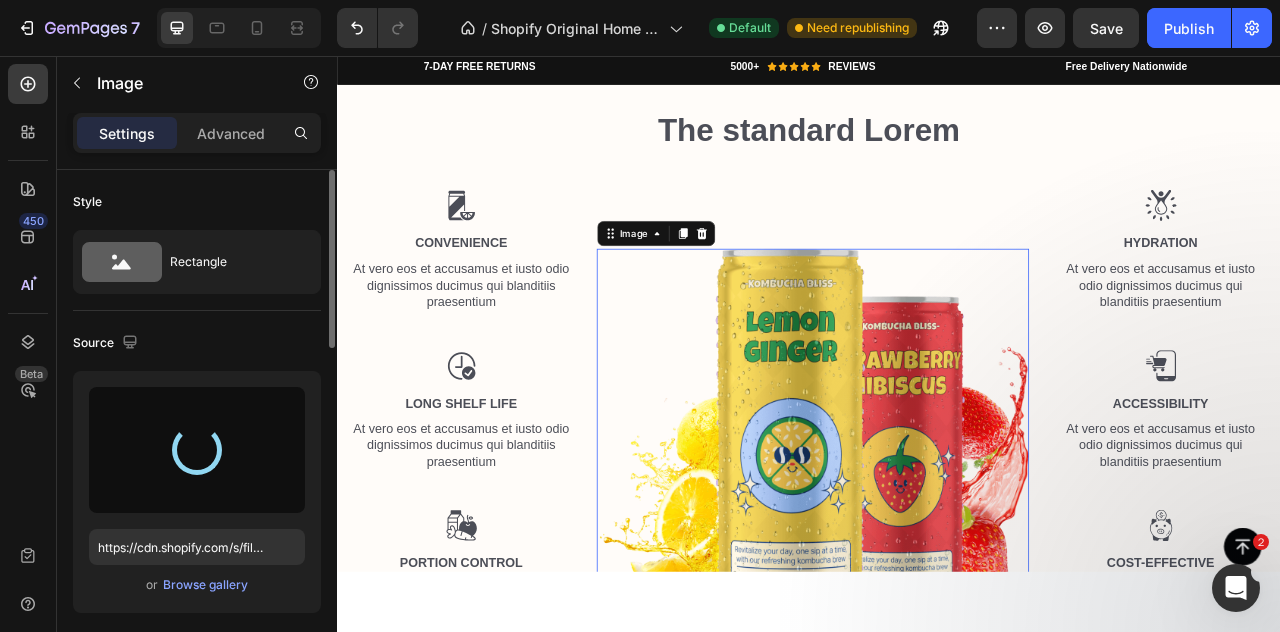 type on "https://cdn.shopify.com/s/files/1/0951/4133/1232/files/gempages_574550714798310175-59f4341d-1f0c-47c7-aadf-34600a1d192a.png" 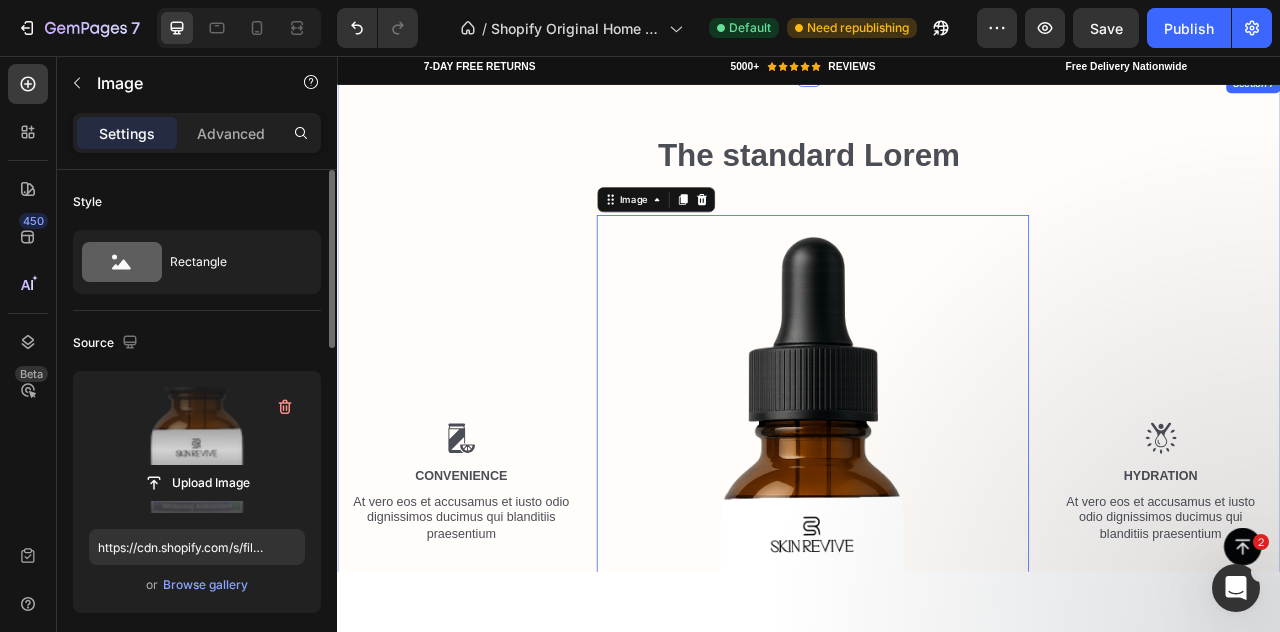 scroll, scrollTop: 1748, scrollLeft: 0, axis: vertical 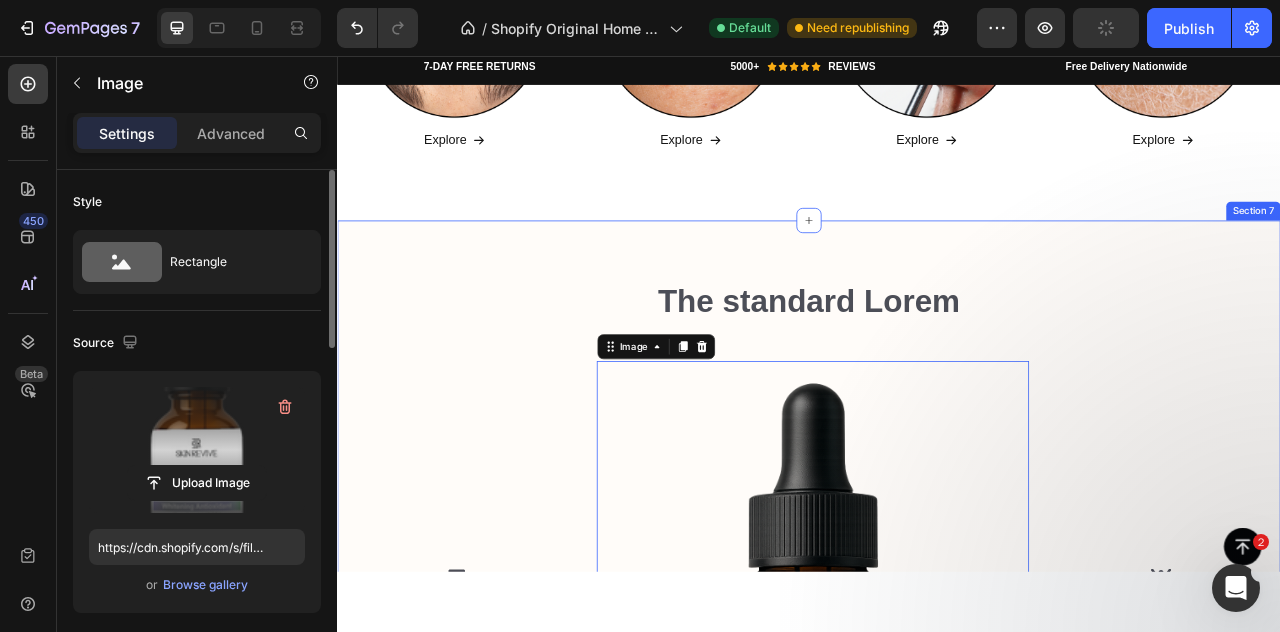 click on "The standard Lorem Heading Row Image Convenience Text Block At vero eos et accusamus et iusto odio dignissimos ducimus qui blanditiis praesentium Text Block Image Long Shelf Life Text Block At vero eos et accusamus et iusto odio dignissimos ducimus qui blanditiis praesentium Text Block Image Portion Control Text Block At vero eos et accusamus et iusto odio dignissimos ducimus qui blanditiis praesentium Text Block Image   0 Image Hydration Text Block At vero eos et accusamus et iusto odio dignissimos ducimus qui blanditiis praesentium Text Block Image Accessibility Text Block At vero eos et accusamus et iusto odio dignissimos ducimus qui blanditiis praesentium Text Block Image Cost-Effective Text Block At vero eos et accusamus et iusto odio dignissimos ducimus qui blanditiis praesentium Text Block Row Row Image Section 7" at bounding box center (937, 805) 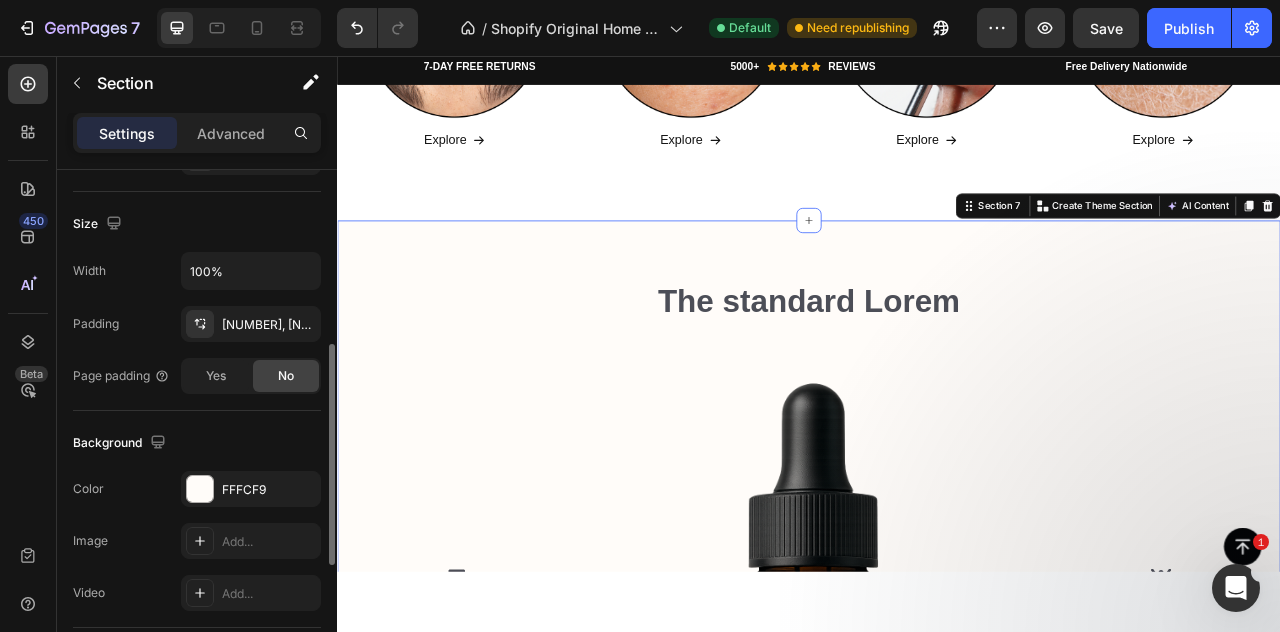scroll, scrollTop: 417, scrollLeft: 0, axis: vertical 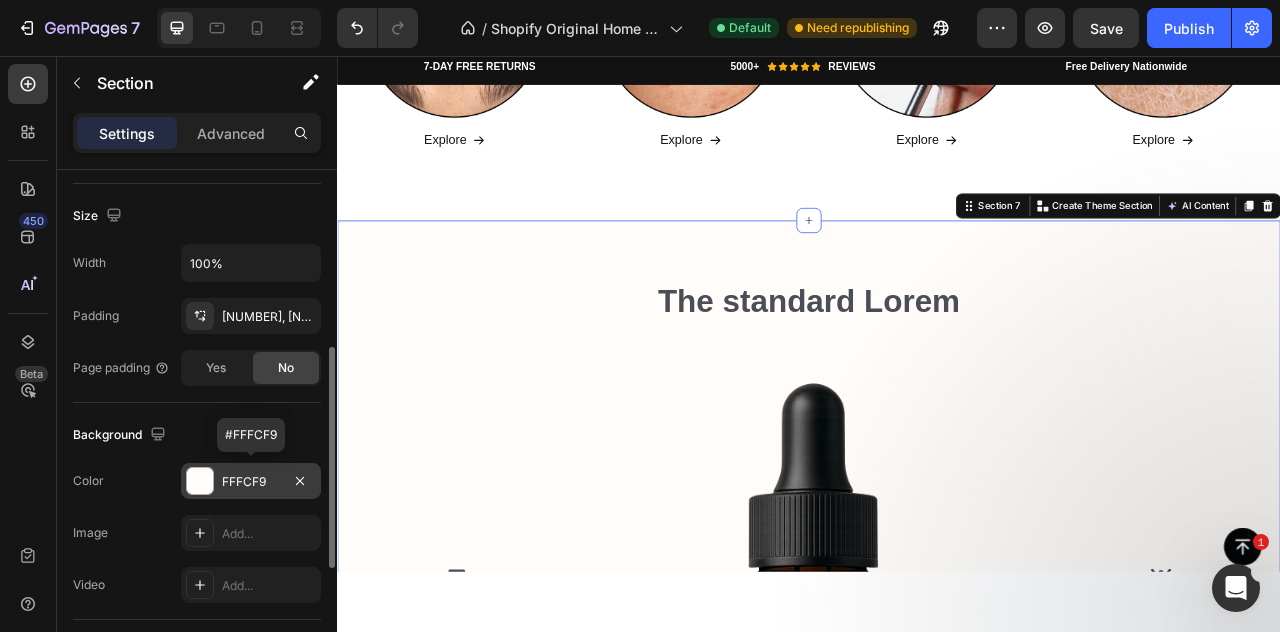 click at bounding box center [200, 481] 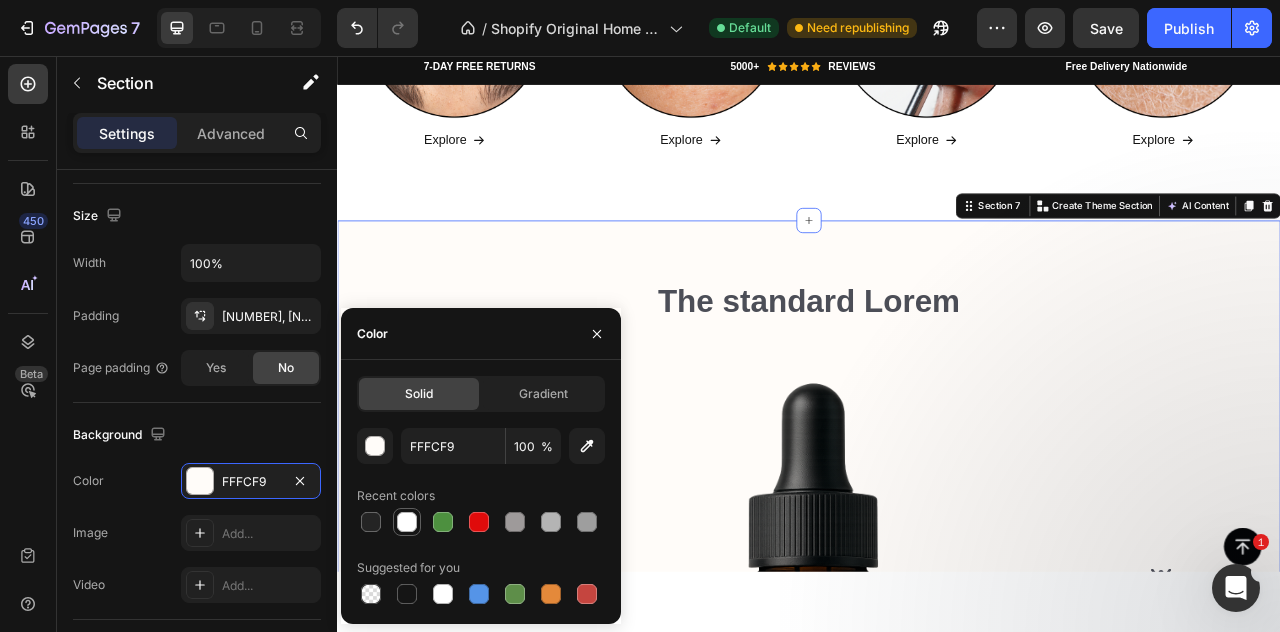 click at bounding box center (407, 522) 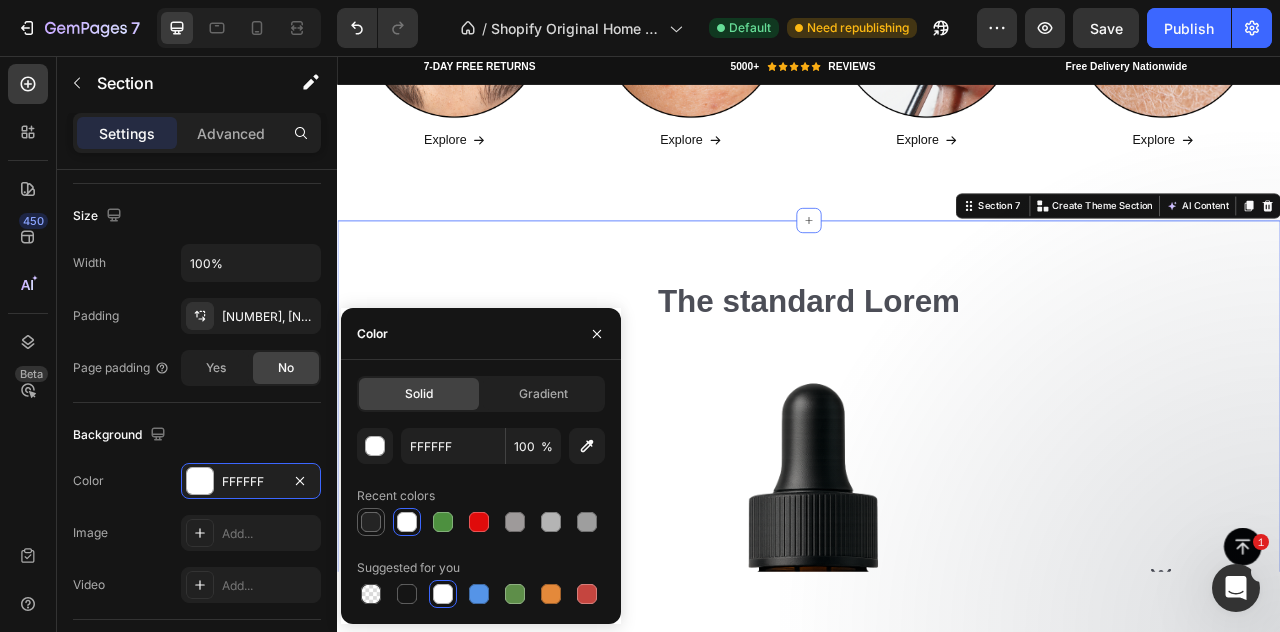 click at bounding box center [371, 522] 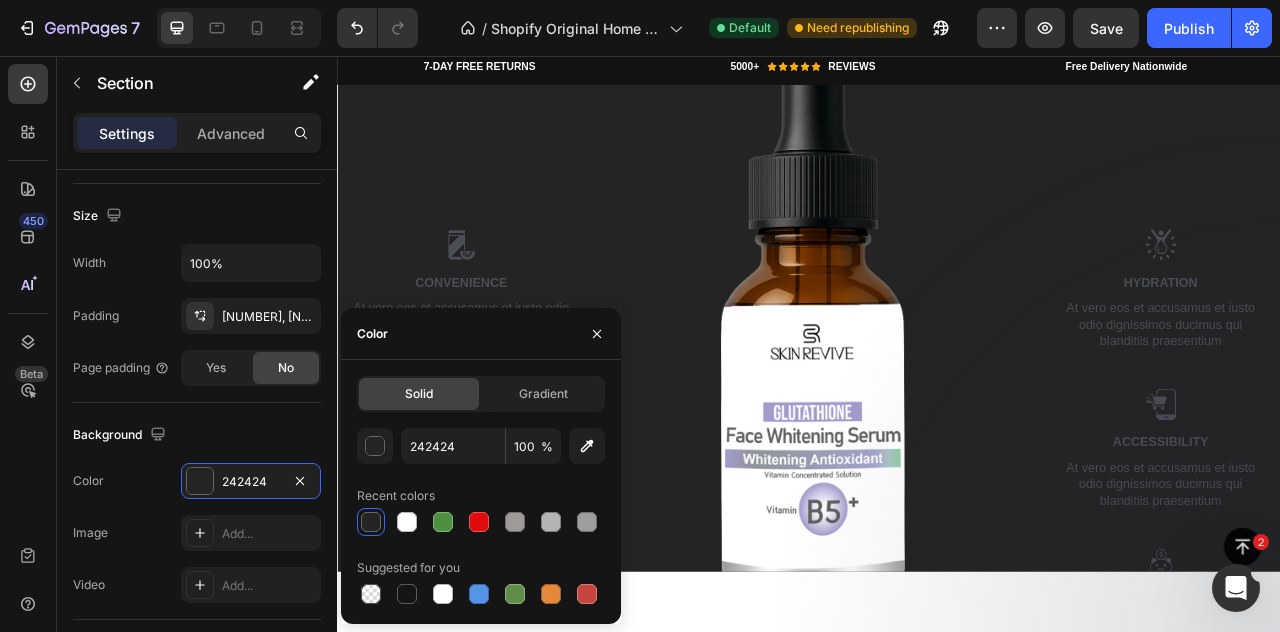 scroll, scrollTop: 1726, scrollLeft: 0, axis: vertical 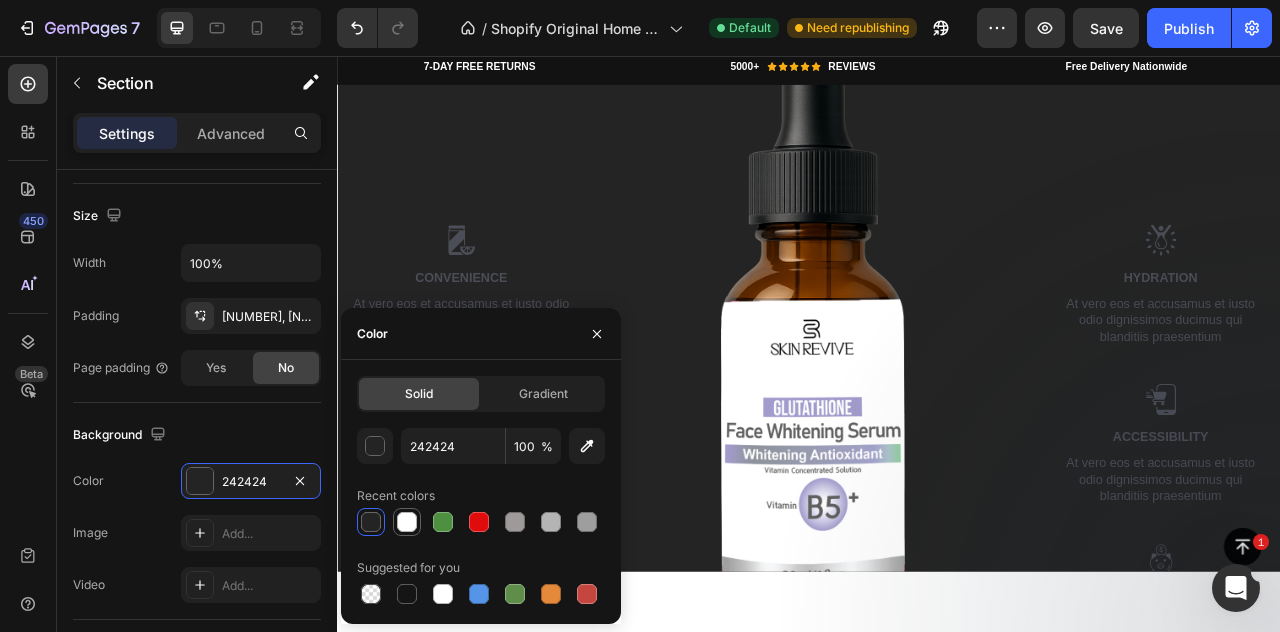 click at bounding box center [407, 522] 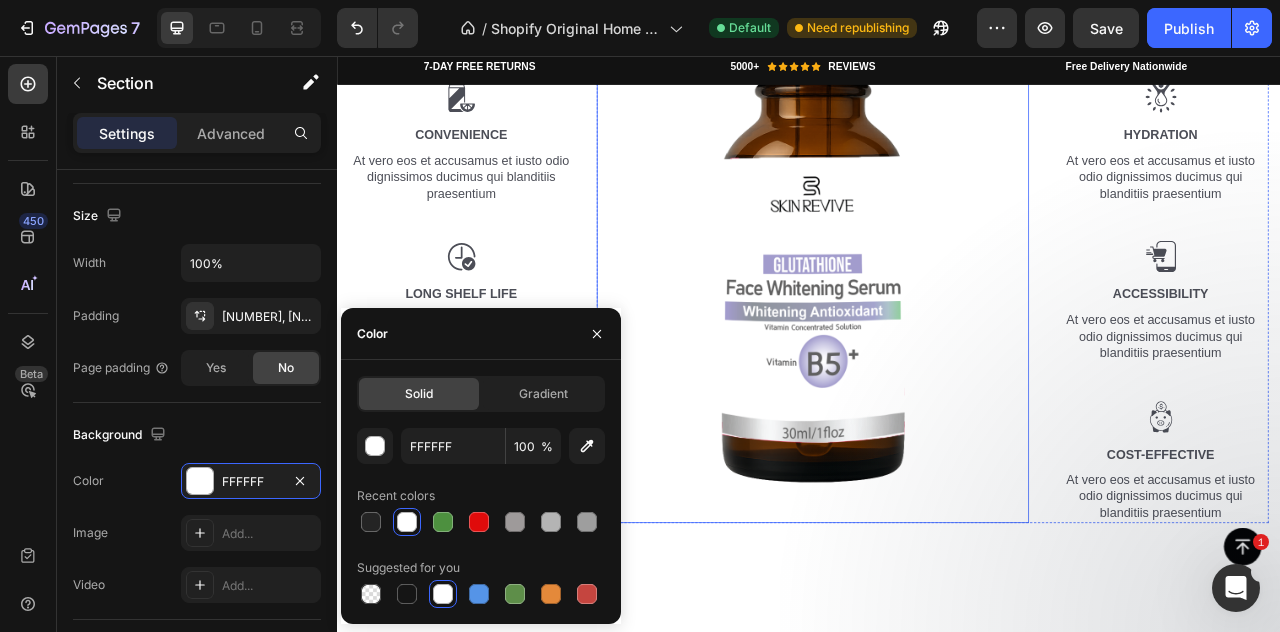 scroll, scrollTop: 1944, scrollLeft: 0, axis: vertical 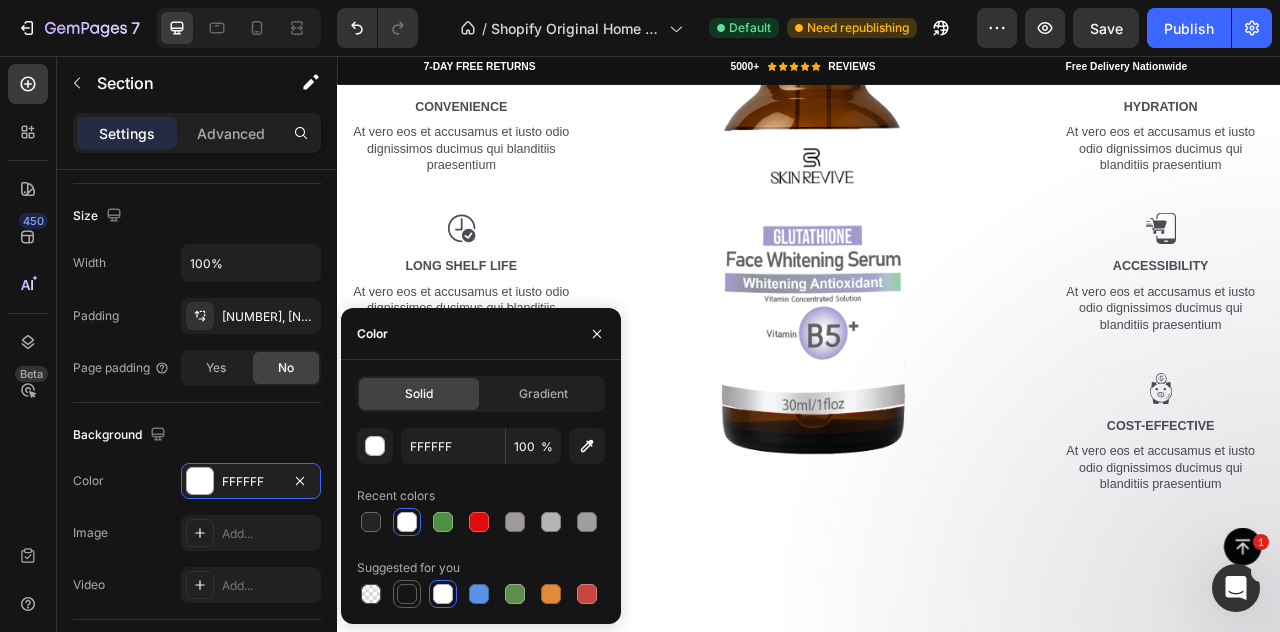 click at bounding box center (407, 594) 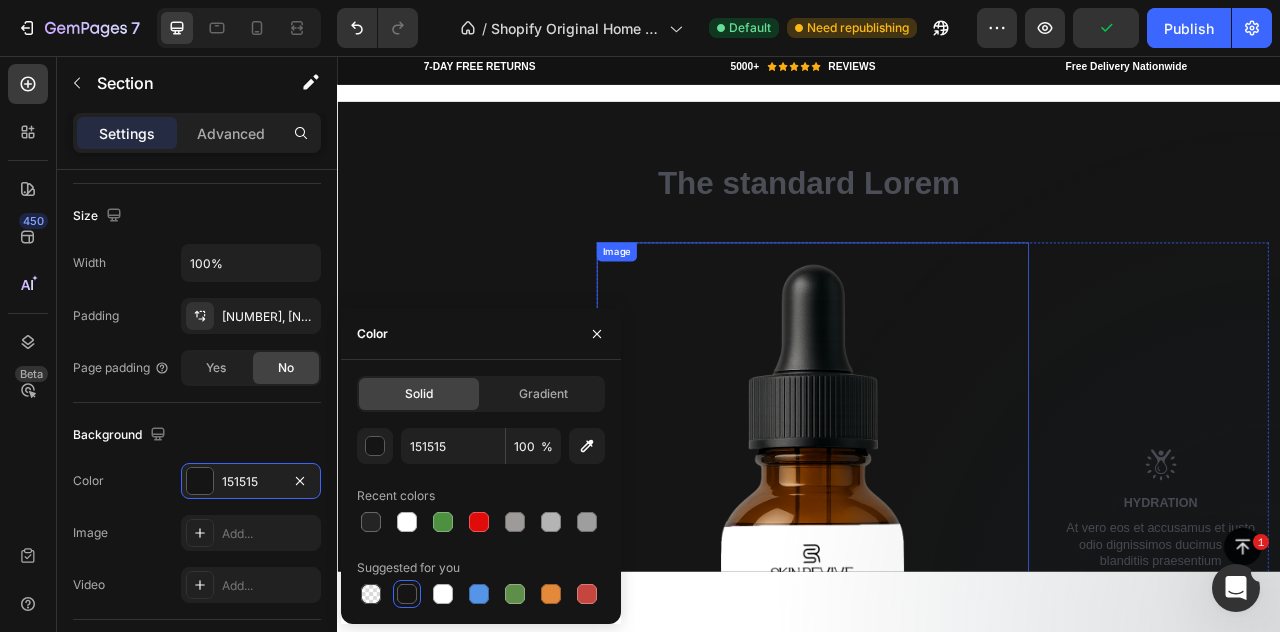 scroll, scrollTop: 1439, scrollLeft: 0, axis: vertical 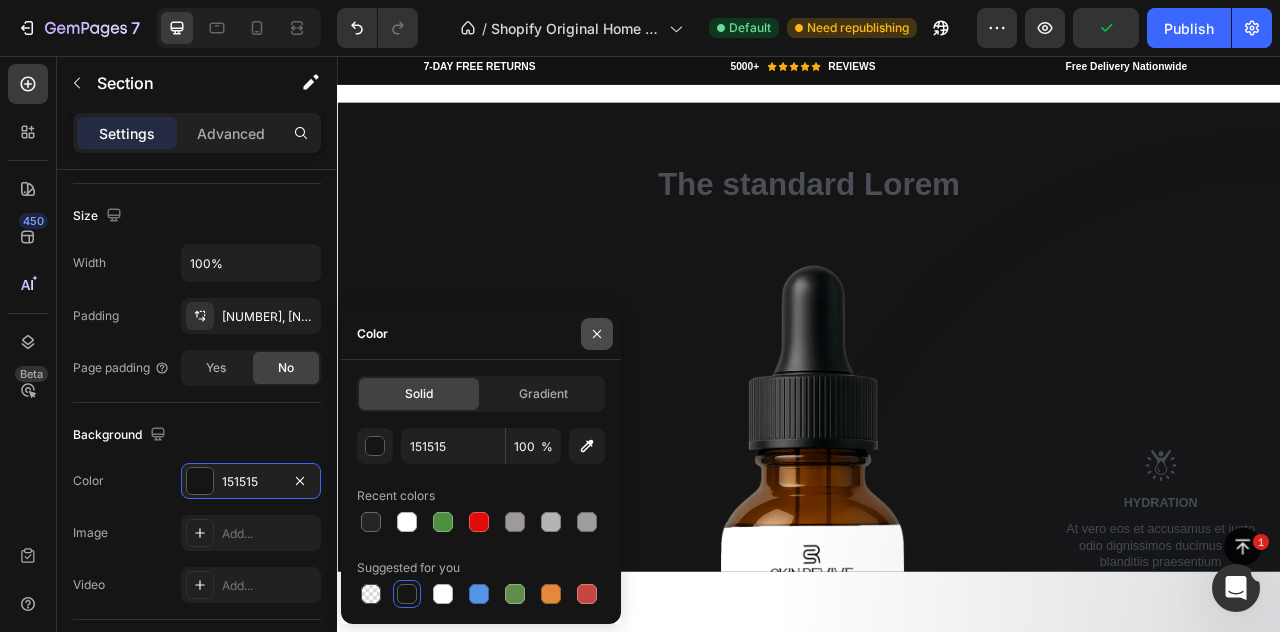 click 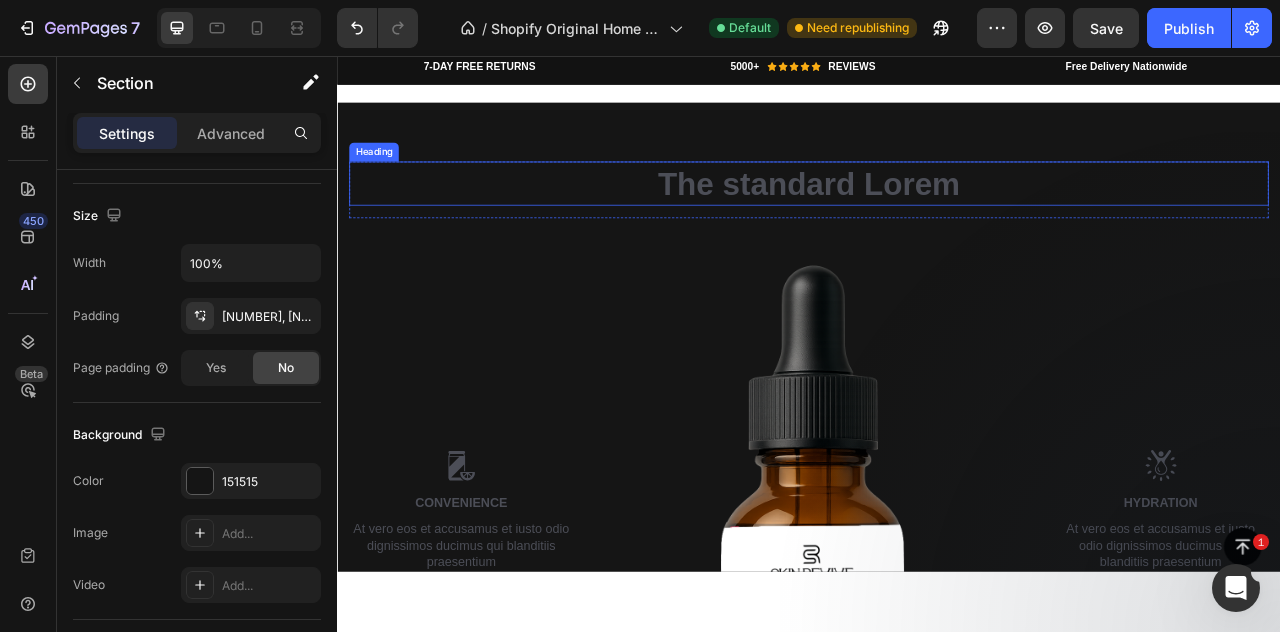 click on "The standard Lorem" at bounding box center [937, 219] 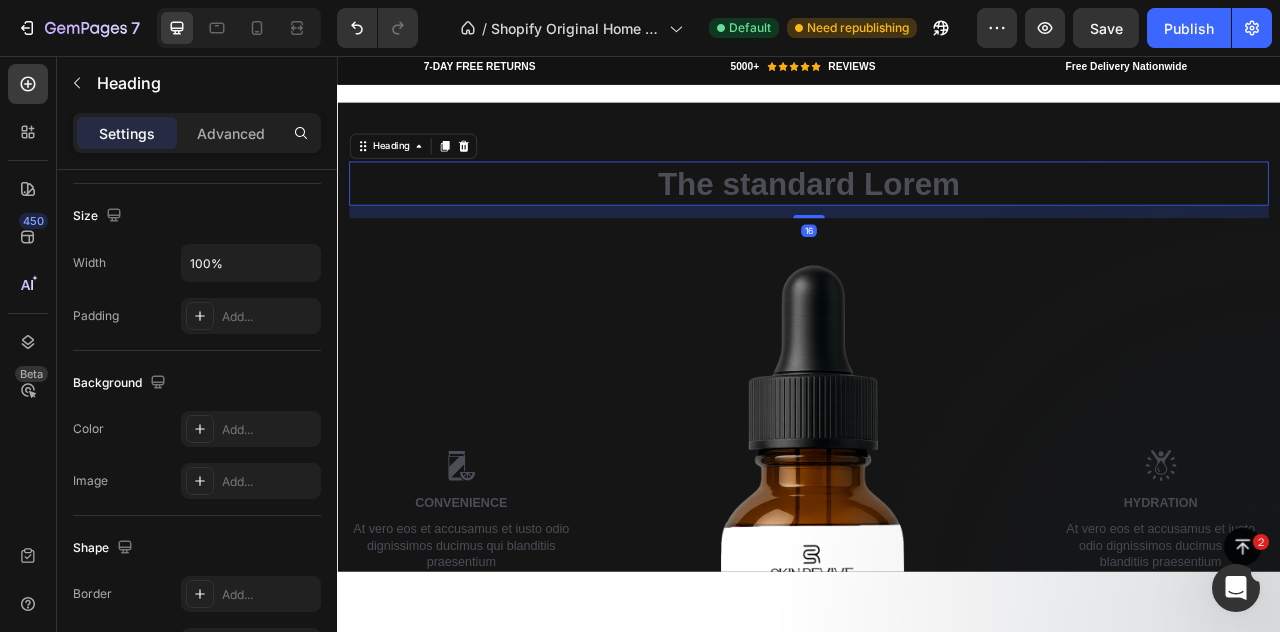 scroll, scrollTop: 0, scrollLeft: 0, axis: both 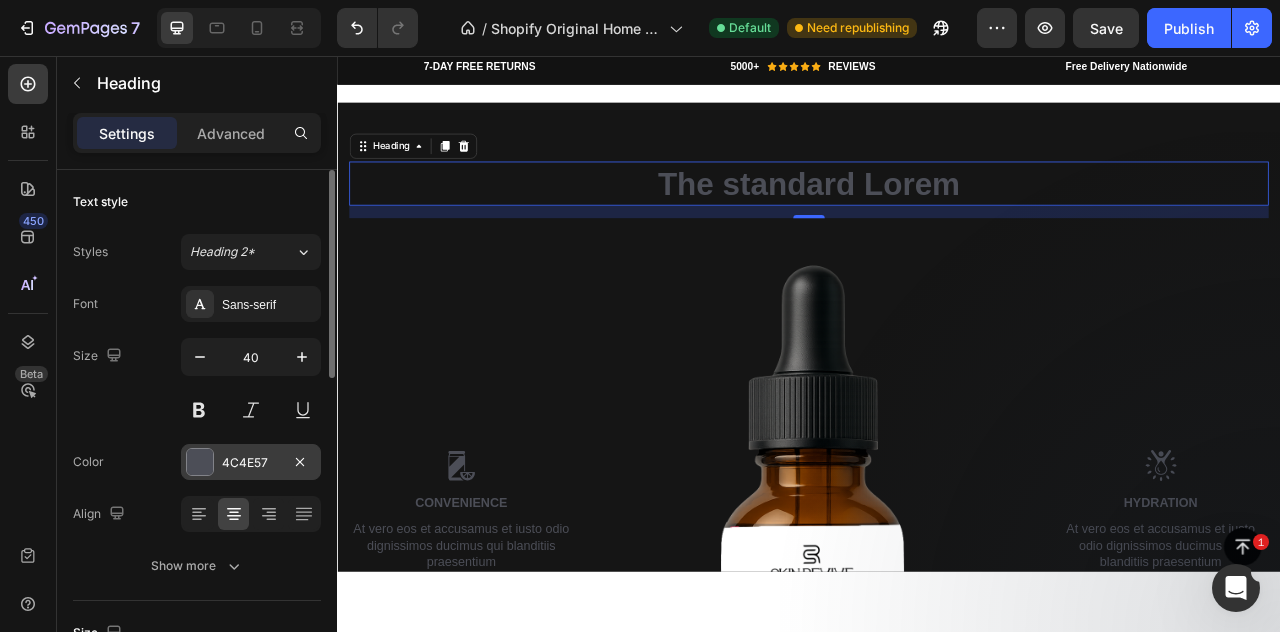 click at bounding box center (200, 462) 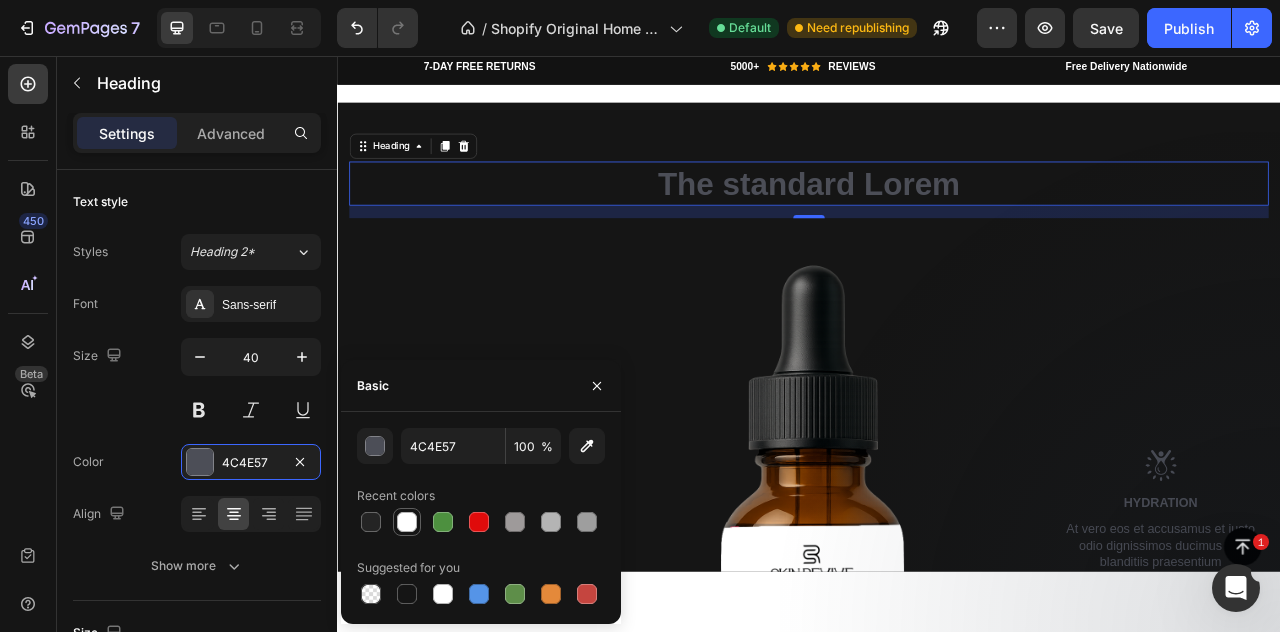 click at bounding box center [407, 522] 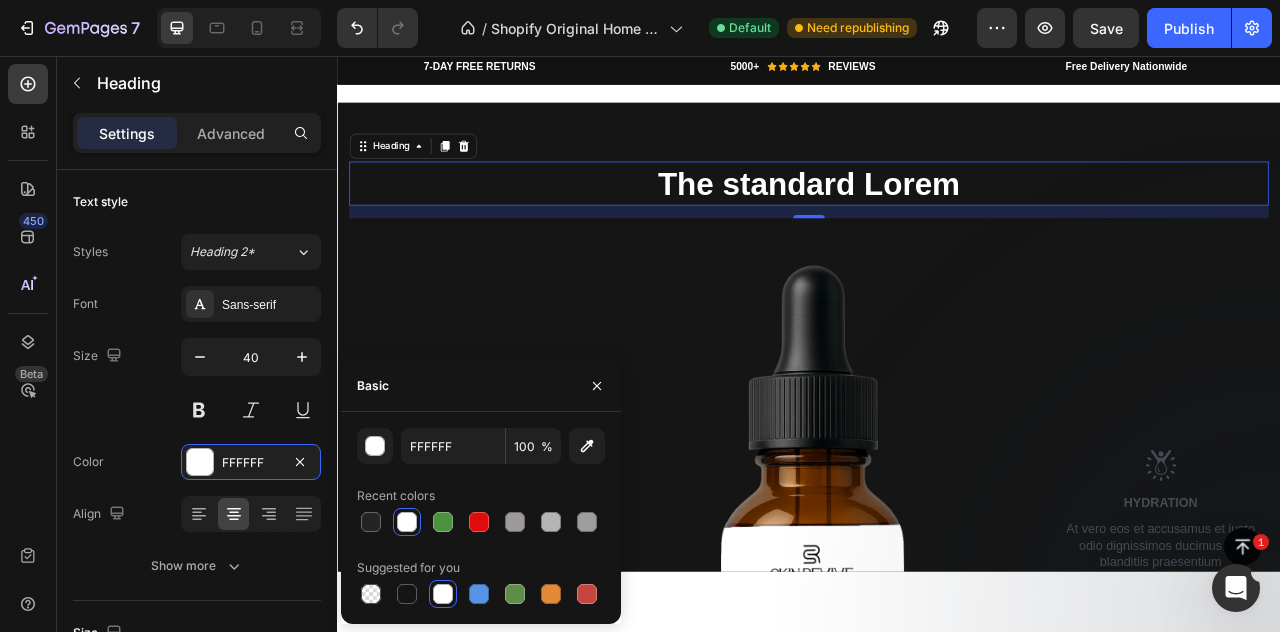 click on "The standard Lorem" at bounding box center [937, 219] 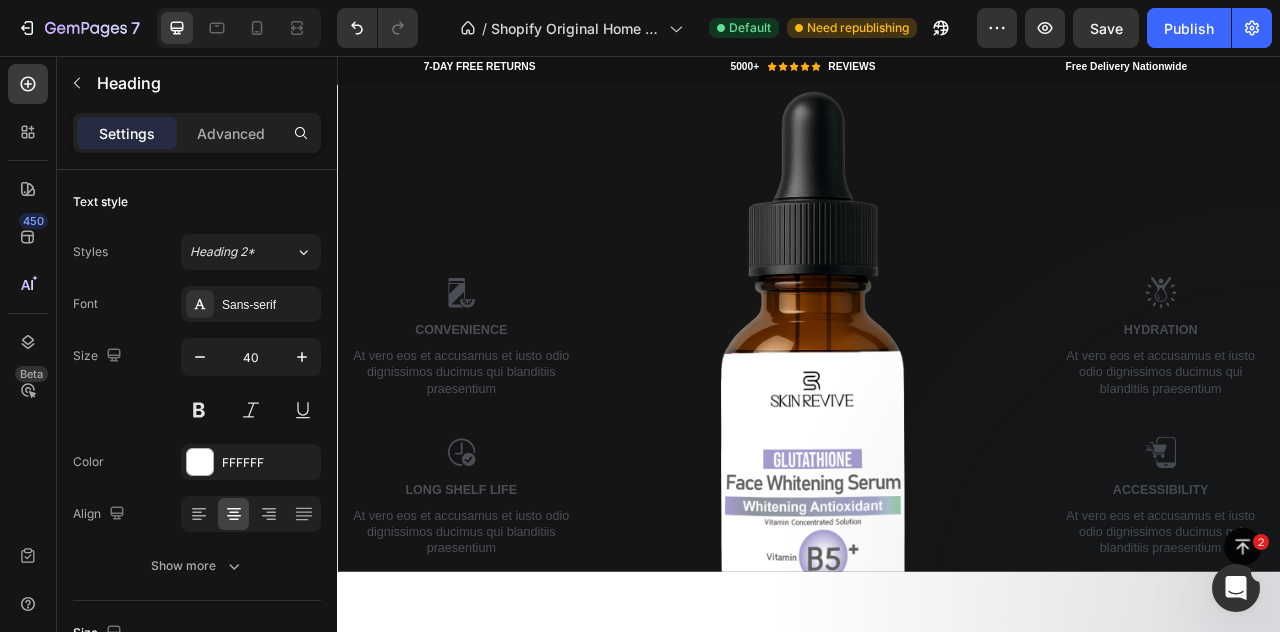 scroll, scrollTop: 2212, scrollLeft: 0, axis: vertical 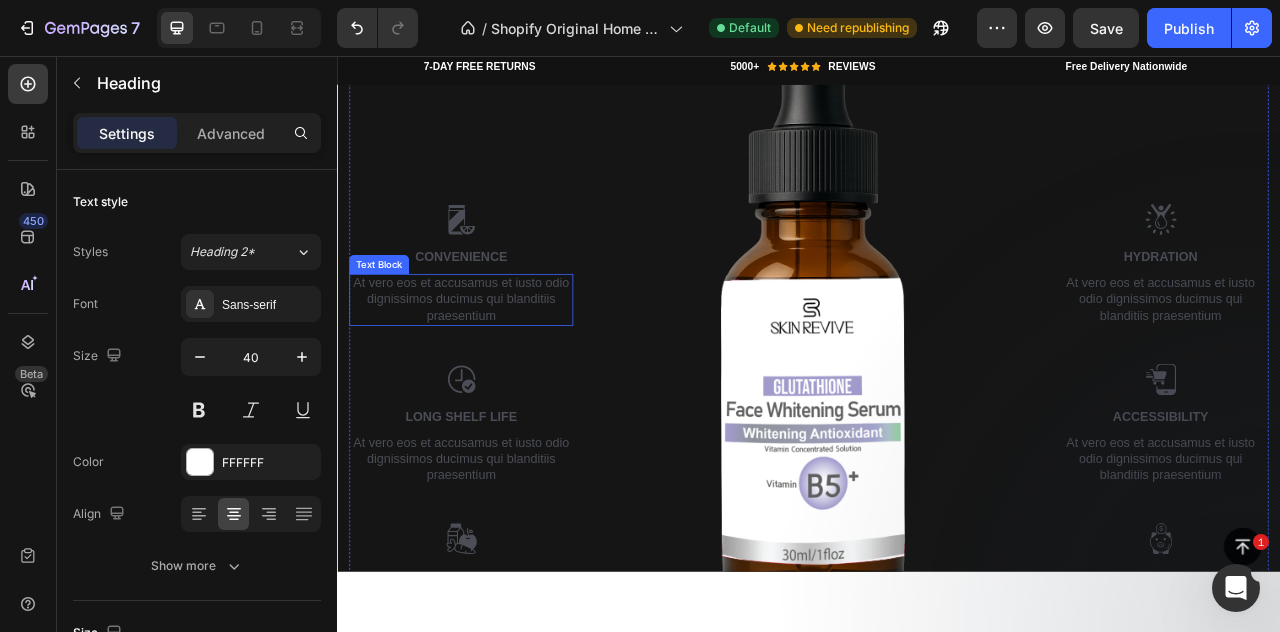 click on "At vero eos et accusamus et iusto odio dignissimos ducimus qui blanditiis praesentium" at bounding box center [494, 367] 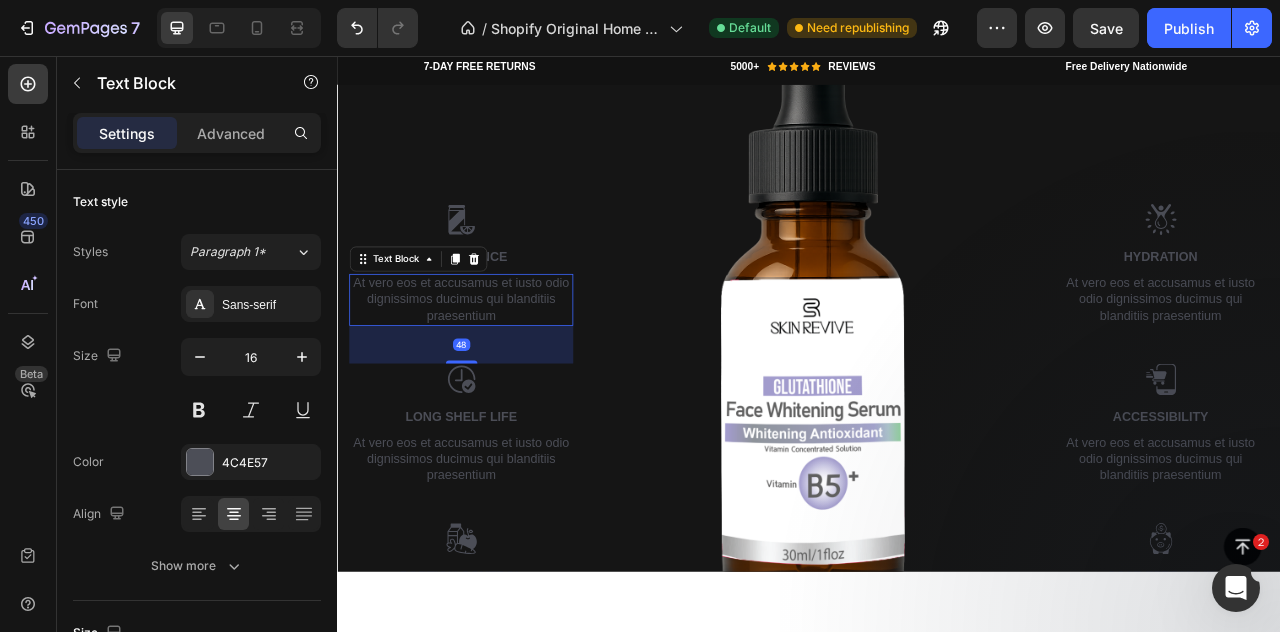 click on "At vero eos et accusamus et iusto odio dignissimos ducimus qui blanditiis praesentium" at bounding box center (494, 367) 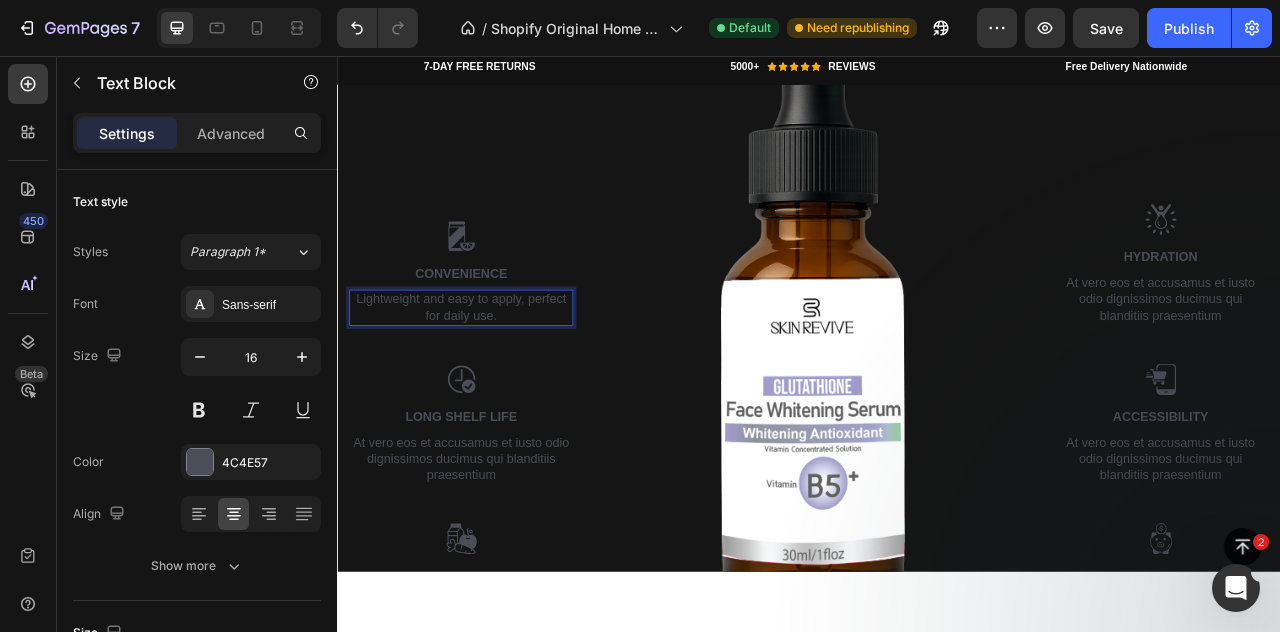 scroll, scrollTop: 2233, scrollLeft: 0, axis: vertical 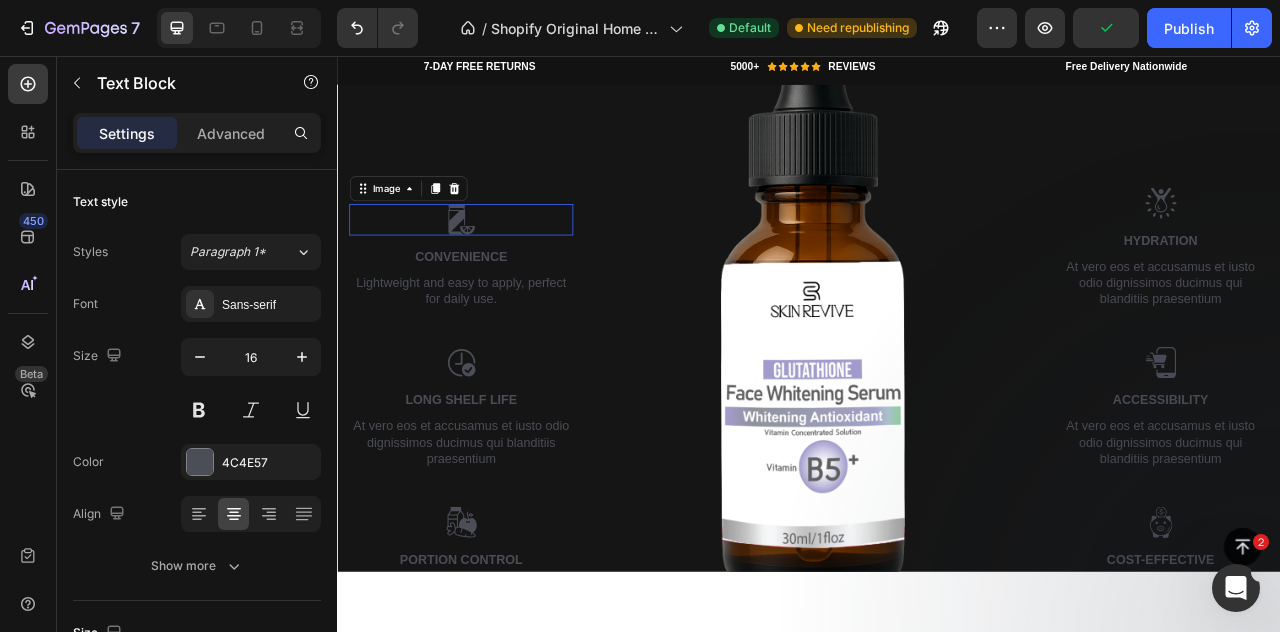 click at bounding box center [495, 265] 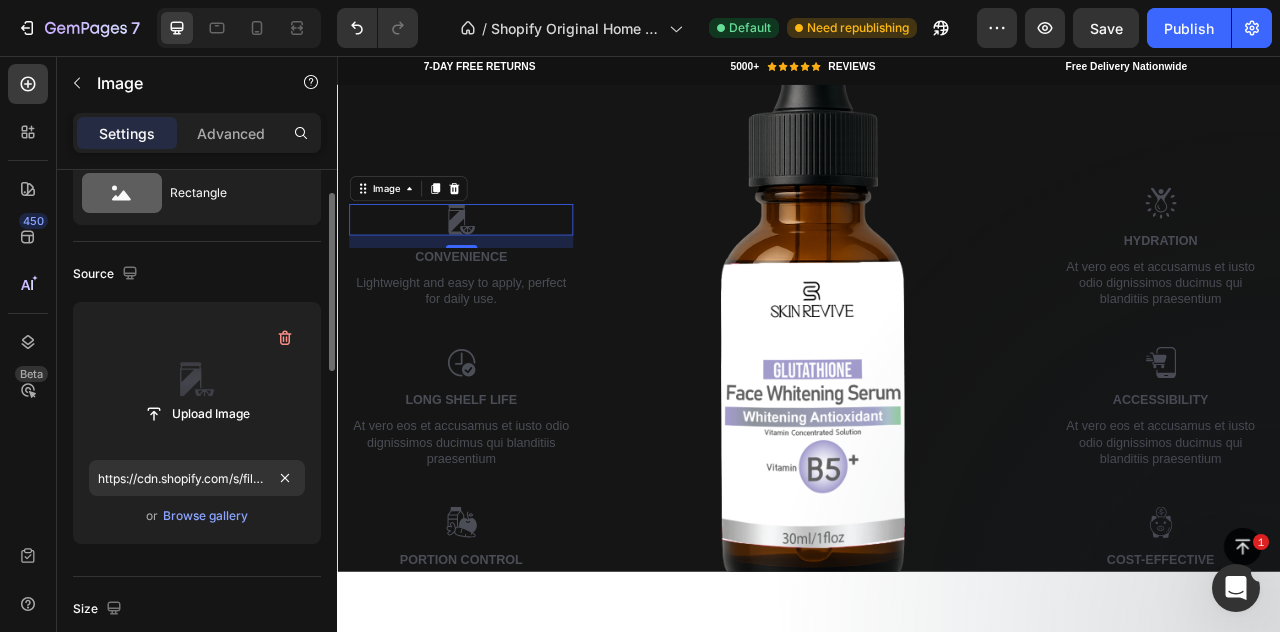 scroll, scrollTop: 0, scrollLeft: 0, axis: both 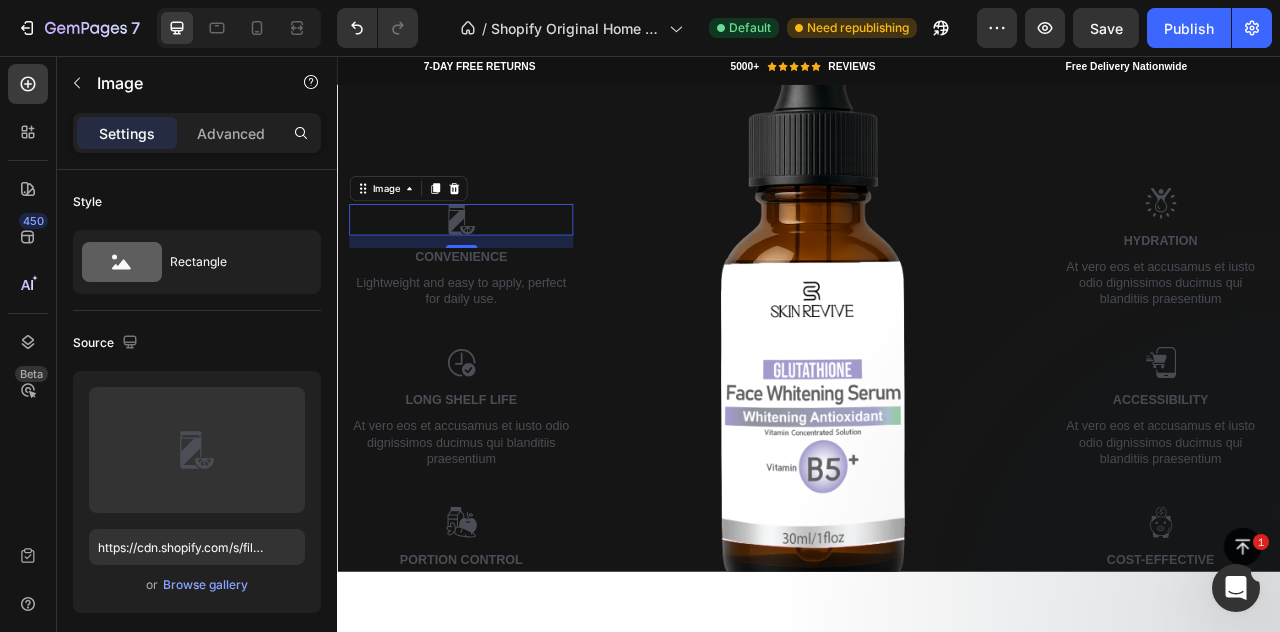 click on "Source" at bounding box center (197, 343) 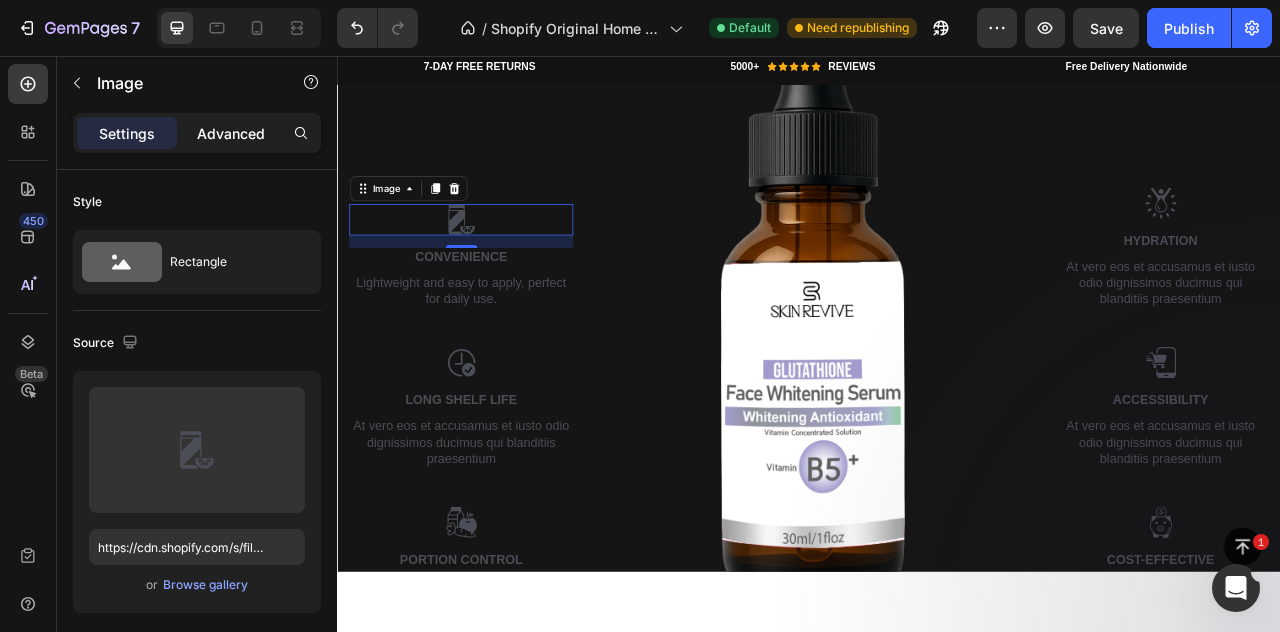 click on "Advanced" at bounding box center [231, 133] 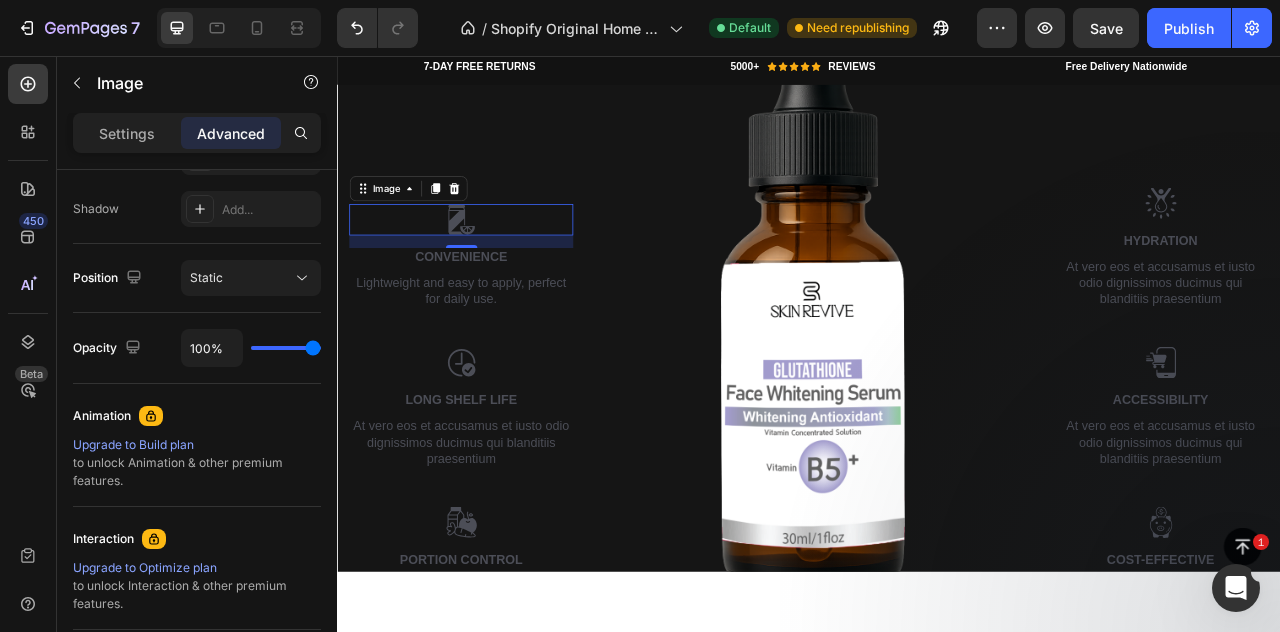 scroll, scrollTop: 0, scrollLeft: 0, axis: both 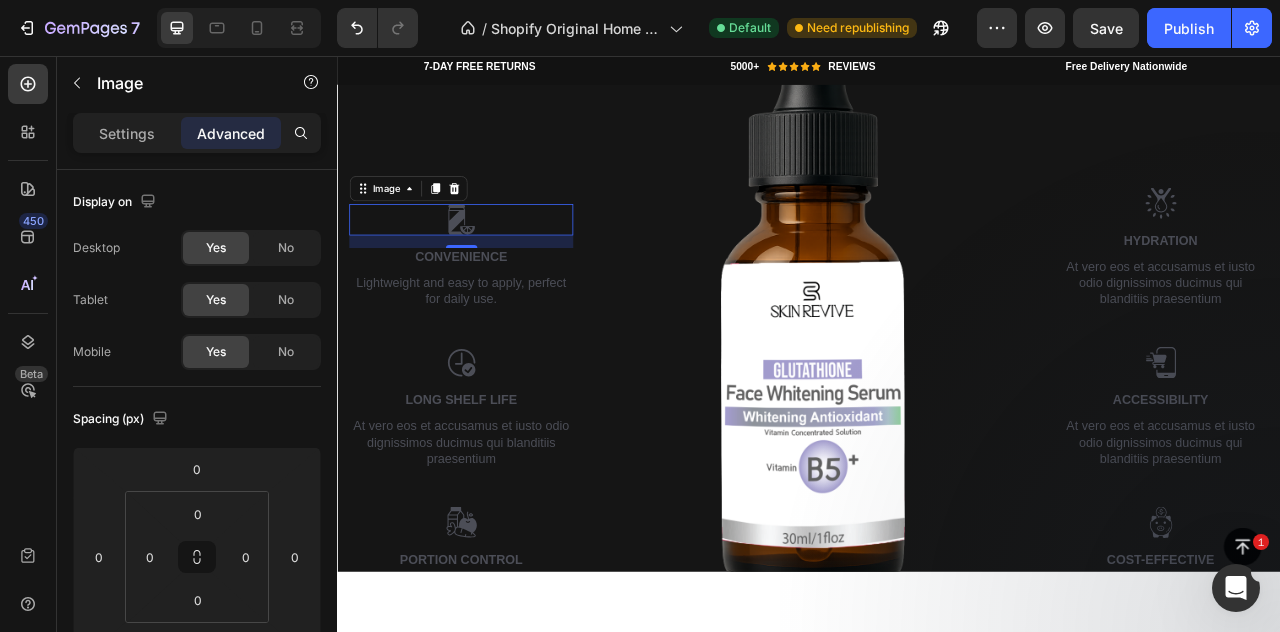 click on "Settings Advanced" at bounding box center (197, 133) 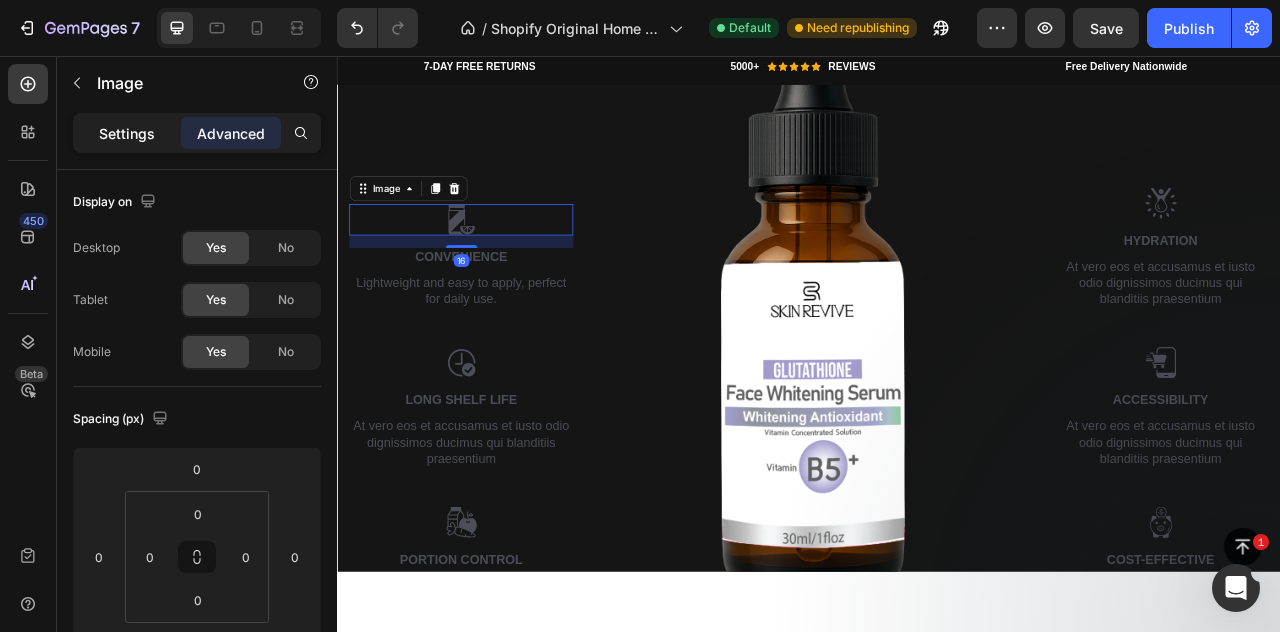 click on "Settings" at bounding box center (127, 133) 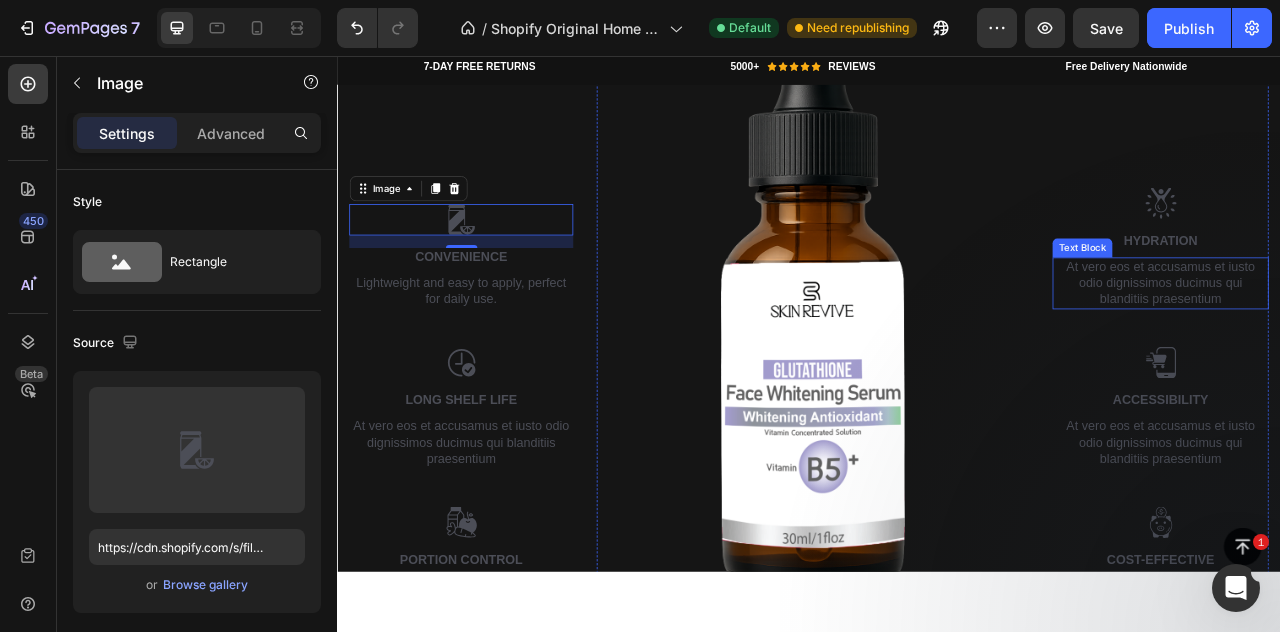 click on "At vero eos et accusamus et iusto odio dignissimos ducimus qui blanditiis praesentium" at bounding box center (1384, 346) 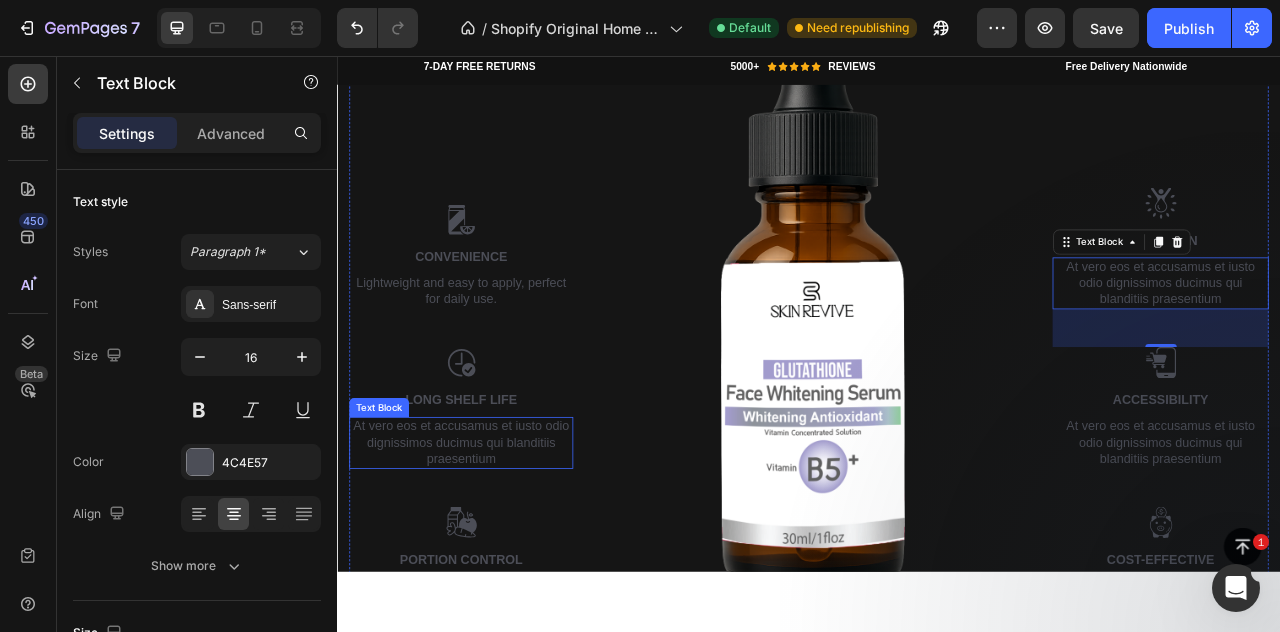 click on "At vero eos et accusamus et iusto odio dignissimos ducimus qui blanditiis praesentium" at bounding box center [494, 549] 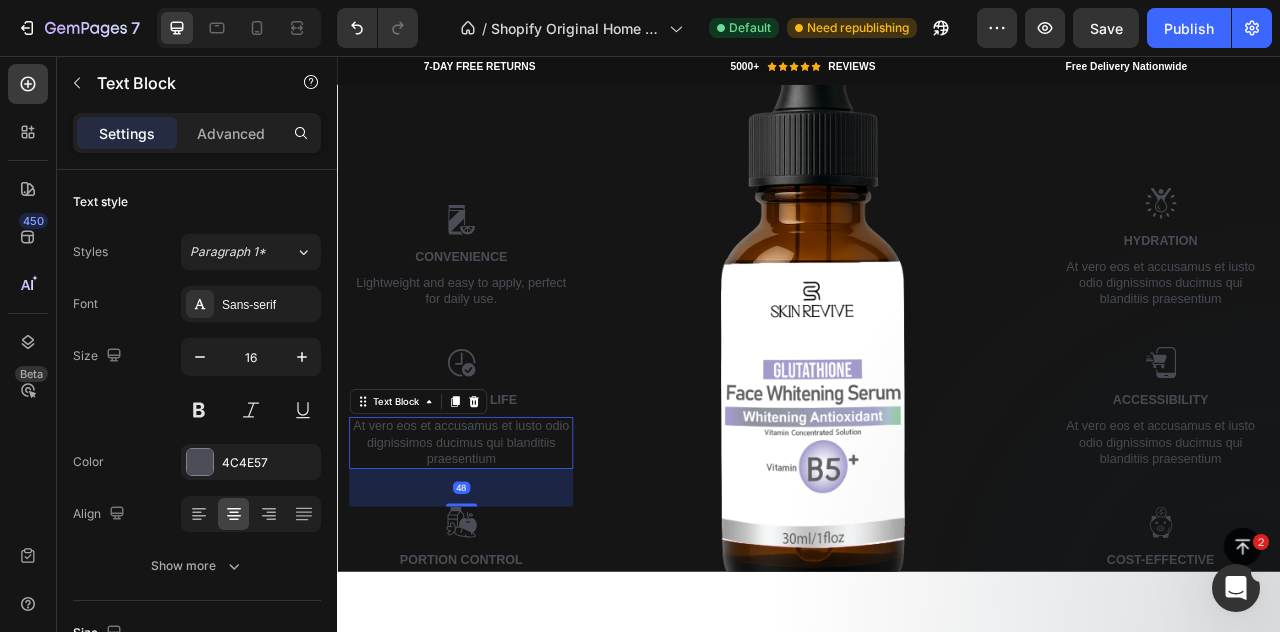 click on "At vero eos et accusamus et iusto odio dignissimos ducimus qui blanditiis praesentium" at bounding box center [494, 549] 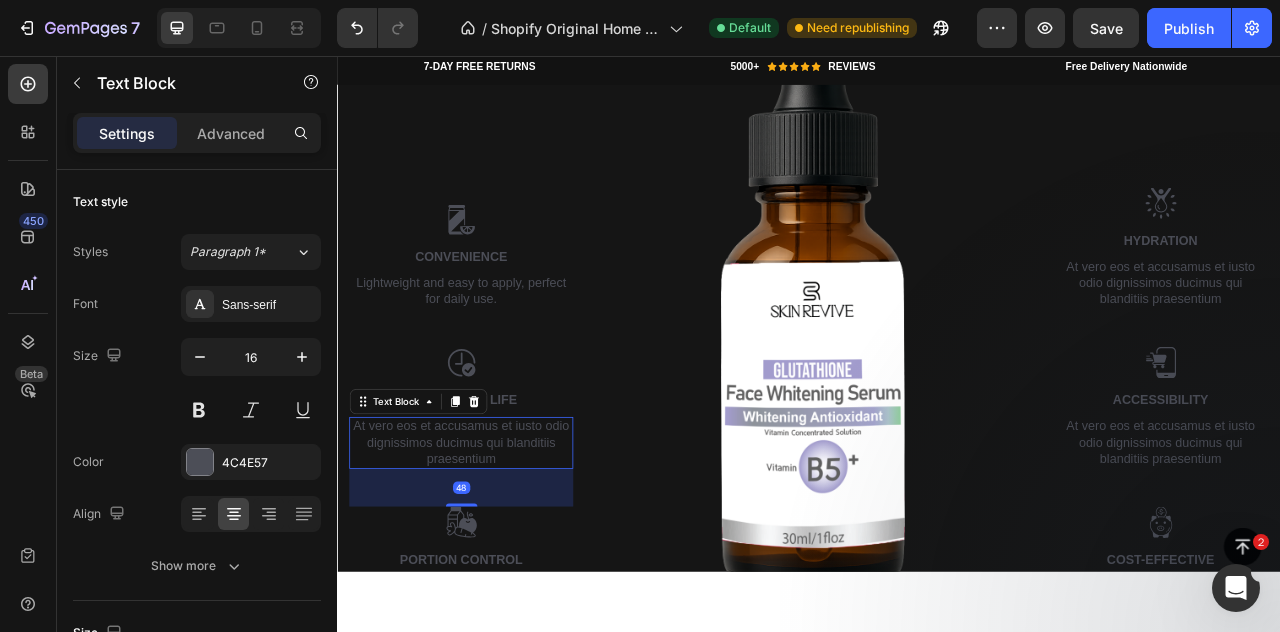 click on "At vero eos et accusamus et iusto odio dignissimos ducimus qui blanditiis praesentium" at bounding box center (494, 549) 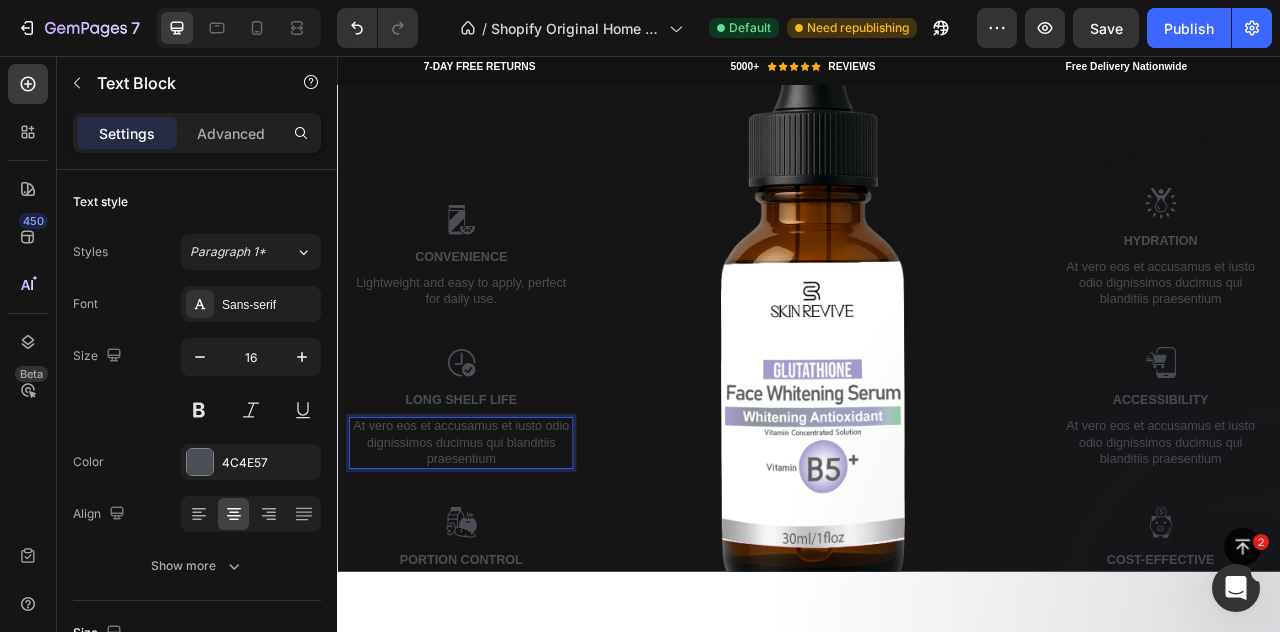 scroll, scrollTop: 2254, scrollLeft: 0, axis: vertical 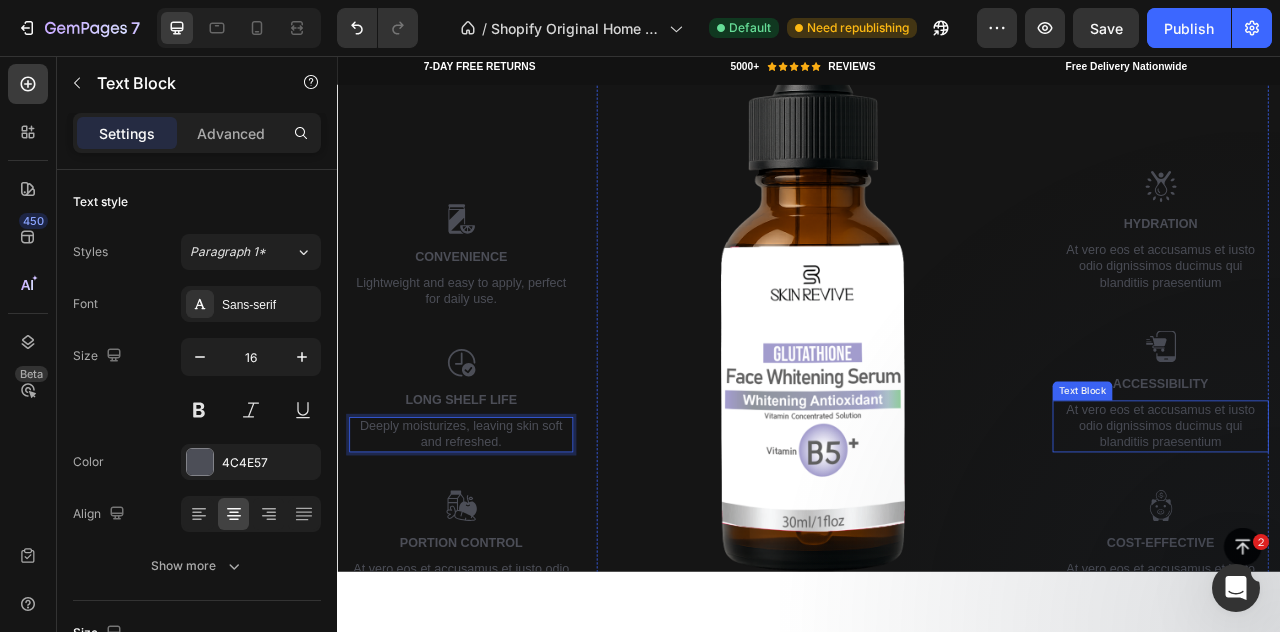 click on "At vero eos et accusamus et iusto odio dignissimos ducimus qui blanditiis praesentium" at bounding box center [1384, 528] 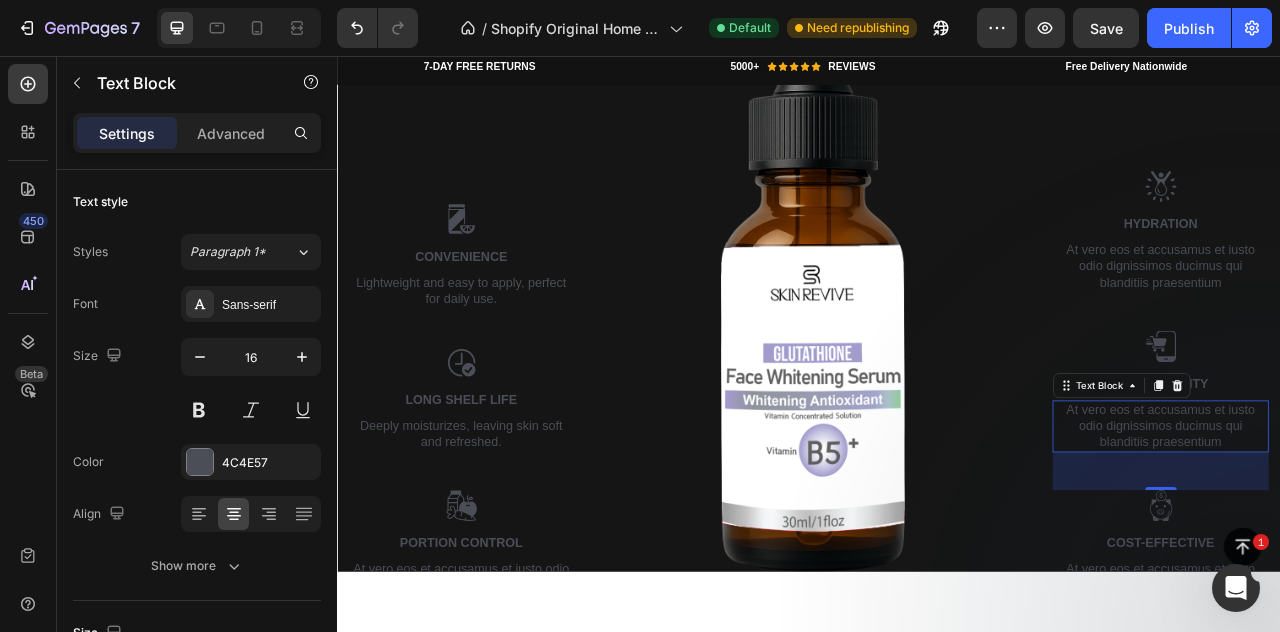 click on "At vero eos et accusamus et iusto odio dignissimos ducimus qui blanditiis praesentium" at bounding box center [1384, 528] 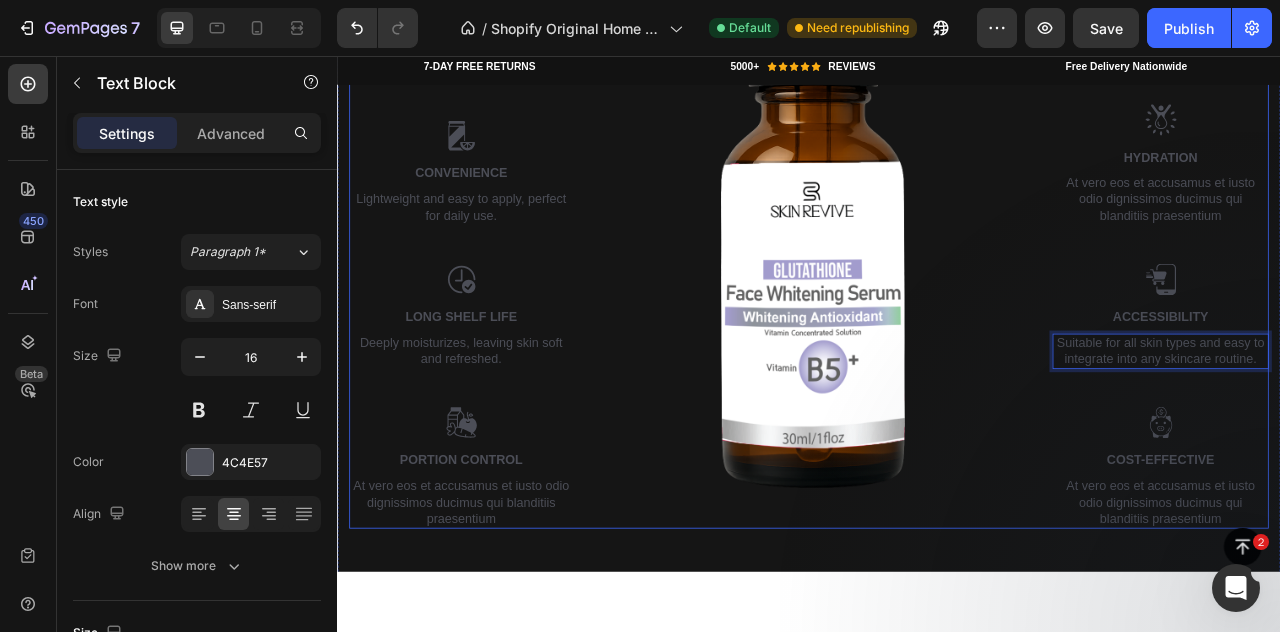 scroll, scrollTop: 2362, scrollLeft: 0, axis: vertical 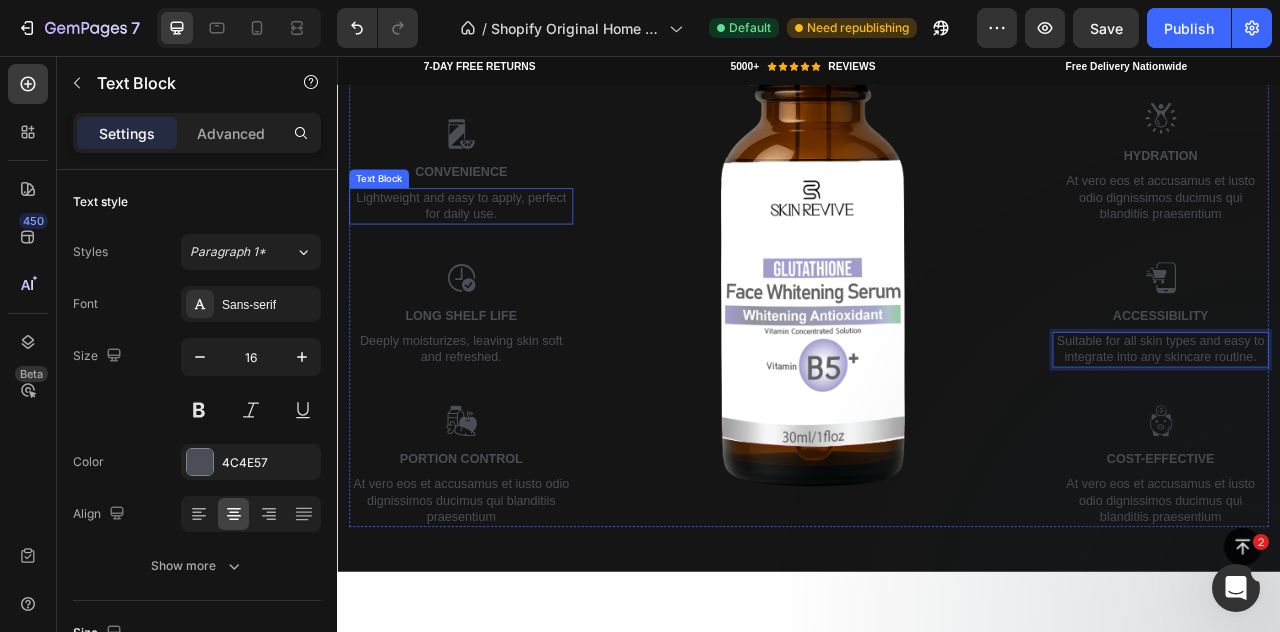 click on "Lightweight and easy to apply, perfect for daily use." at bounding box center (494, 248) 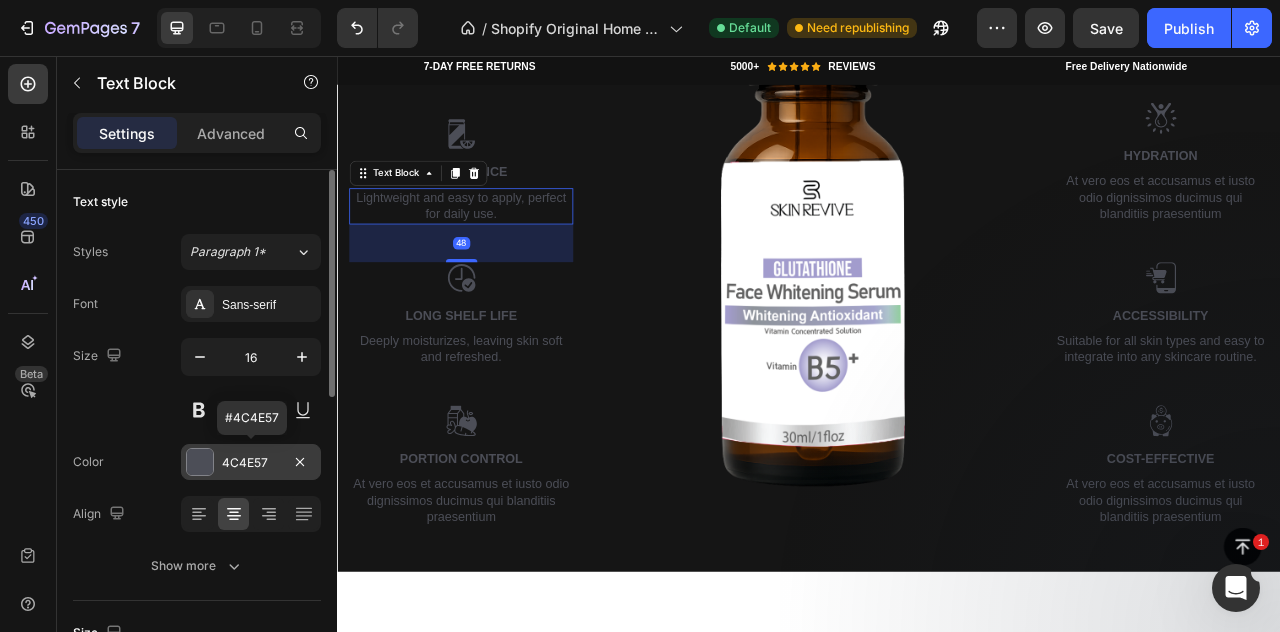 click at bounding box center (200, 462) 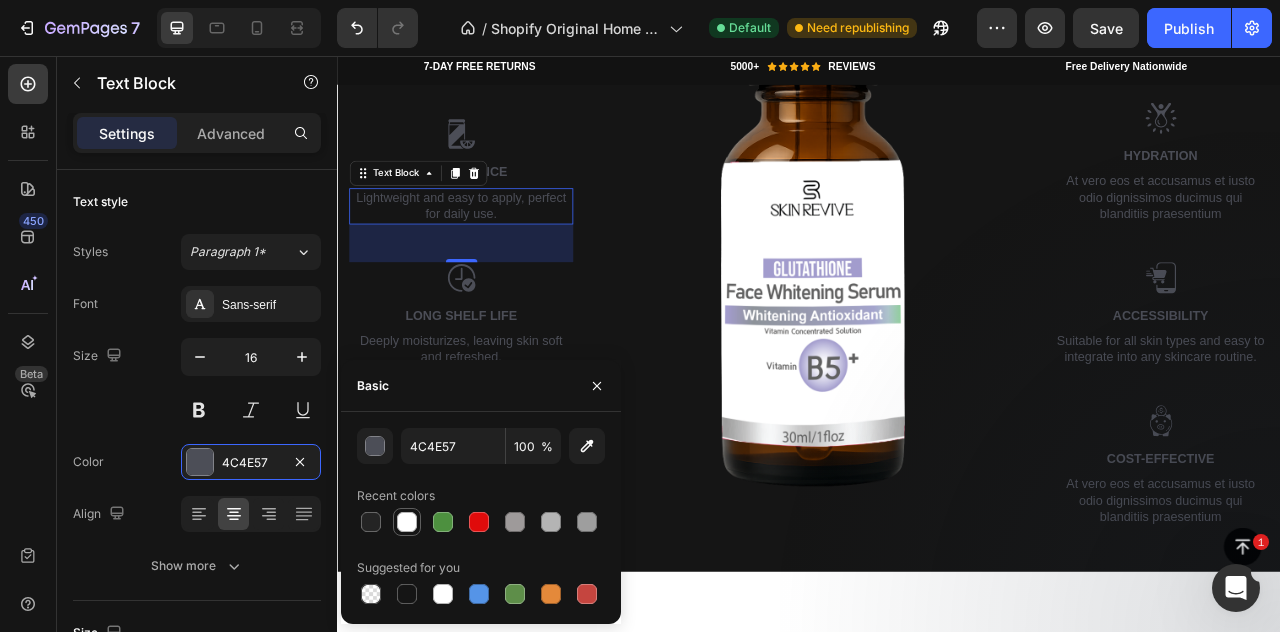 click at bounding box center (407, 522) 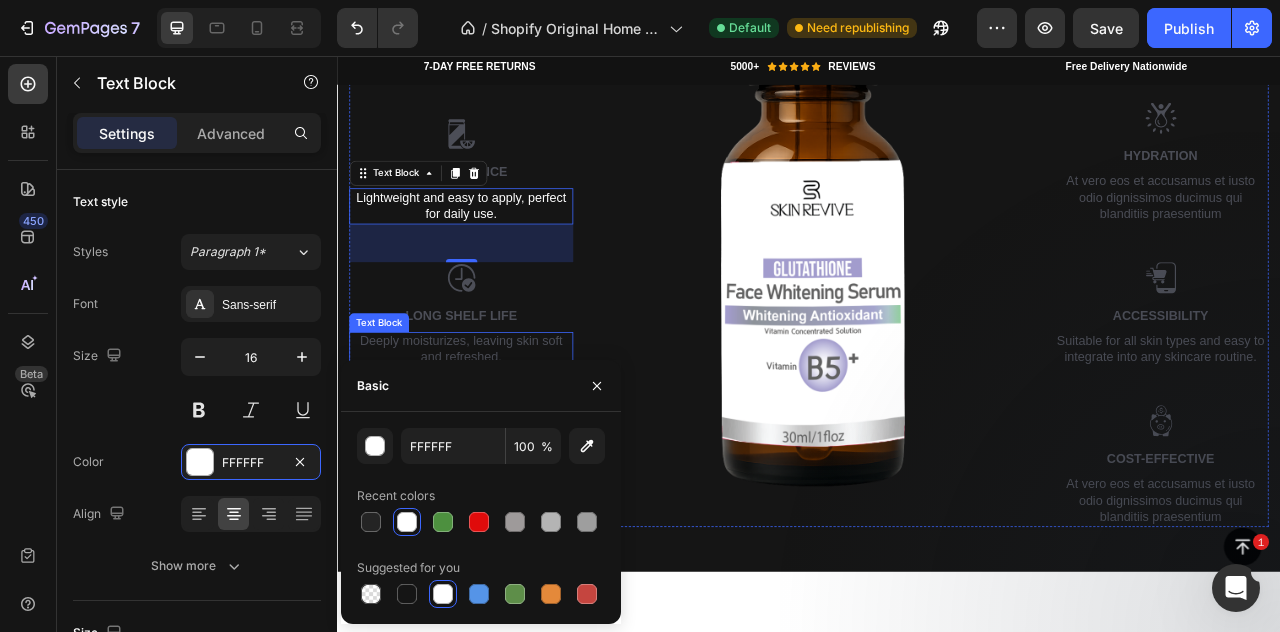 click on "Deeply moisturizes, leaving skin soft and refreshed." at bounding box center (494, 431) 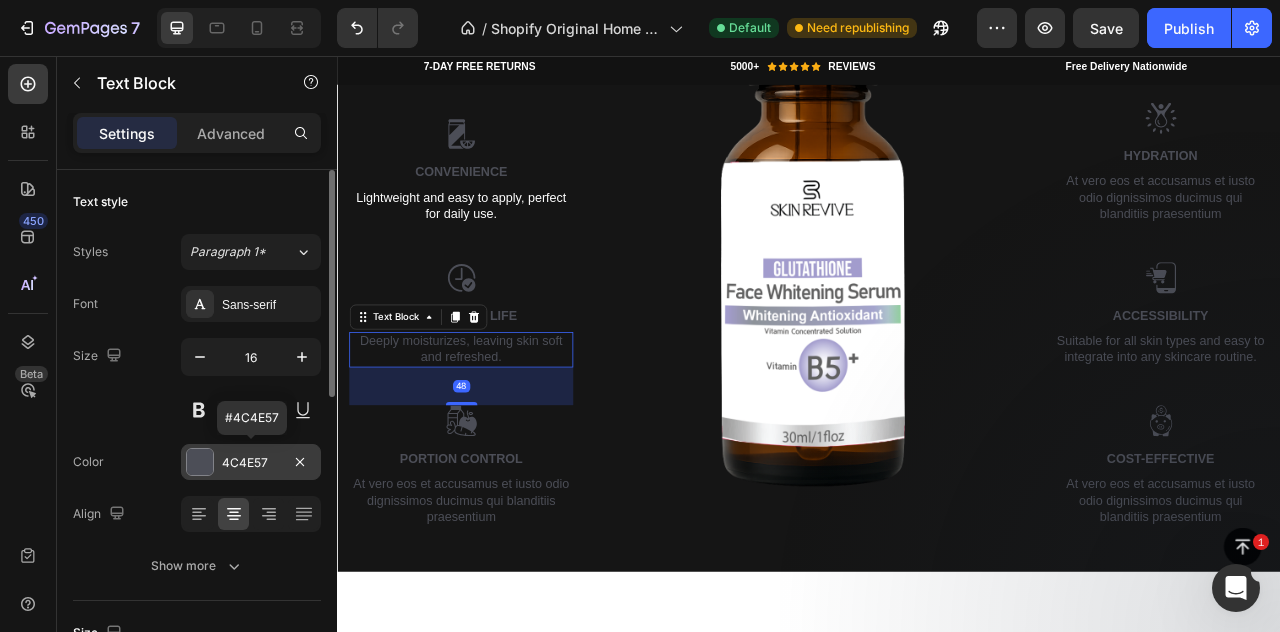 click at bounding box center (200, 462) 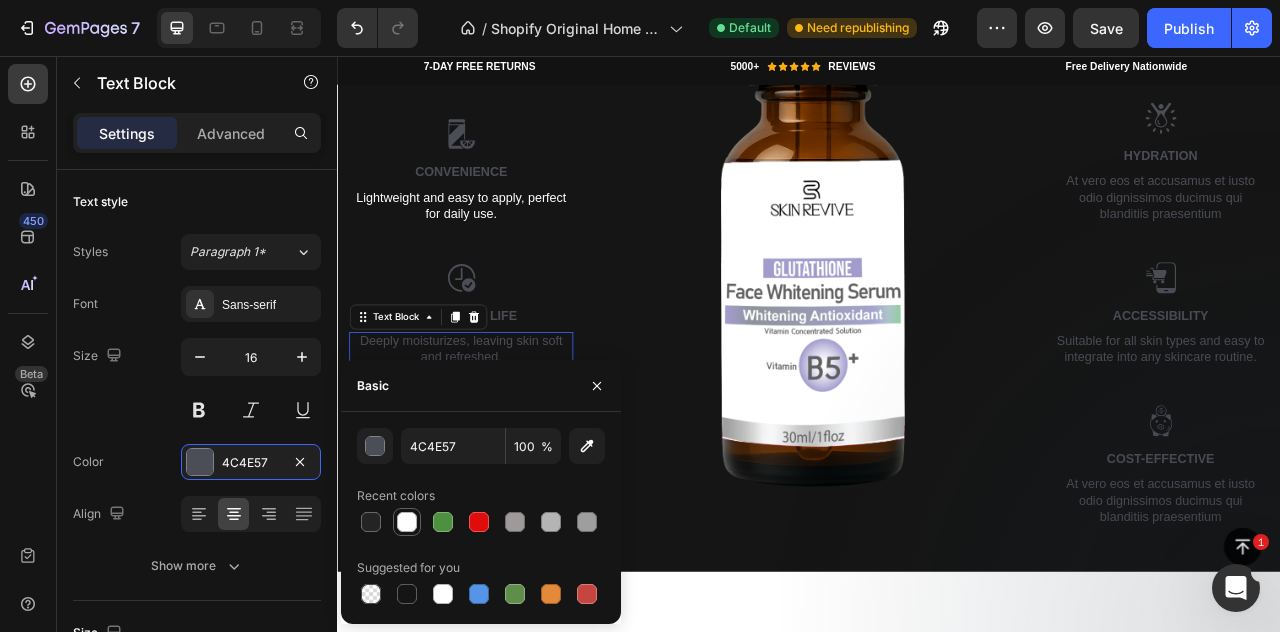 click at bounding box center (407, 522) 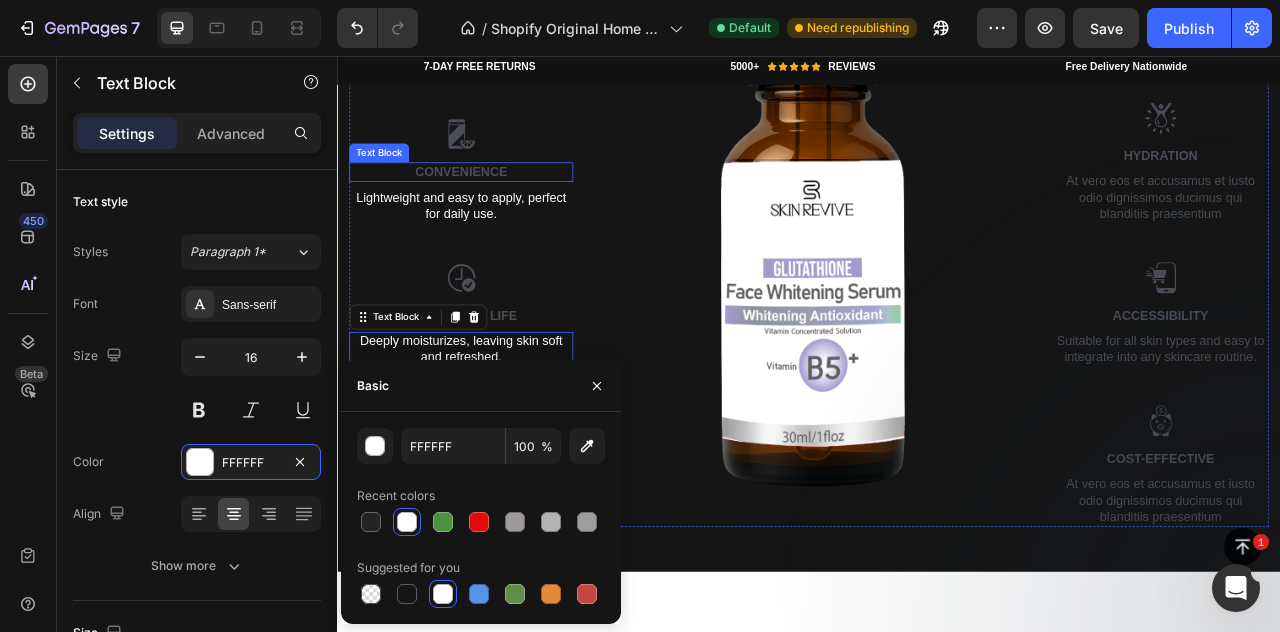 click on "Convenience" at bounding box center (494, 204) 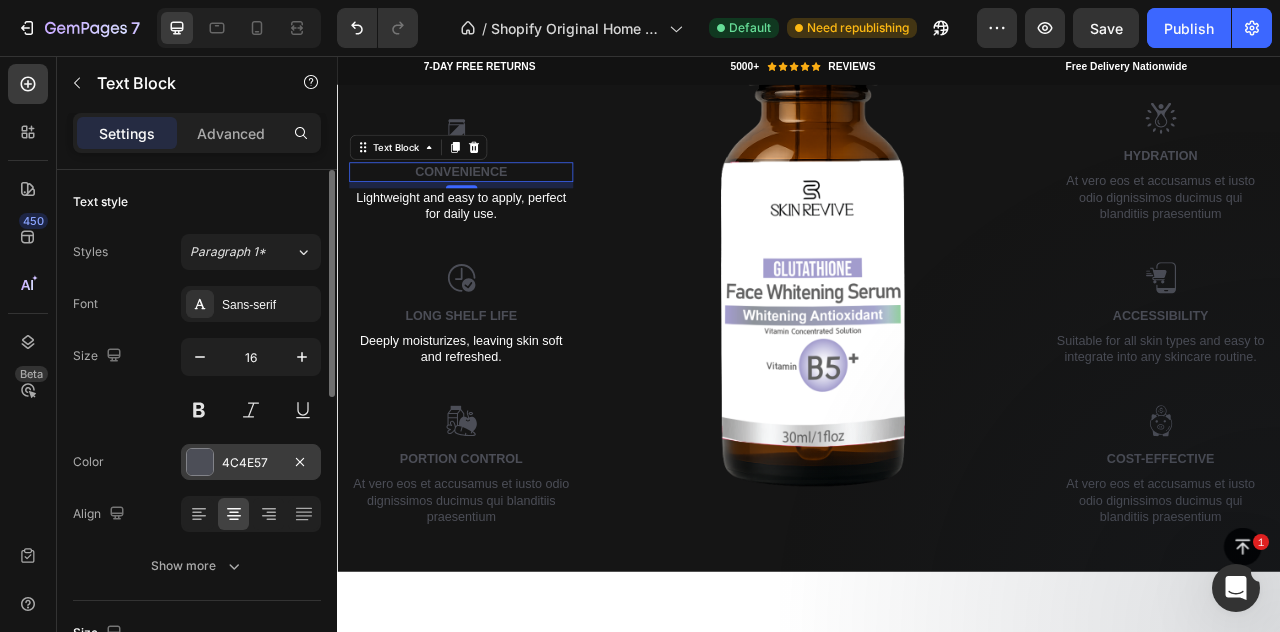 click at bounding box center [200, 462] 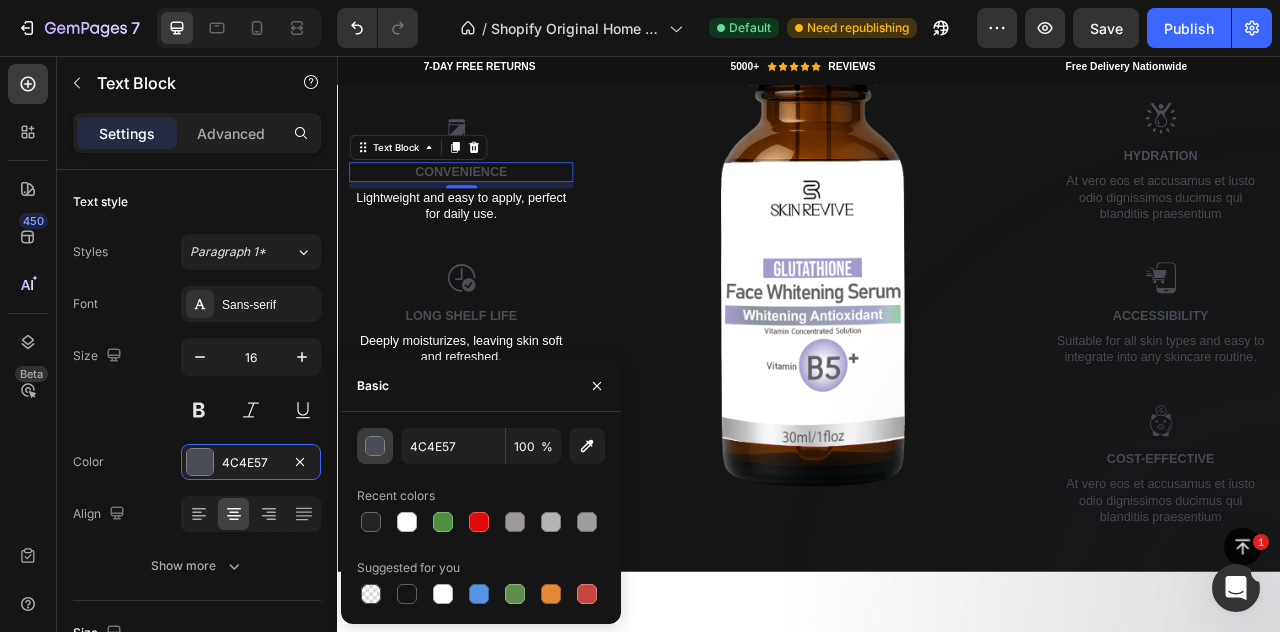 click at bounding box center (376, 447) 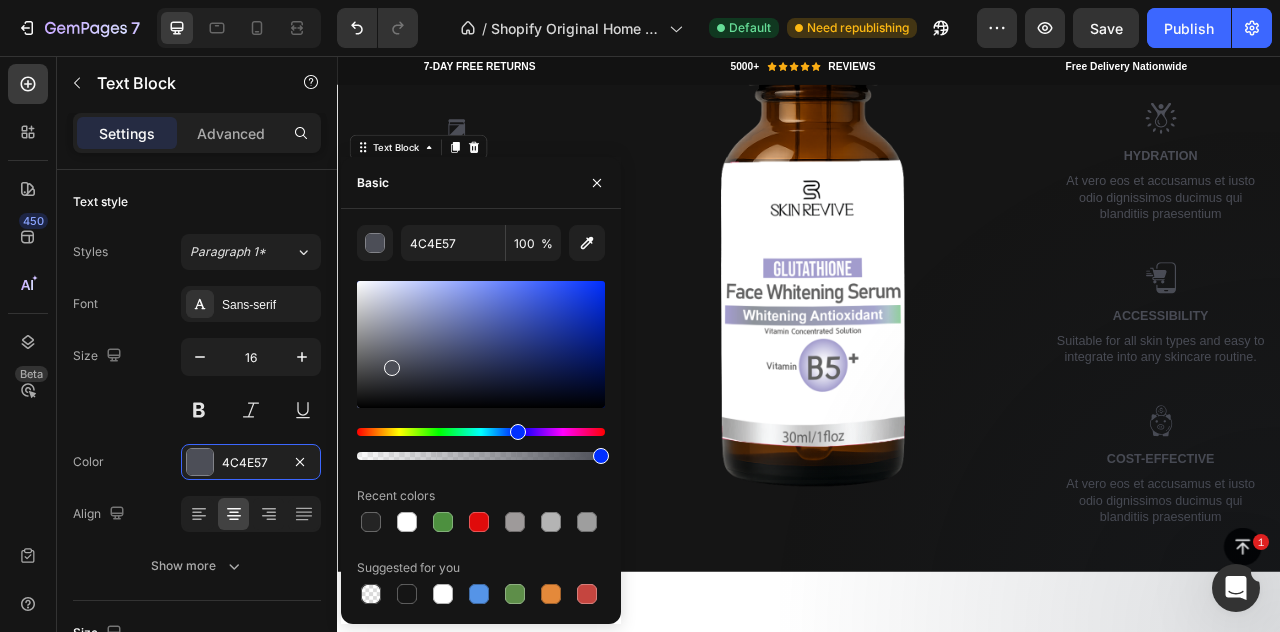 click at bounding box center [481, 344] 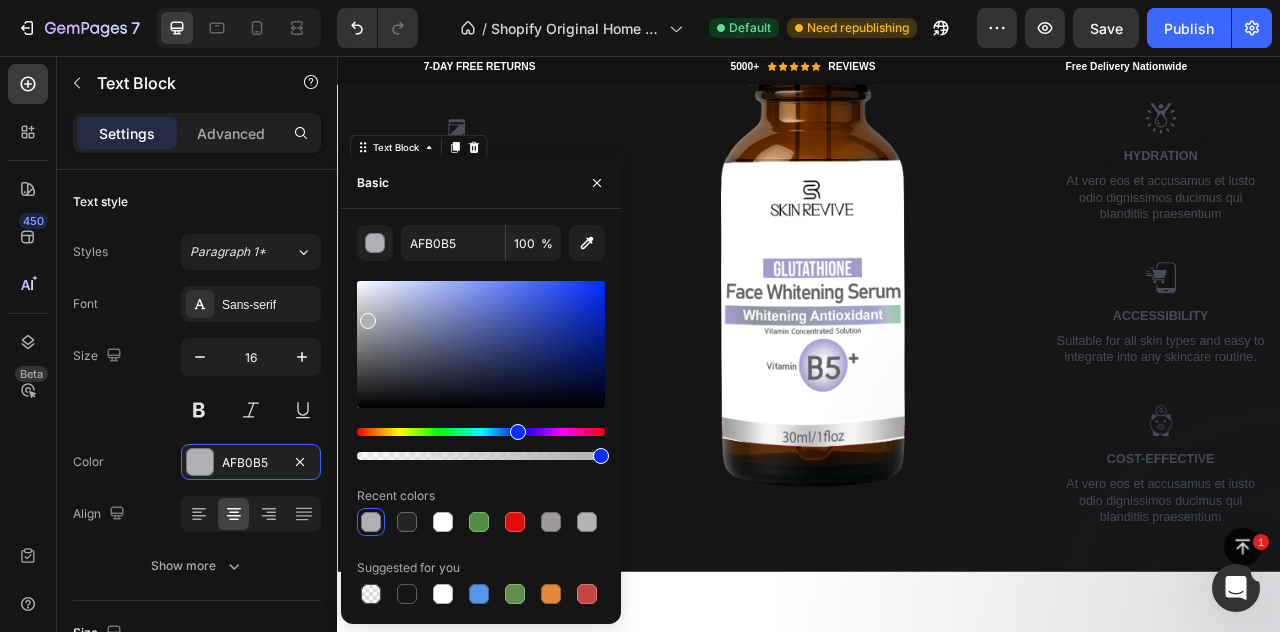 click at bounding box center (481, 344) 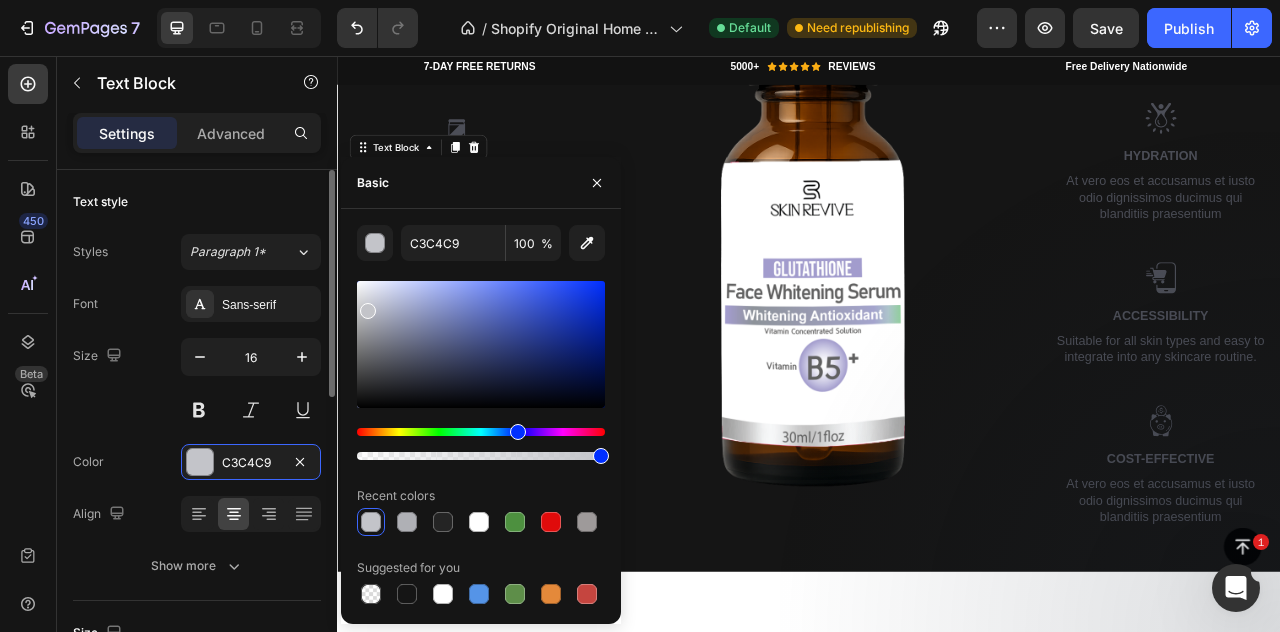 click on "Styles Paragraph 1* Font Sans-serif Size 16 Color C3C4C9 Align Show more" at bounding box center [197, 409] 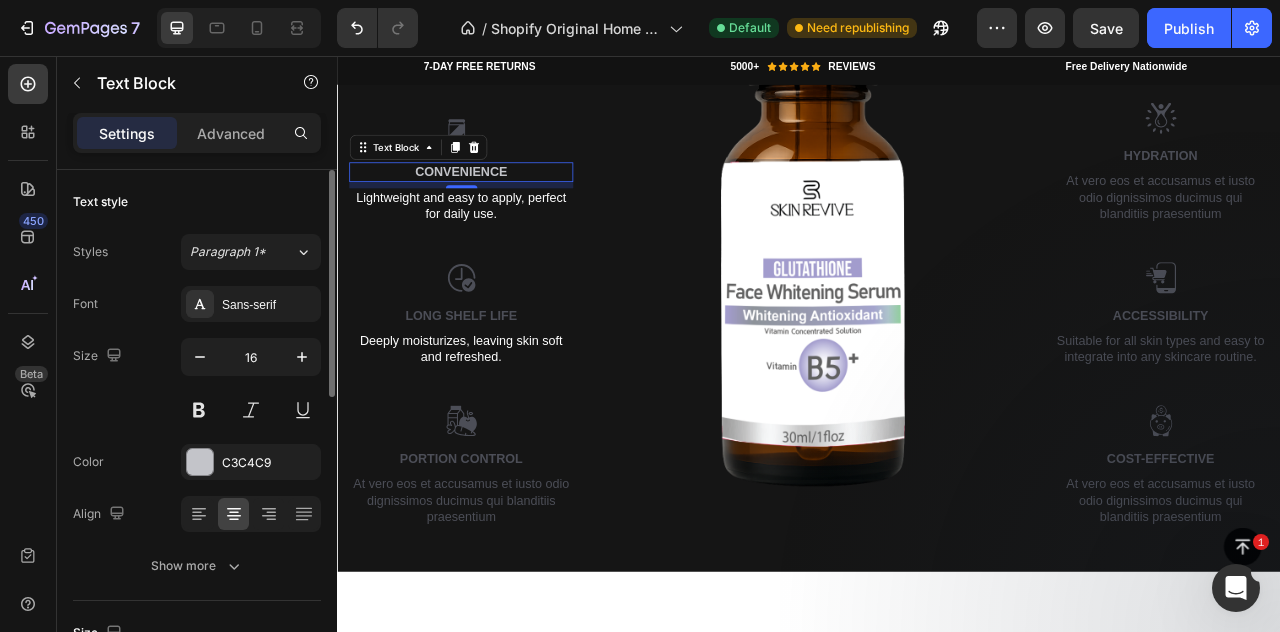 click on "Text style" at bounding box center [197, 202] 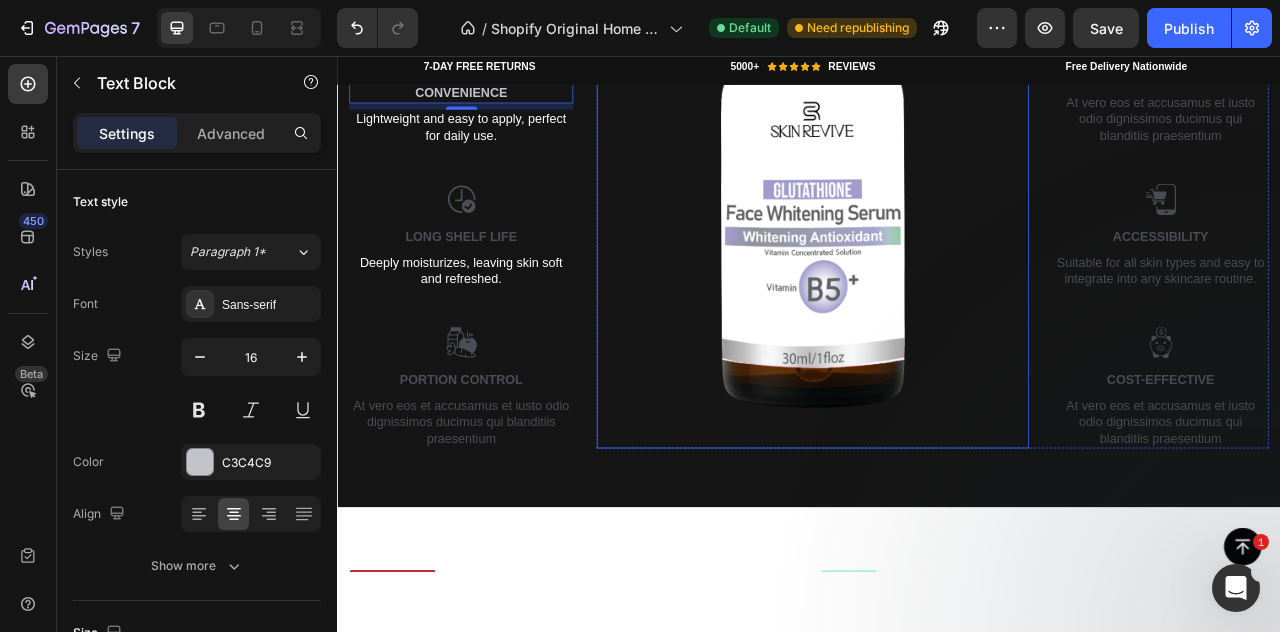 scroll, scrollTop: 2447, scrollLeft: 0, axis: vertical 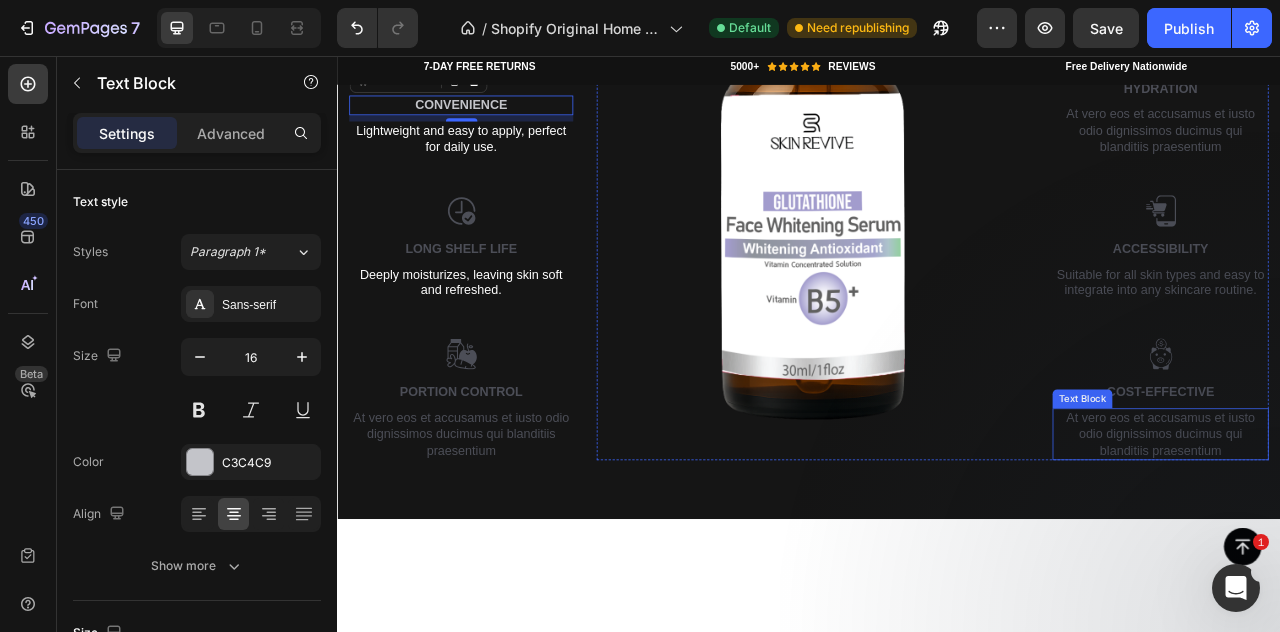 click on "At vero eos et accusamus et iusto odio dignissimos ducimus qui blanditiis praesentium" at bounding box center [1384, 538] 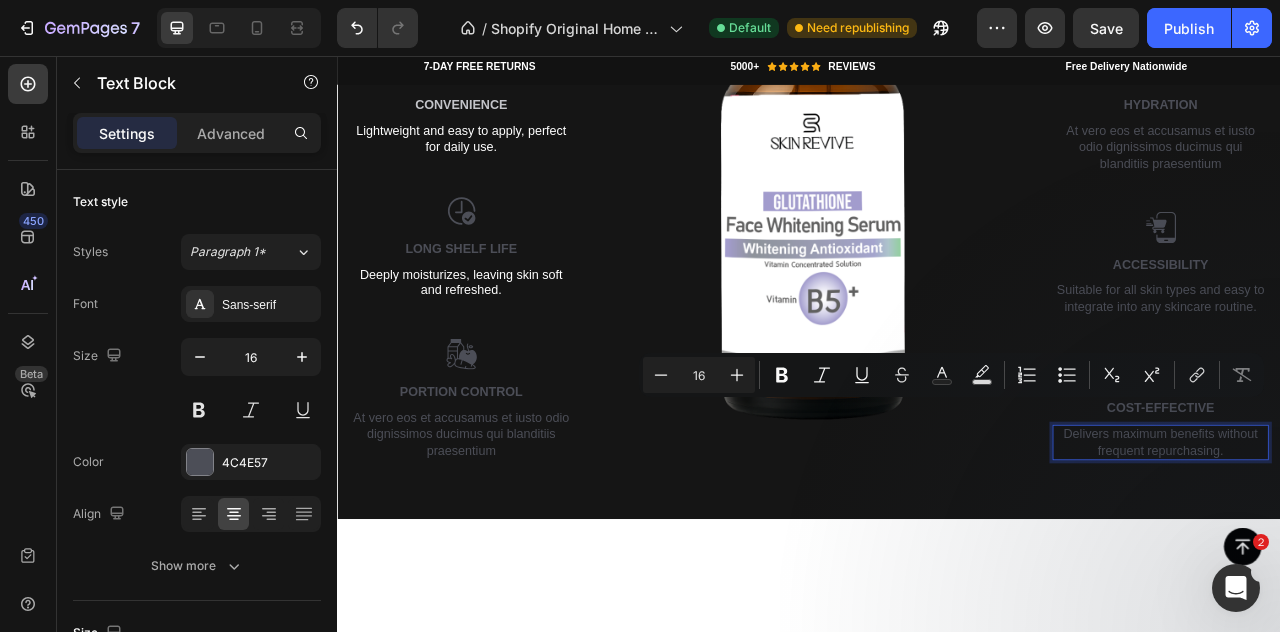 scroll, scrollTop: 2468, scrollLeft: 0, axis: vertical 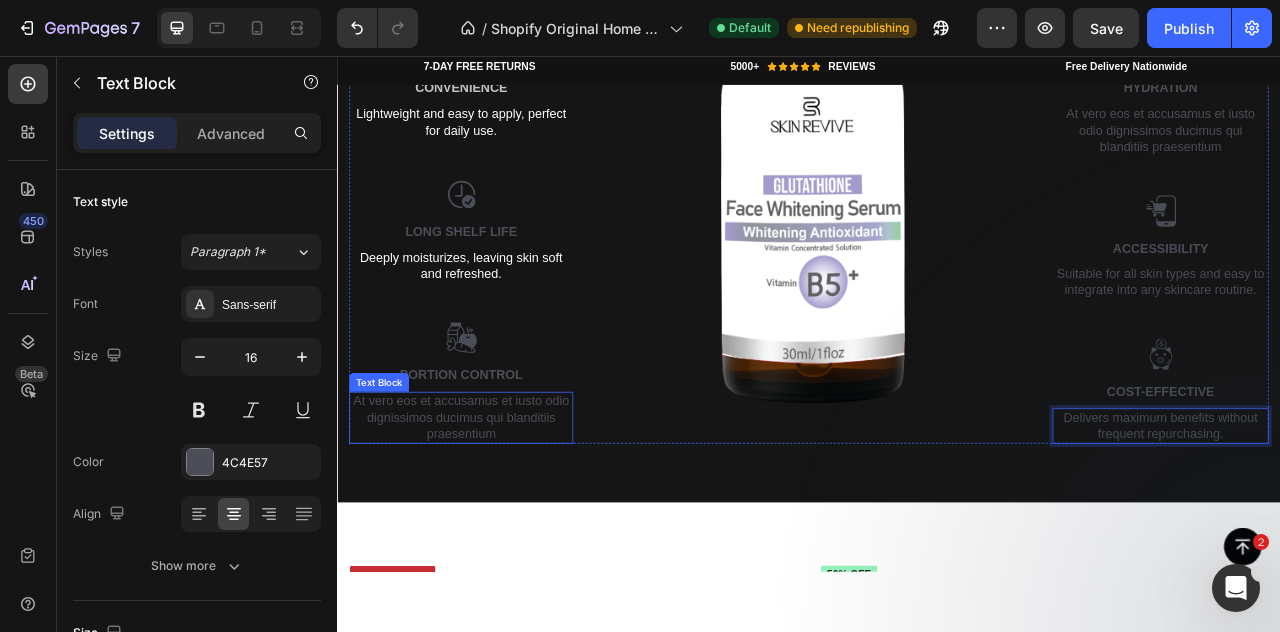 click on "At vero eos et accusamus et iusto odio dignissimos ducimus qui blanditiis praesentium" at bounding box center (494, 517) 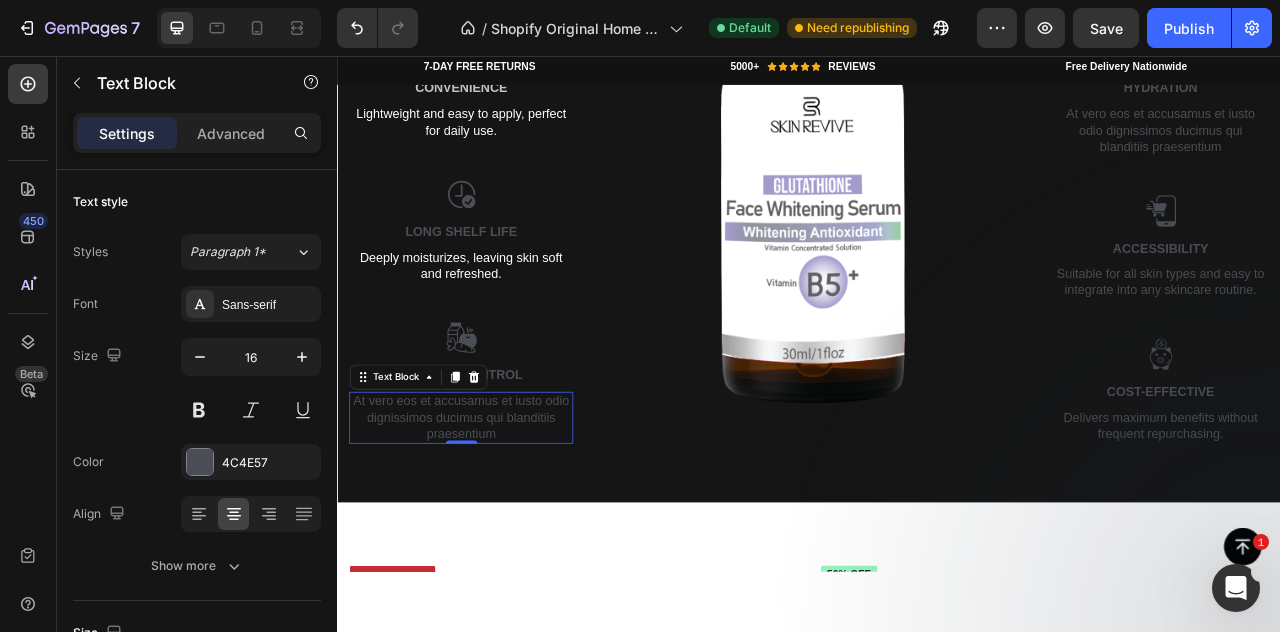 click on "At vero eos et accusamus et iusto odio dignissimos ducimus qui blanditiis praesentium" at bounding box center (494, 517) 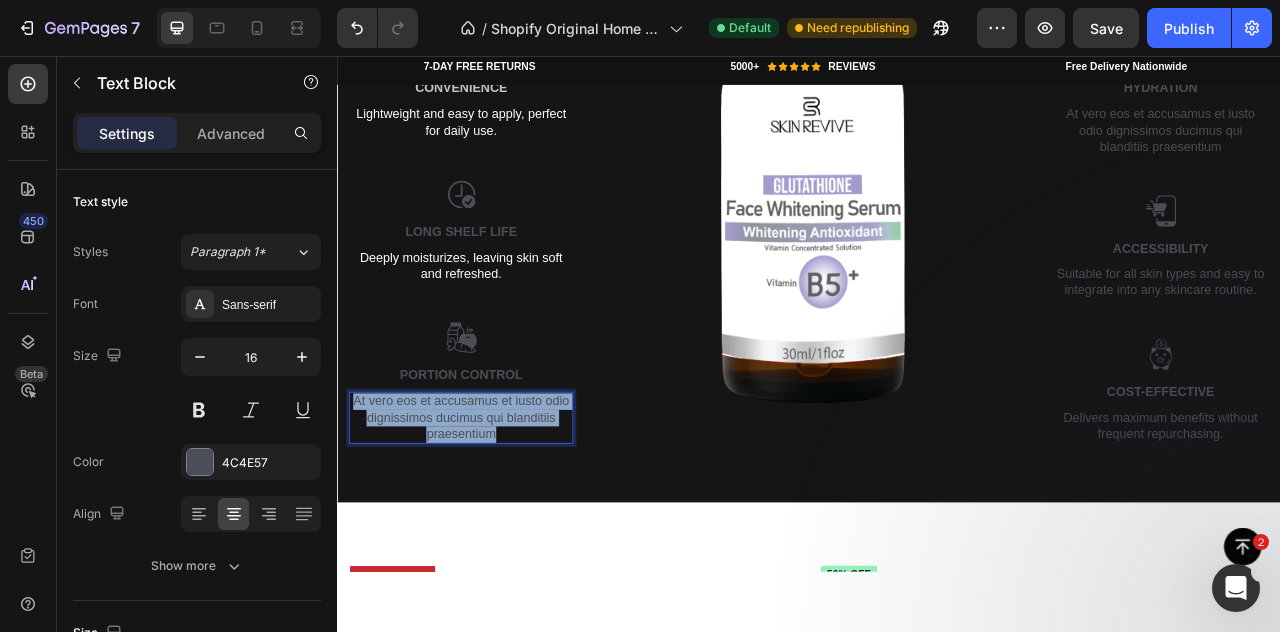 scroll, scrollTop: 2490, scrollLeft: 0, axis: vertical 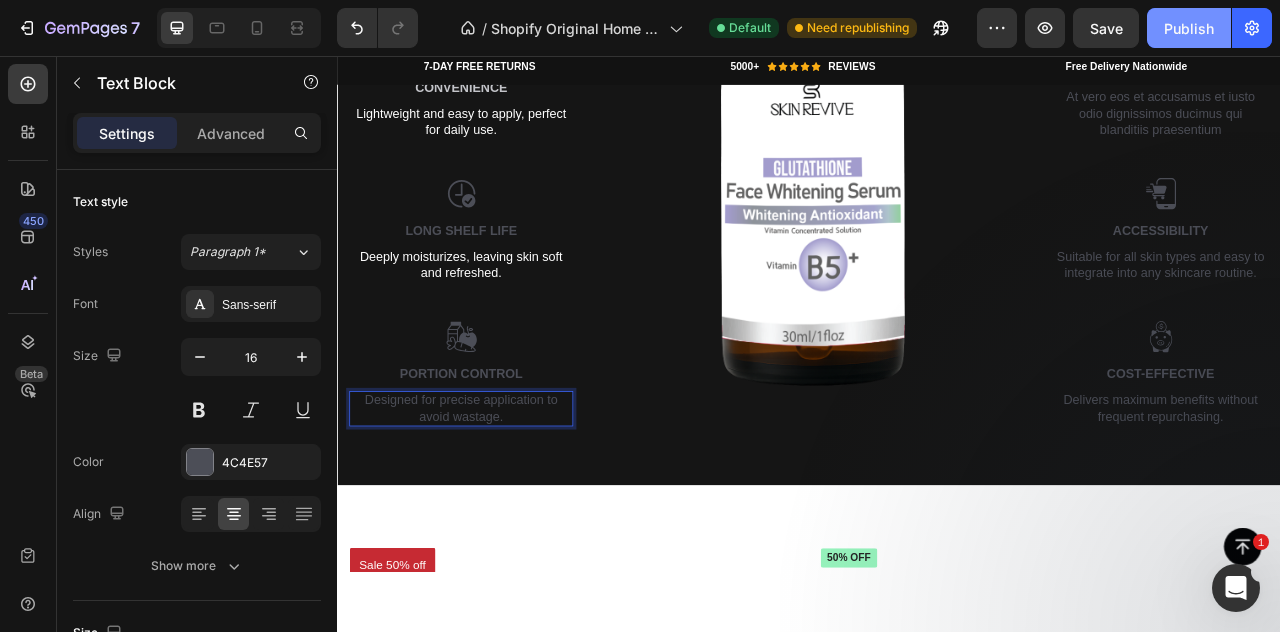 click on "Publish" at bounding box center (1189, 28) 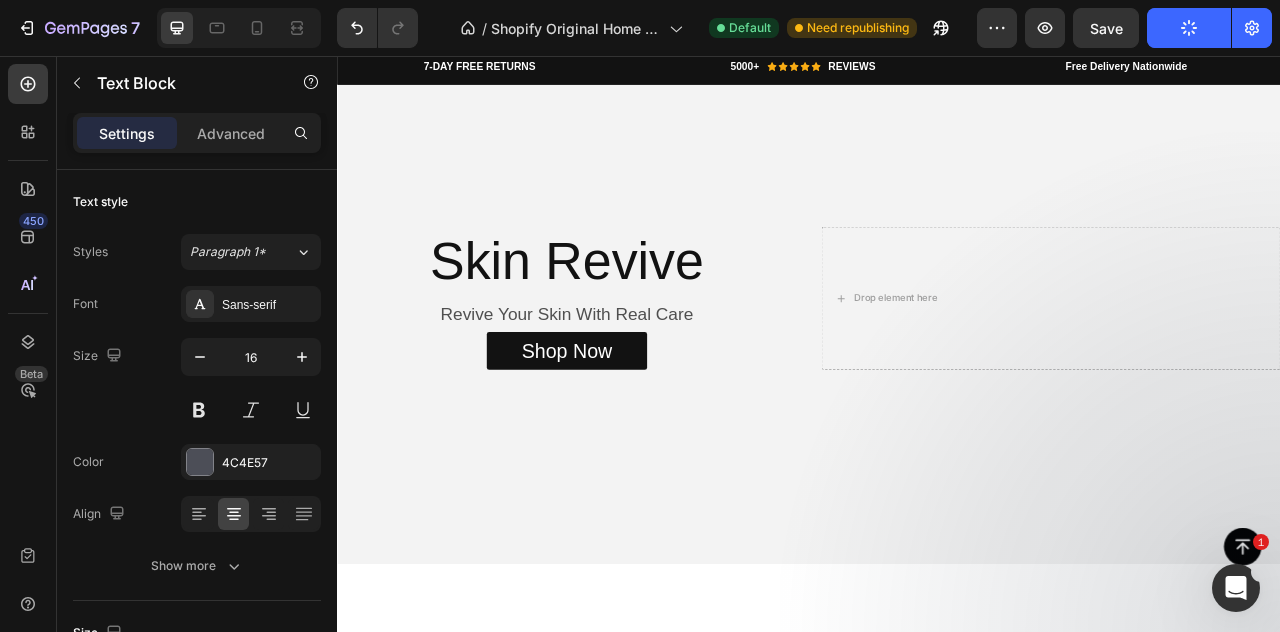 scroll, scrollTop: 0, scrollLeft: 0, axis: both 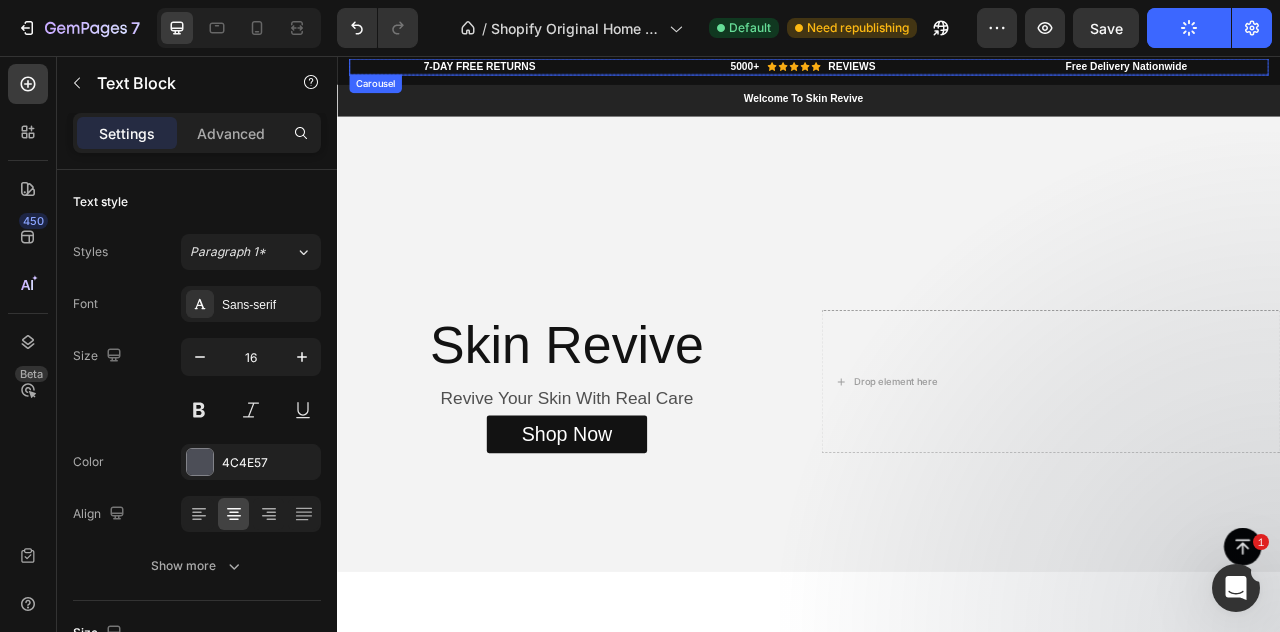 click on "7-DAY FREE RETURNS Heading Row 5000+ Heading                Icon                Icon                Icon                Icon                Icon Icon List Hoz REVIEWS Heading Row Row Free Delivery Nationwide Heading Row" at bounding box center [937, 70] 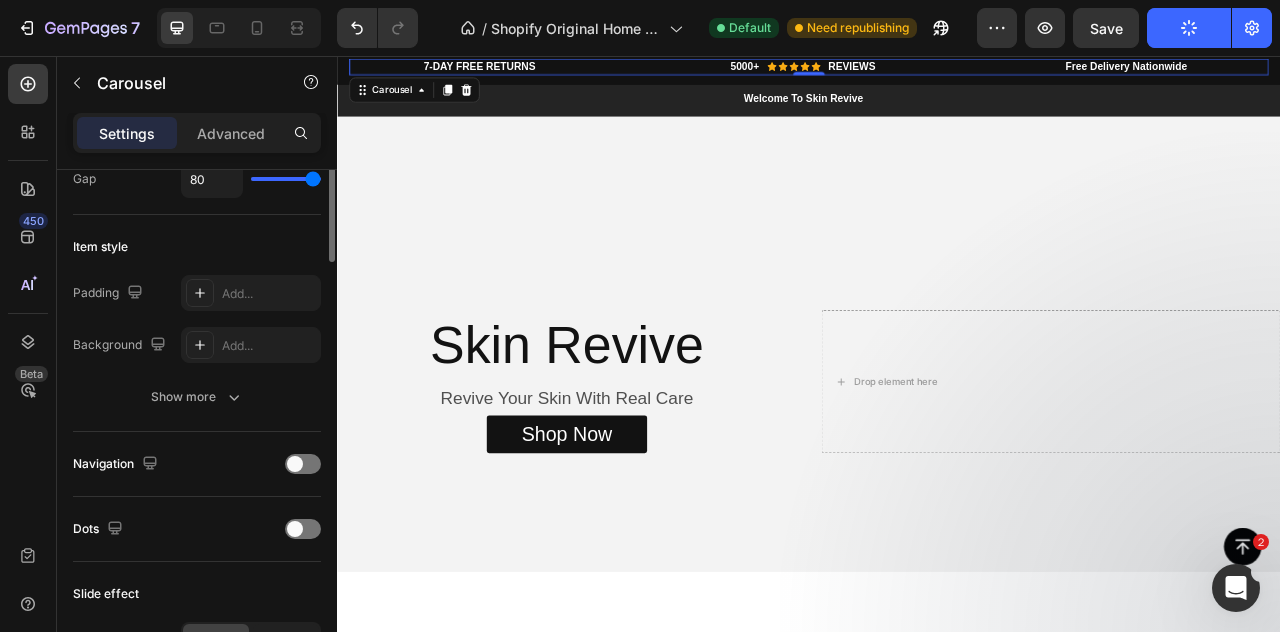 scroll, scrollTop: 319, scrollLeft: 0, axis: vertical 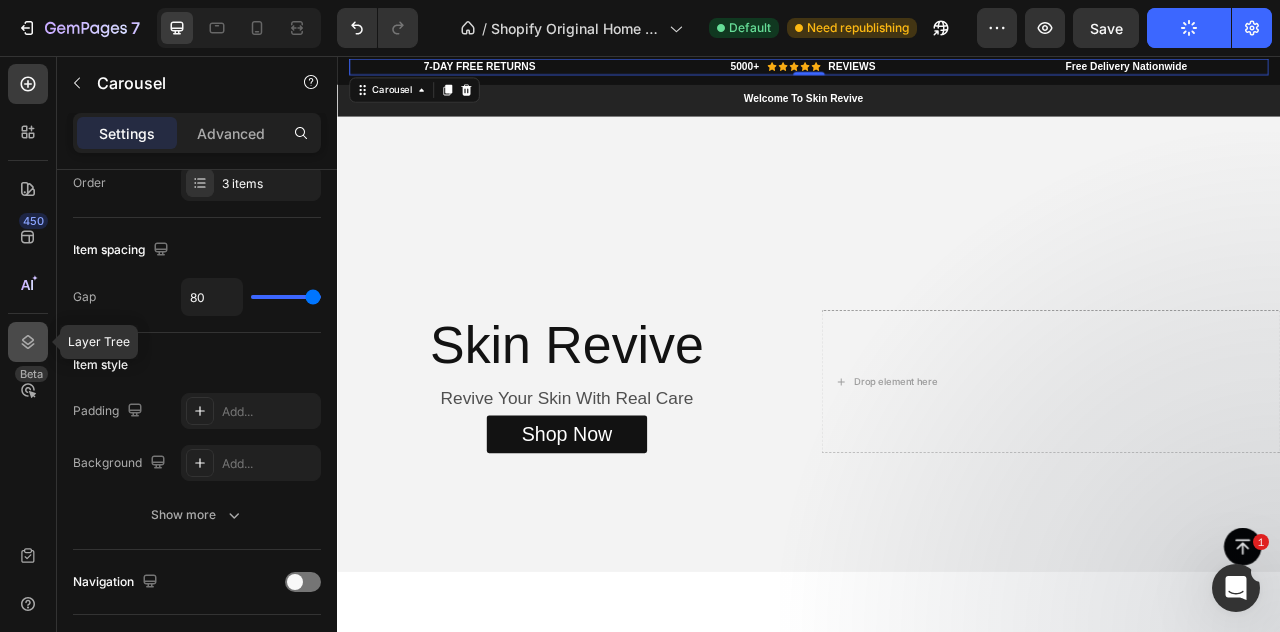 click 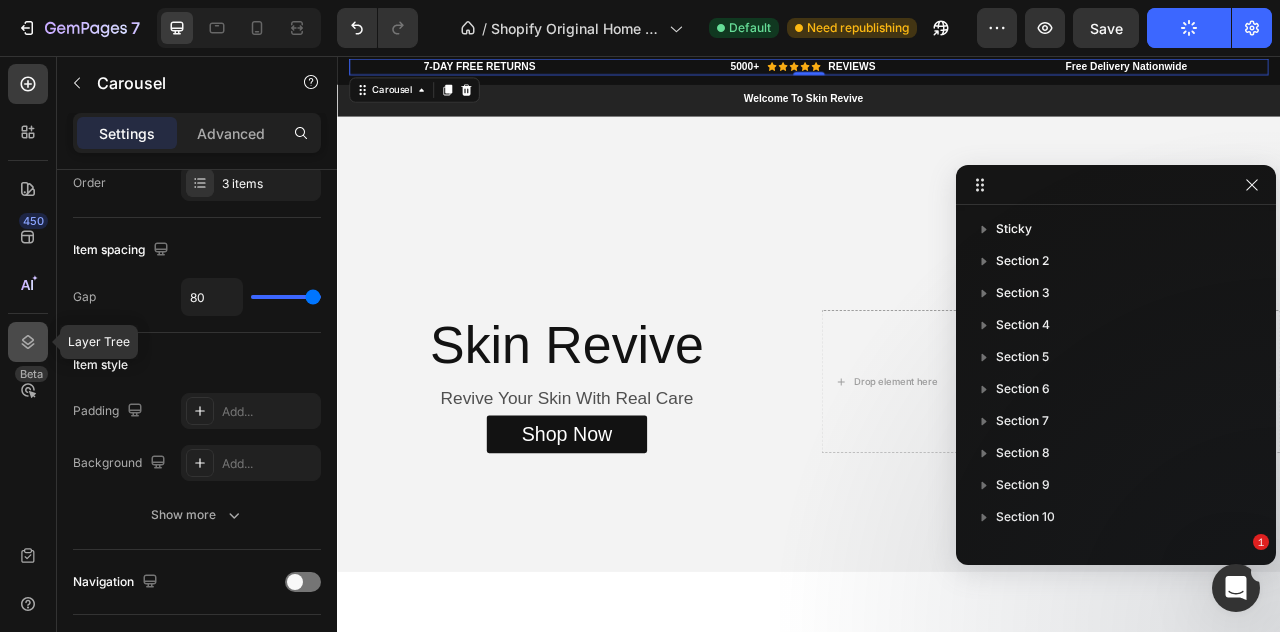 scroll, scrollTop: 214, scrollLeft: 0, axis: vertical 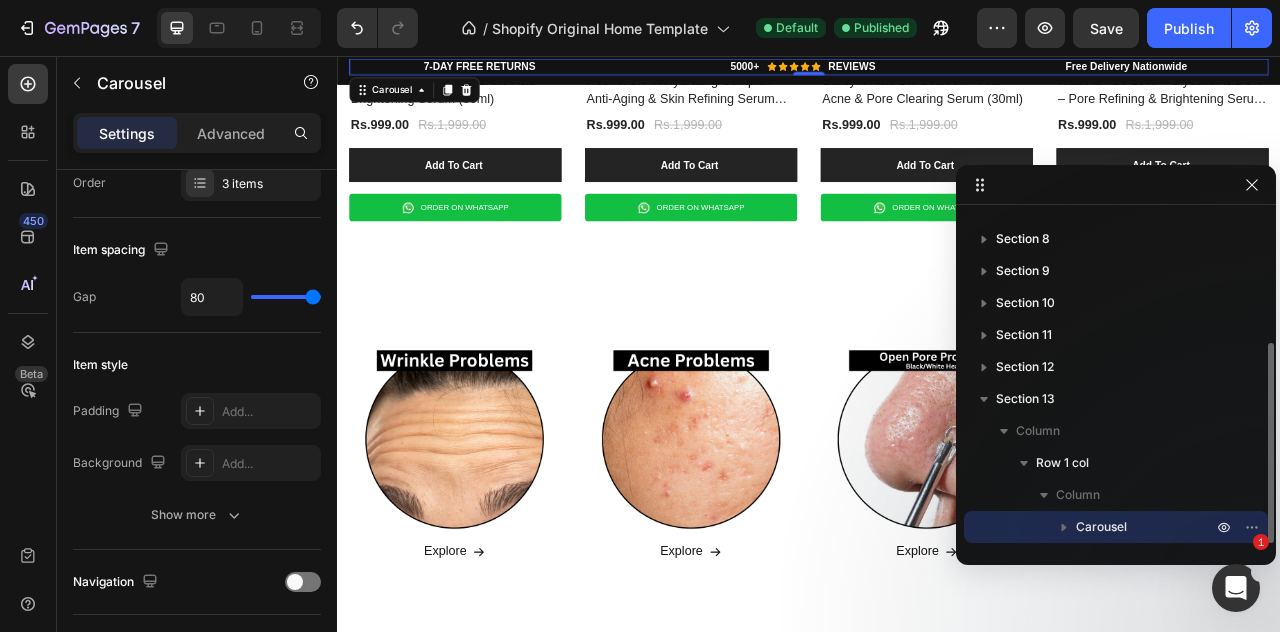 click 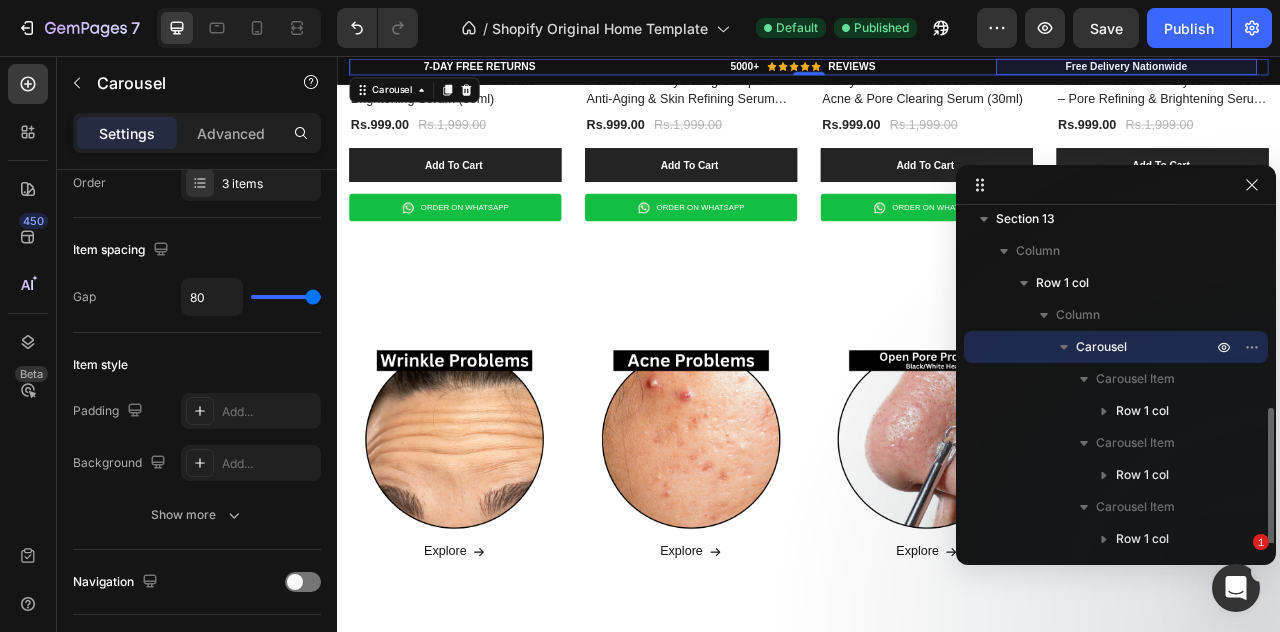 scroll, scrollTop: 406, scrollLeft: 0, axis: vertical 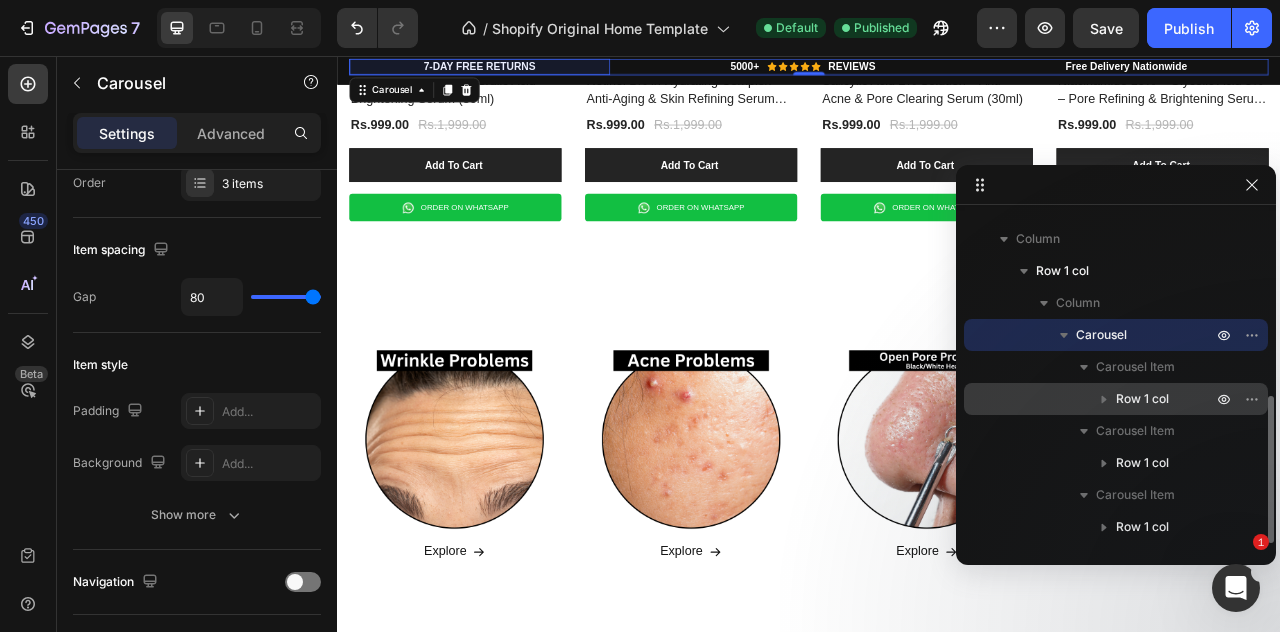 click 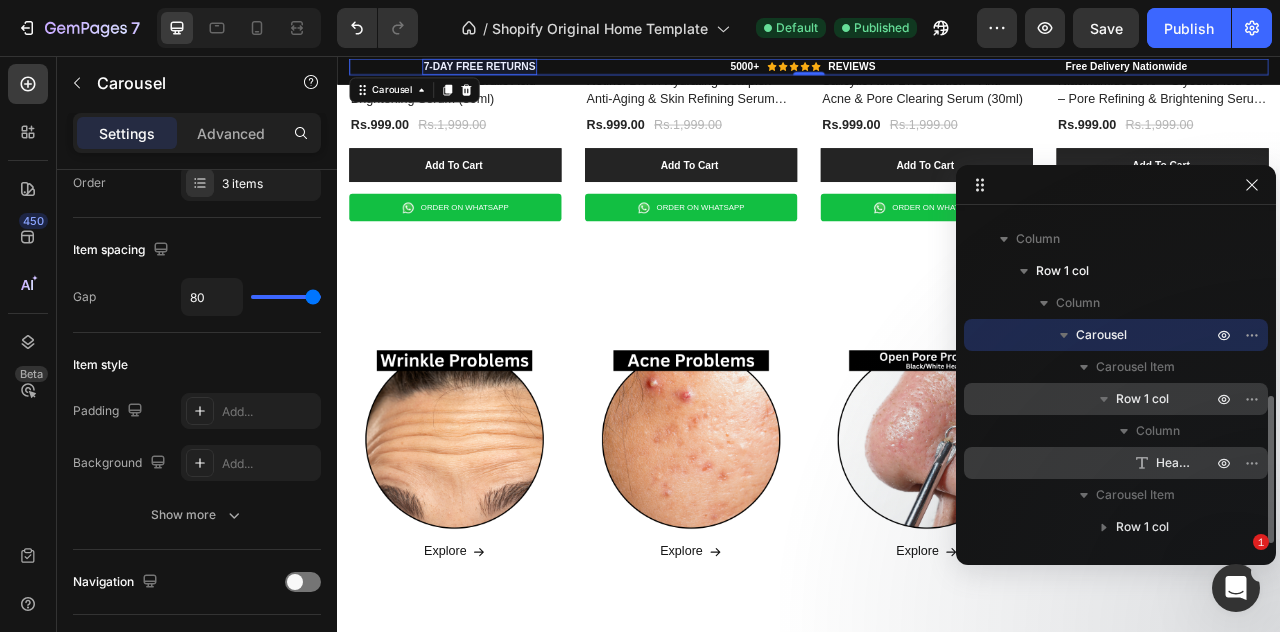 click on "Heading" at bounding box center (1174, 463) 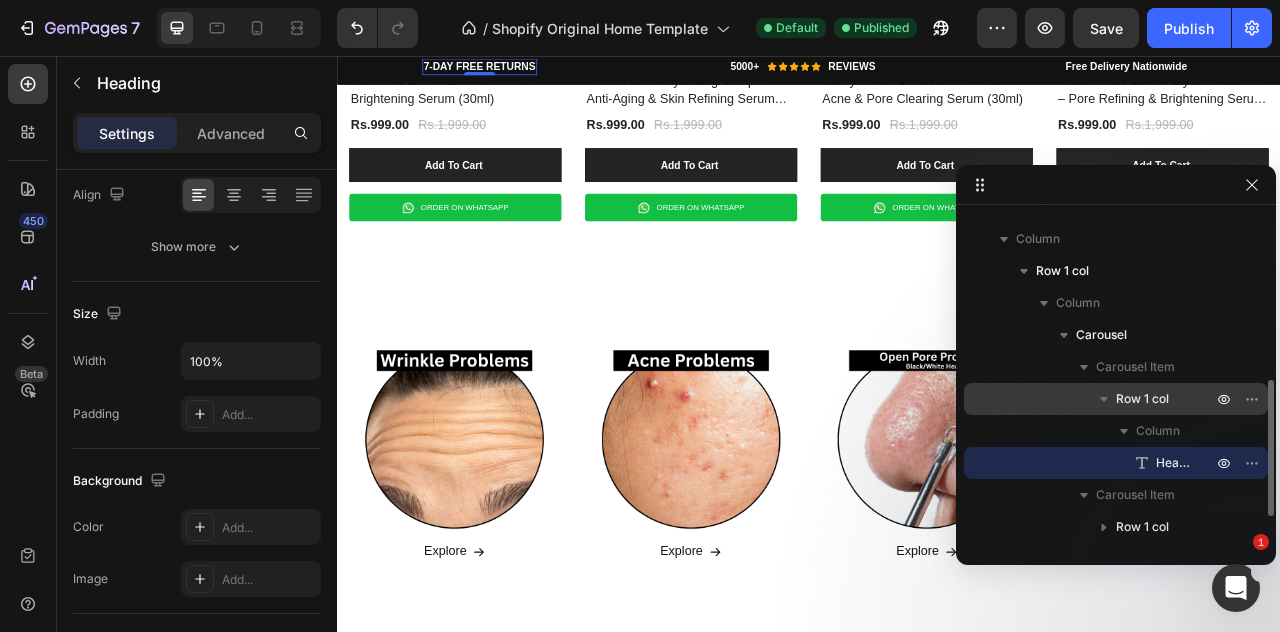 scroll, scrollTop: 0, scrollLeft: 0, axis: both 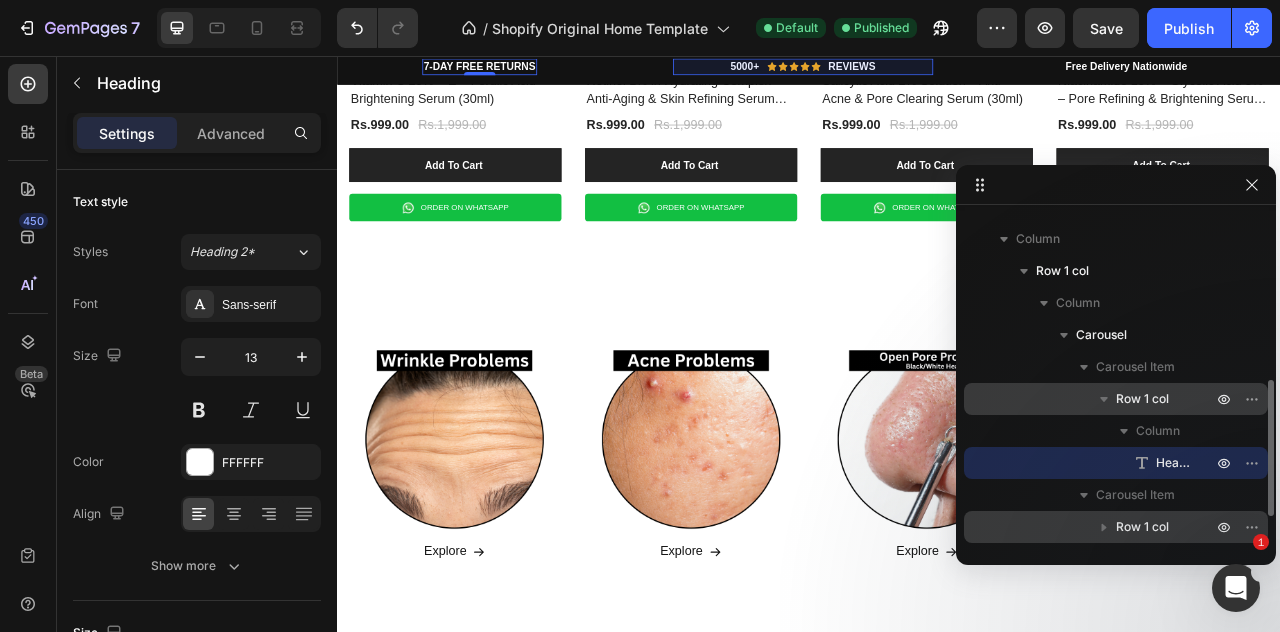 click 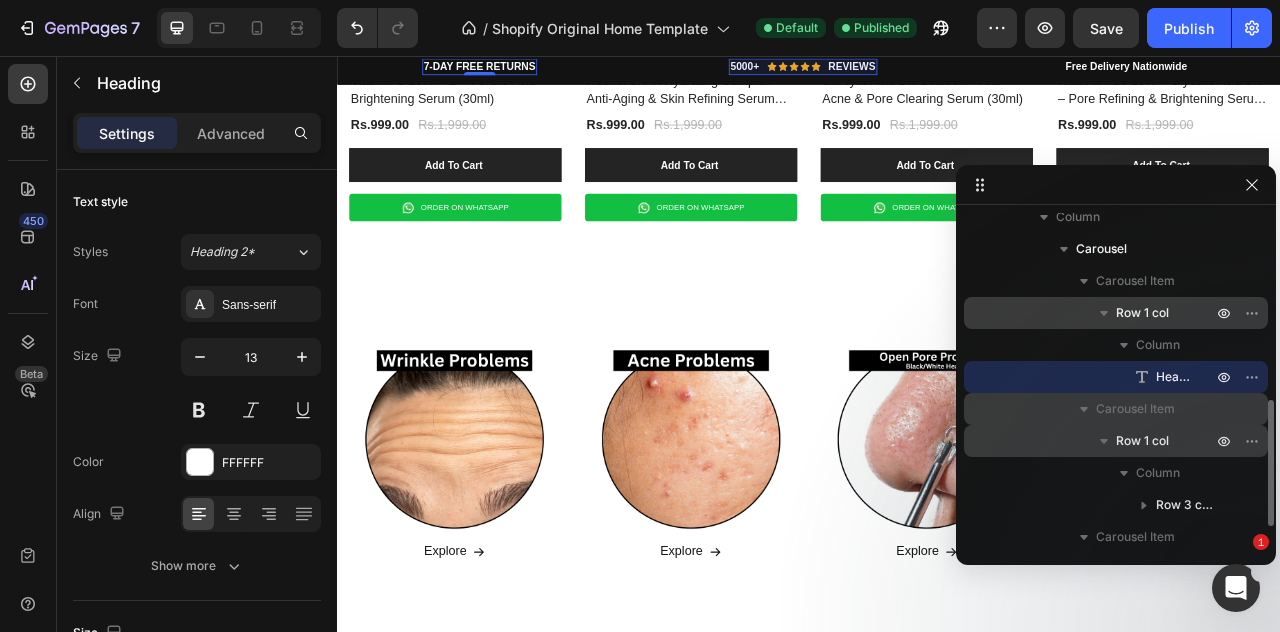 scroll, scrollTop: 516, scrollLeft: 0, axis: vertical 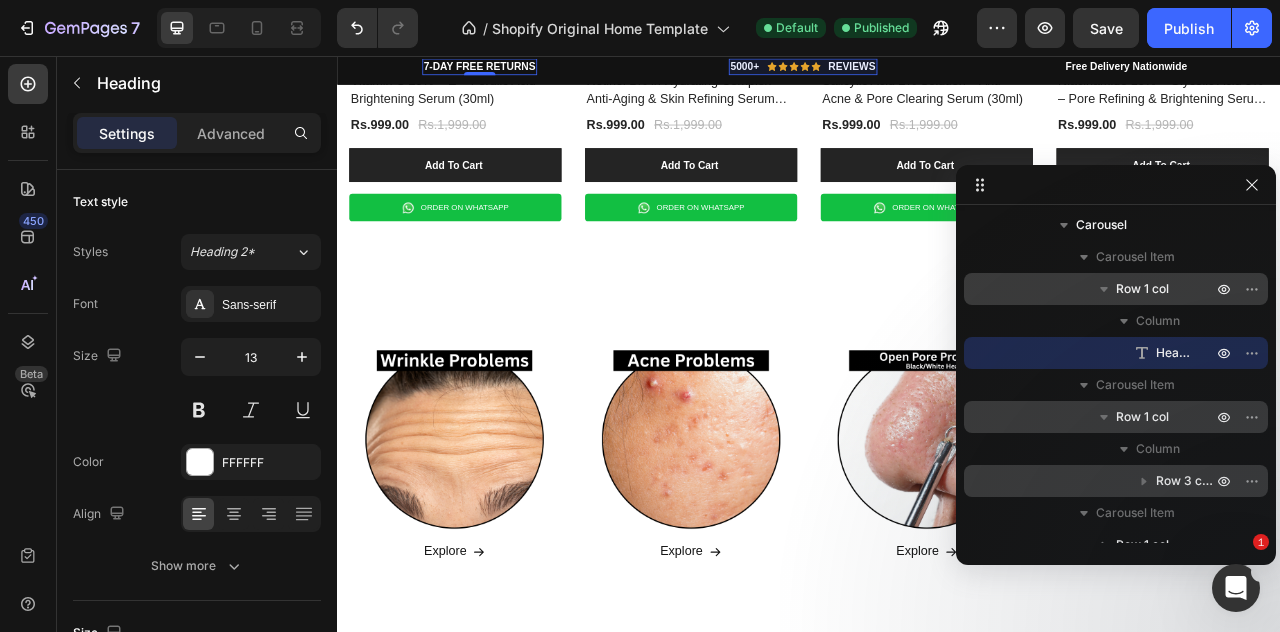 click 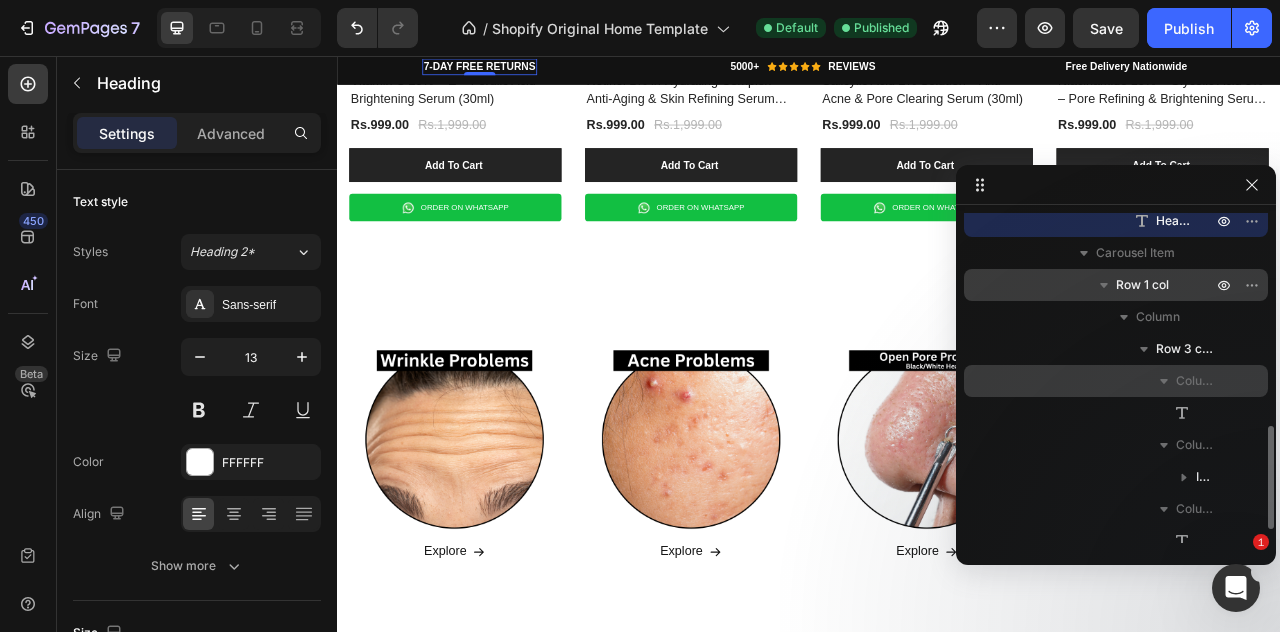 scroll, scrollTop: 656, scrollLeft: 0, axis: vertical 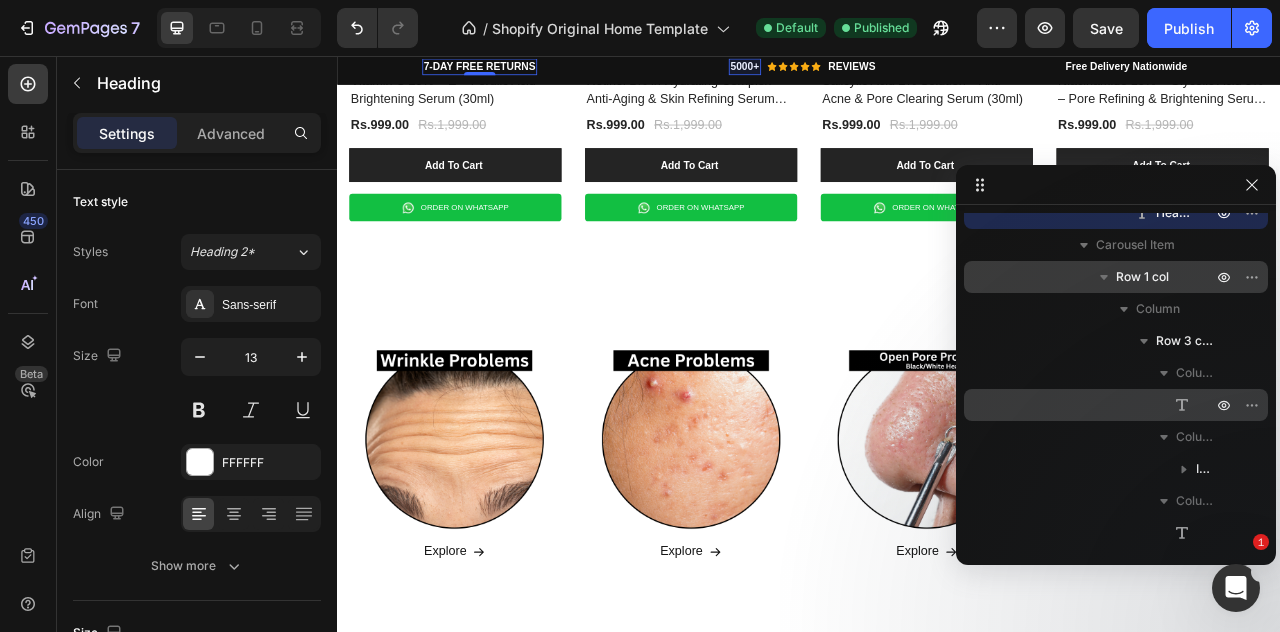 click 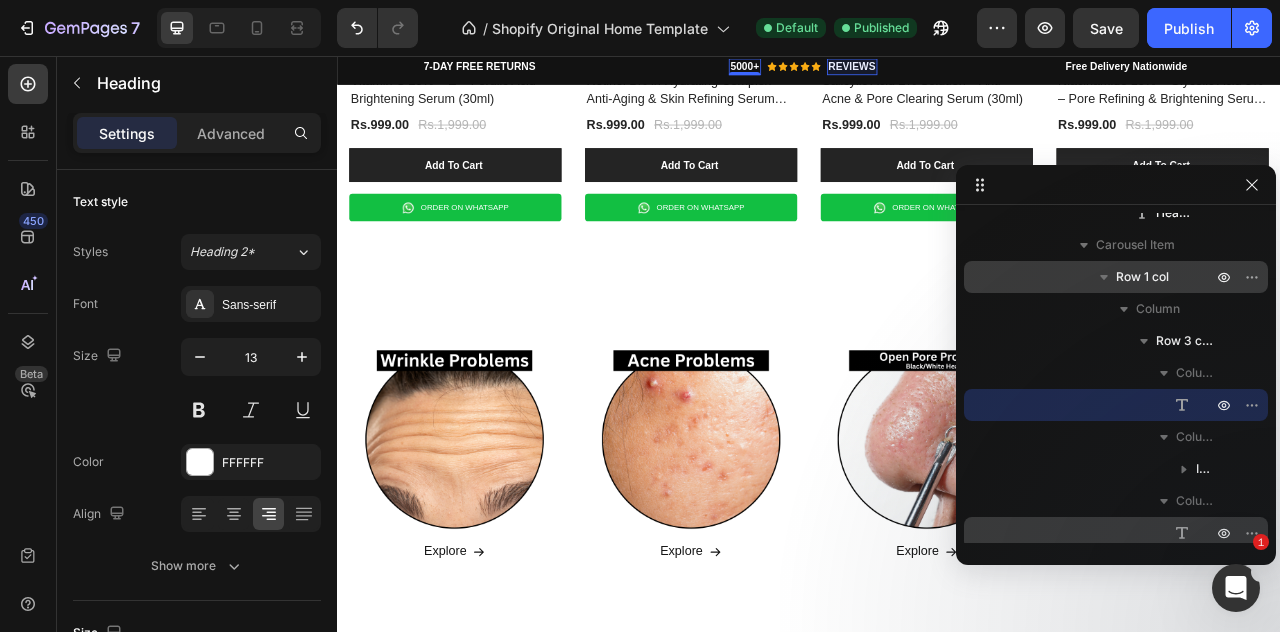click 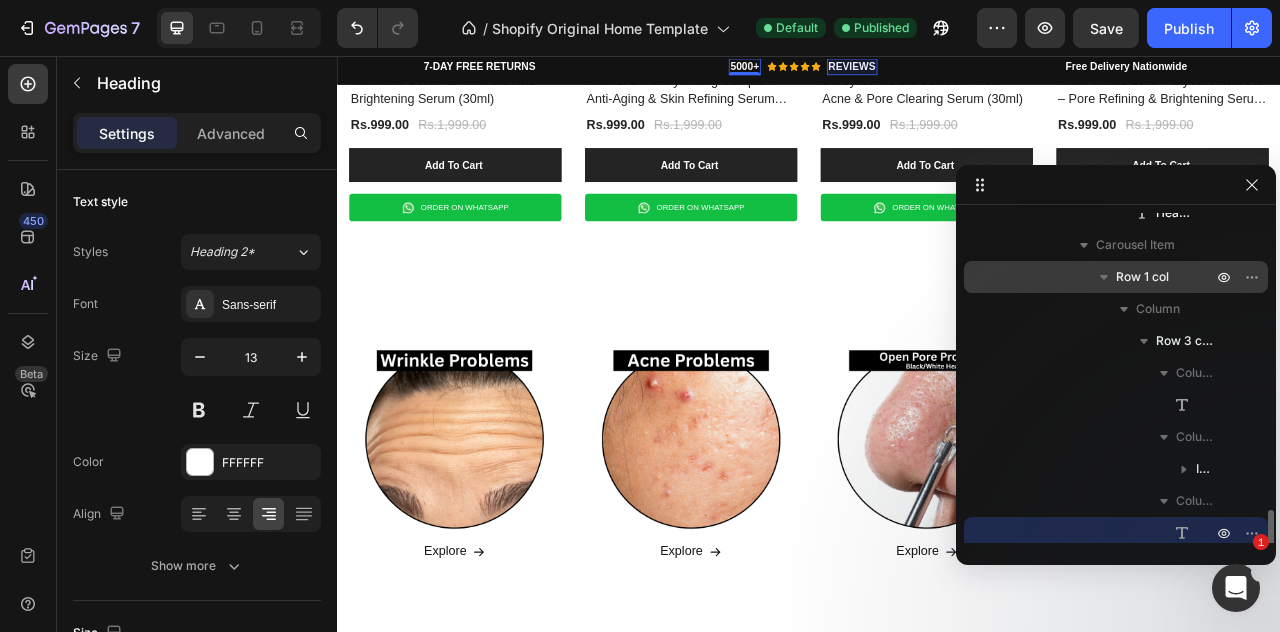 scroll, scrollTop: 726, scrollLeft: 0, axis: vertical 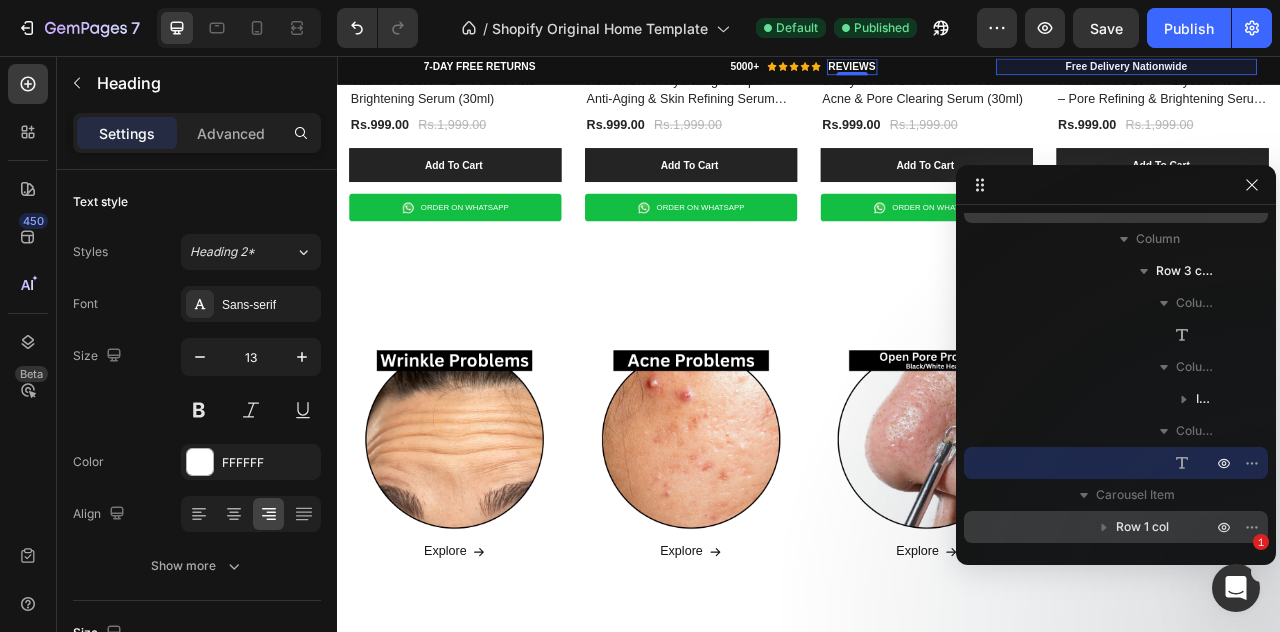 click 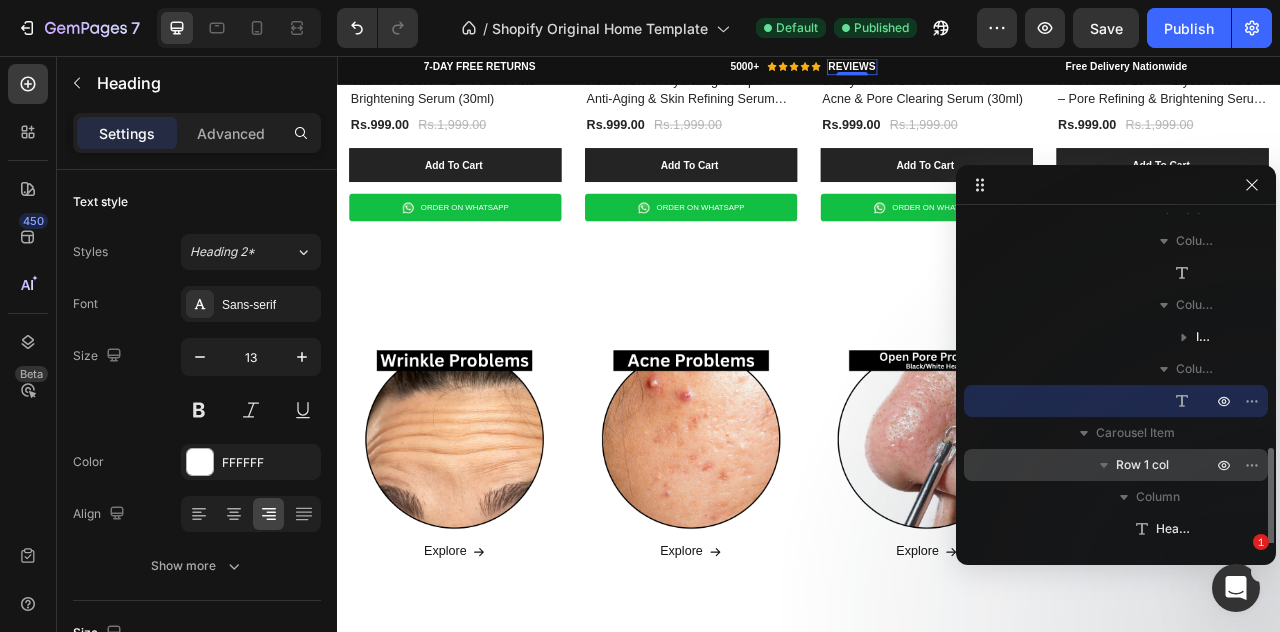 scroll, scrollTop: 790, scrollLeft: 0, axis: vertical 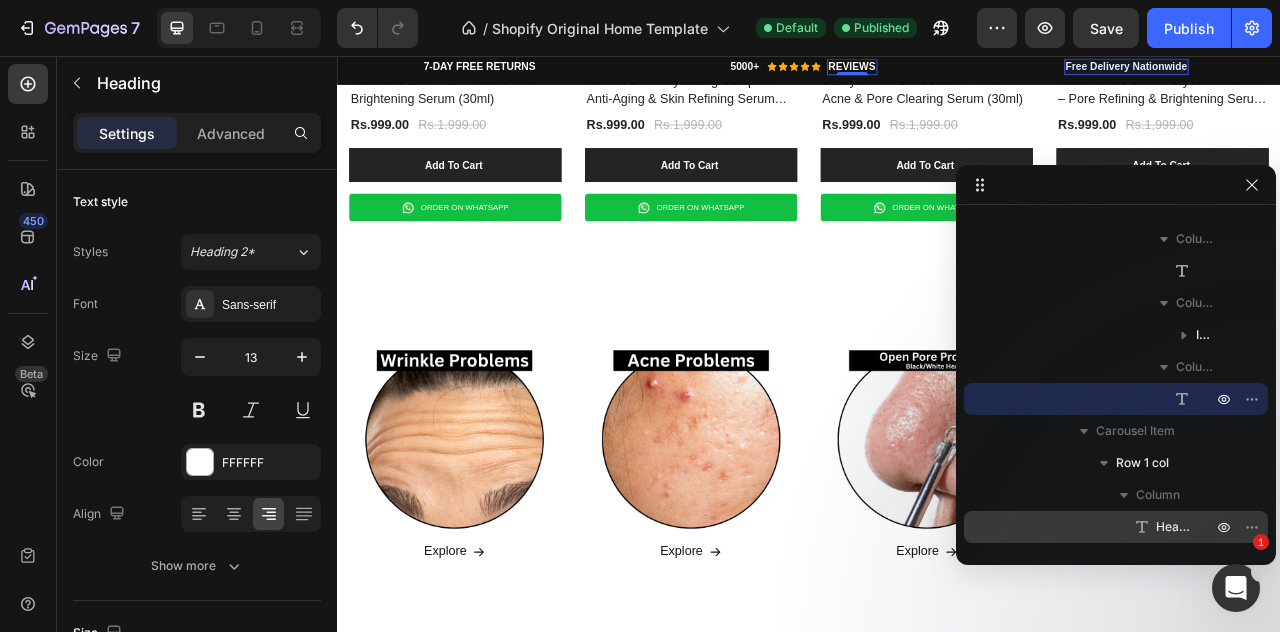 click on "Heading" at bounding box center (1162, 527) 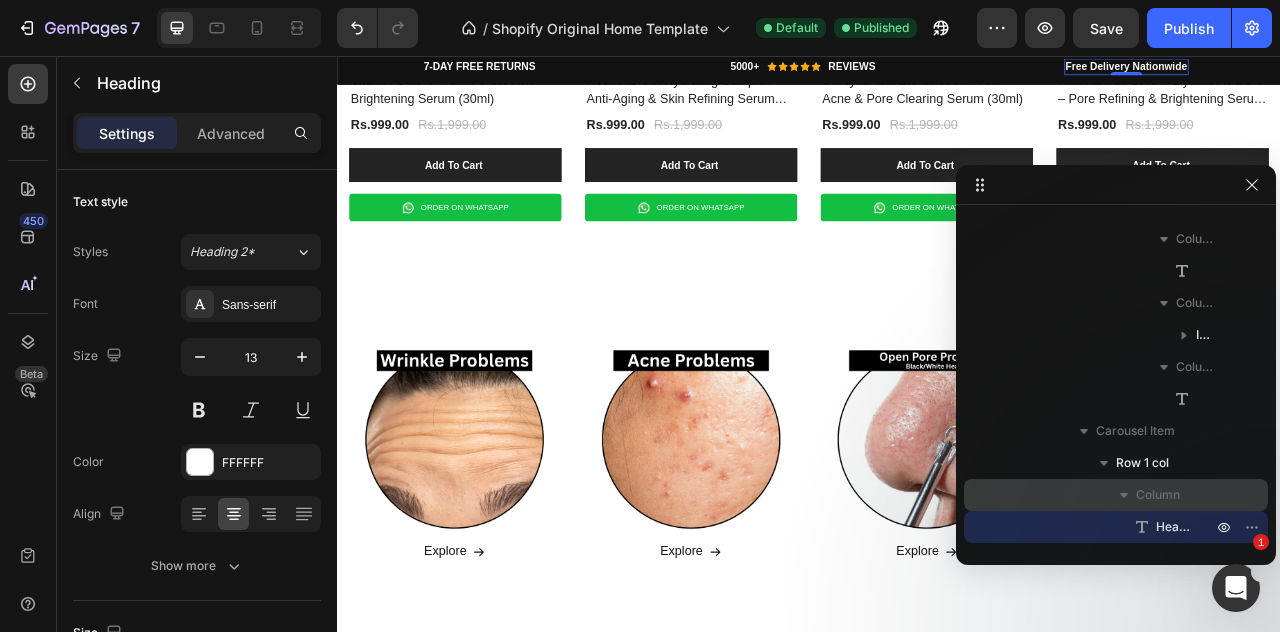 scroll, scrollTop: 782, scrollLeft: 0, axis: vertical 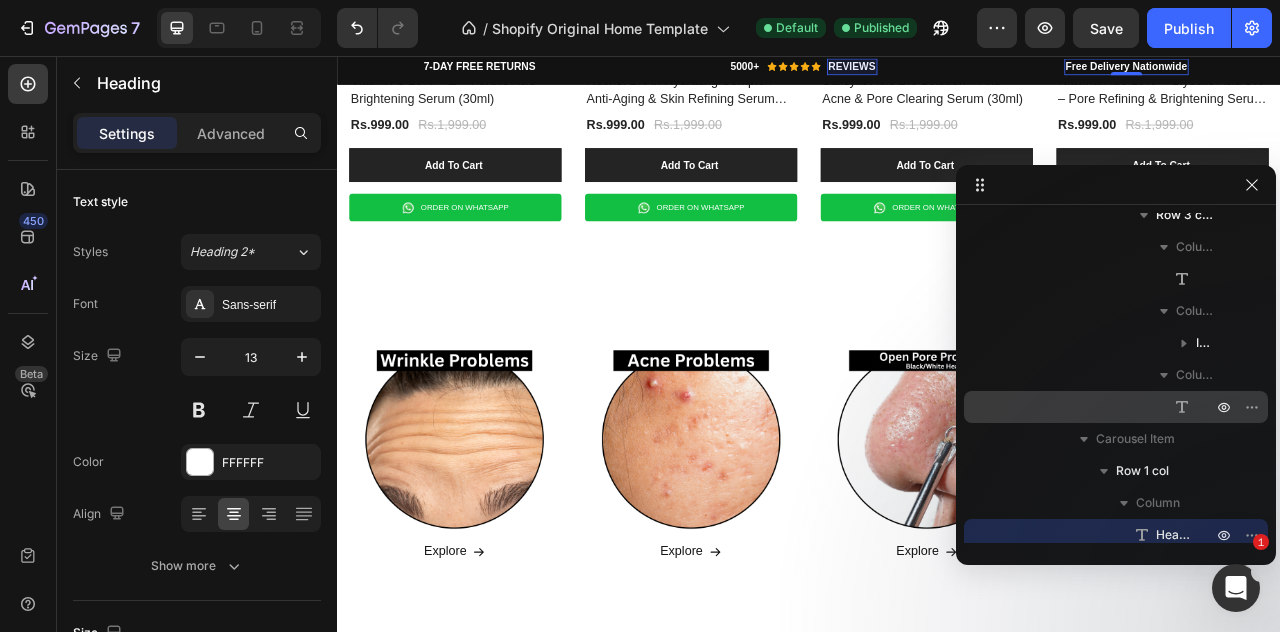 click 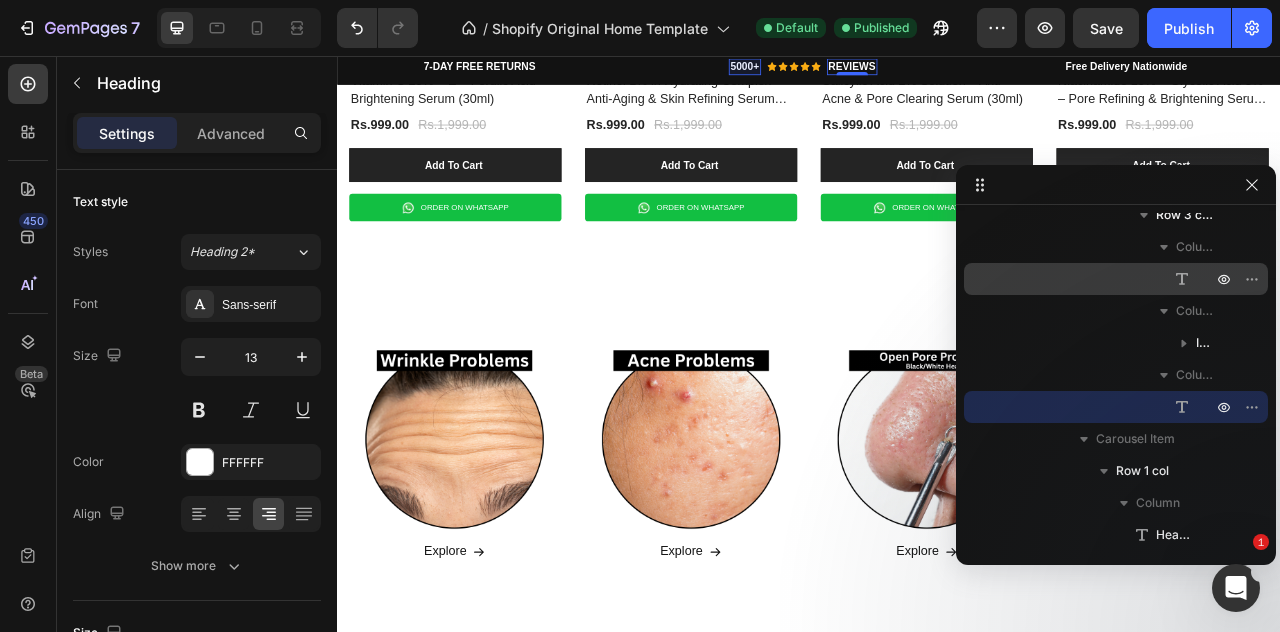 click 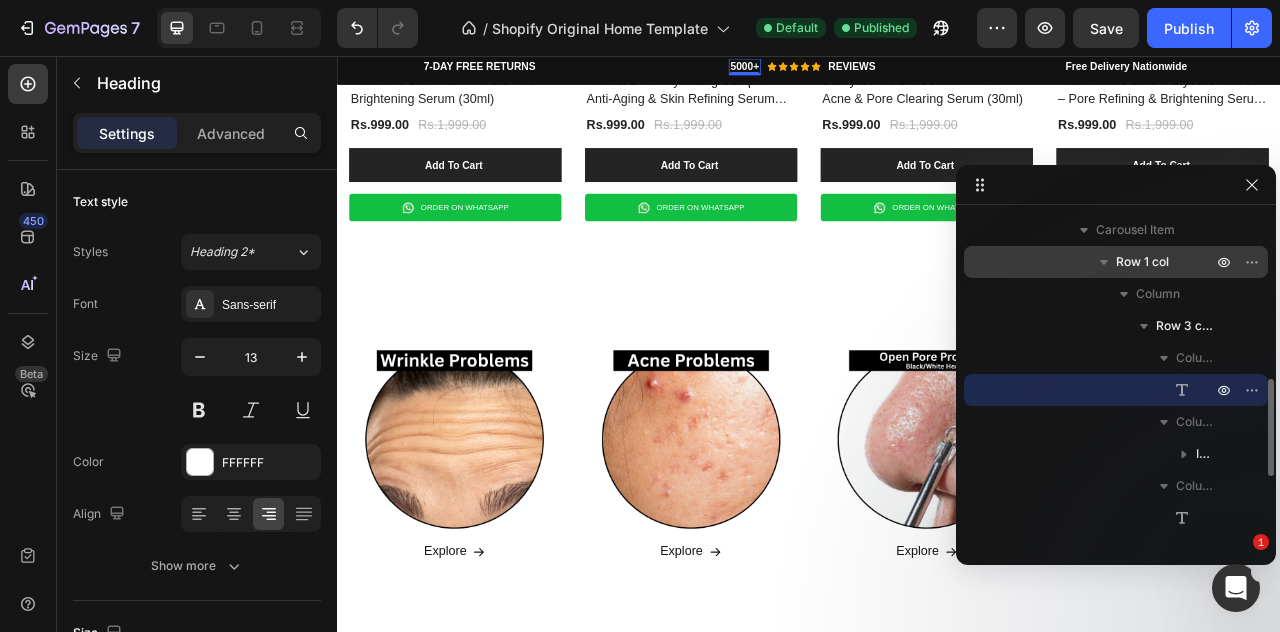 scroll, scrollTop: 647, scrollLeft: 0, axis: vertical 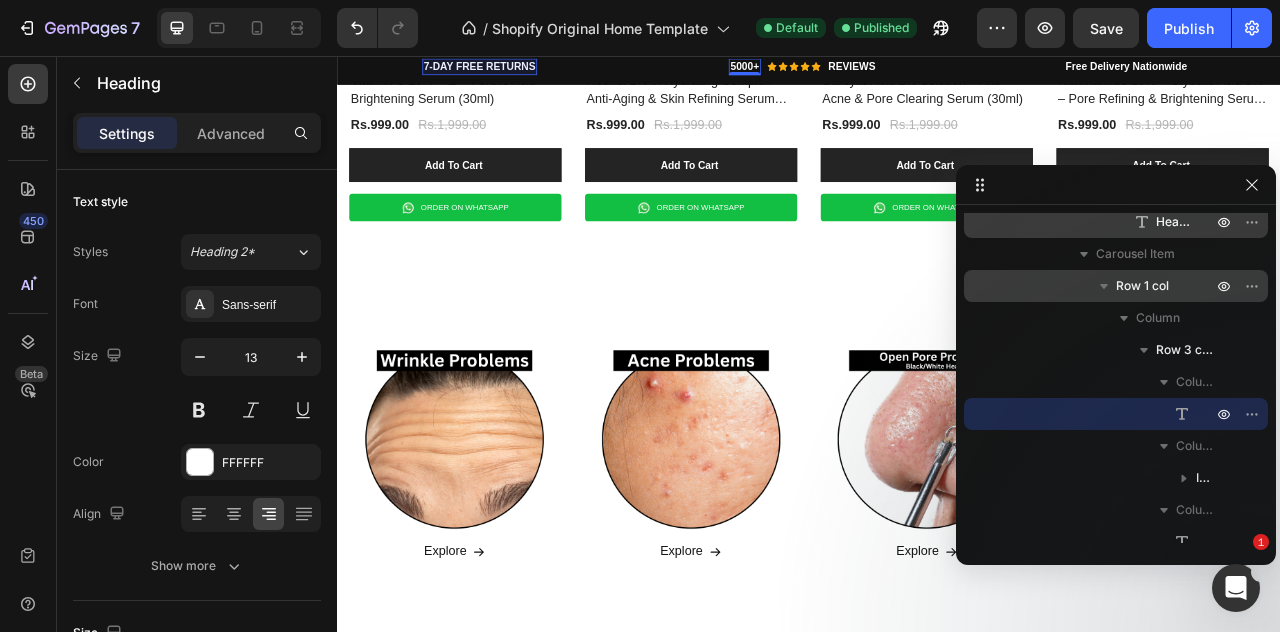 click on "Heading" at bounding box center (1174, 222) 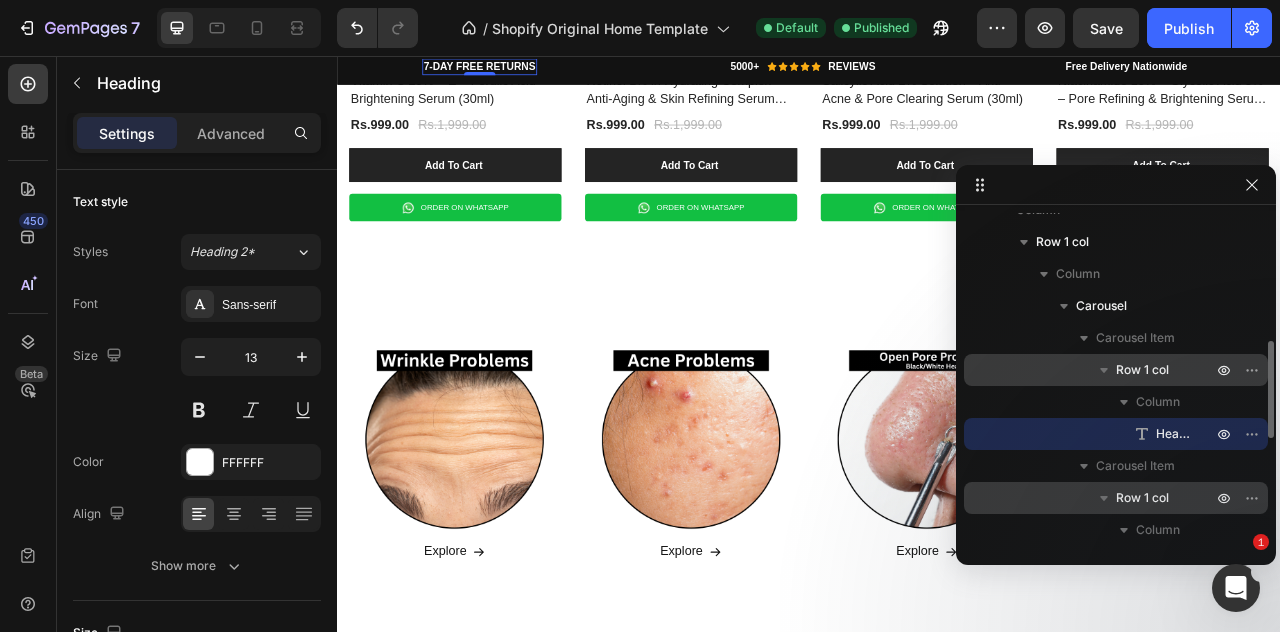 scroll, scrollTop: 427, scrollLeft: 0, axis: vertical 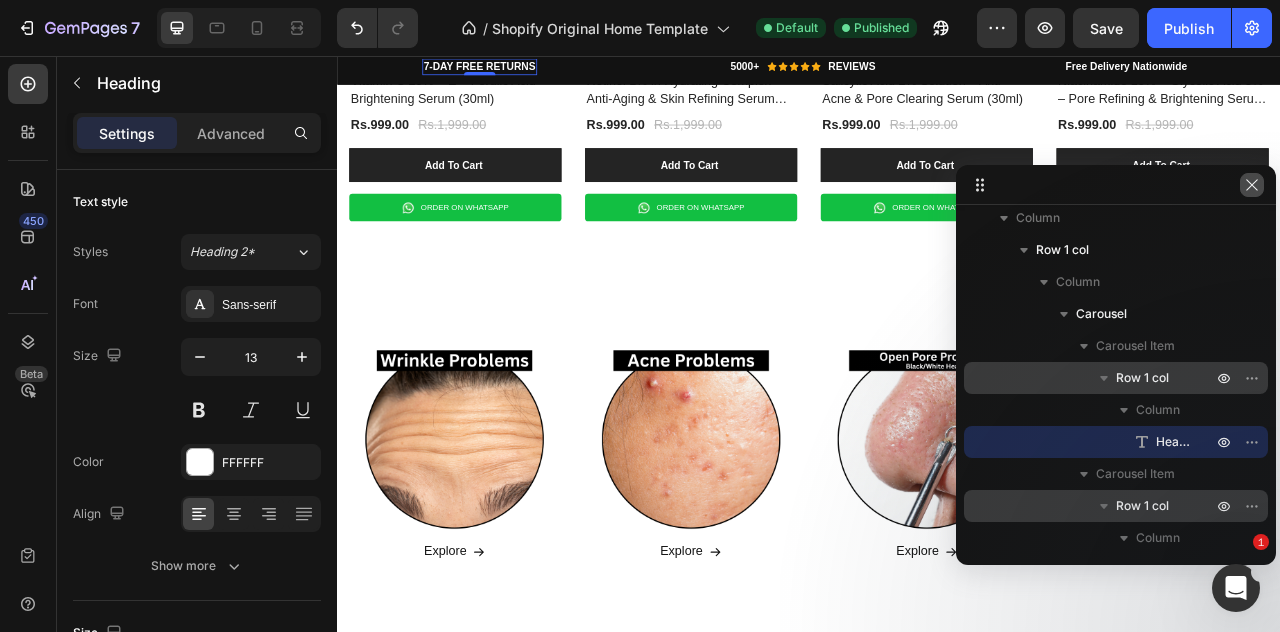 click 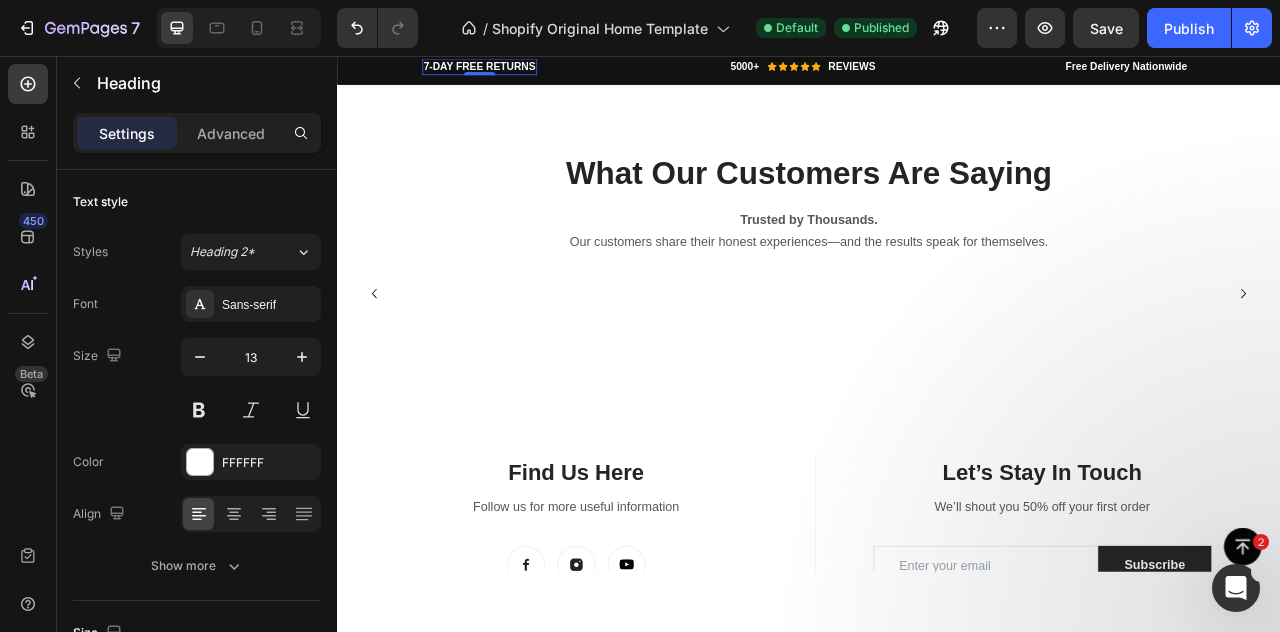 scroll, scrollTop: 5976, scrollLeft: 0, axis: vertical 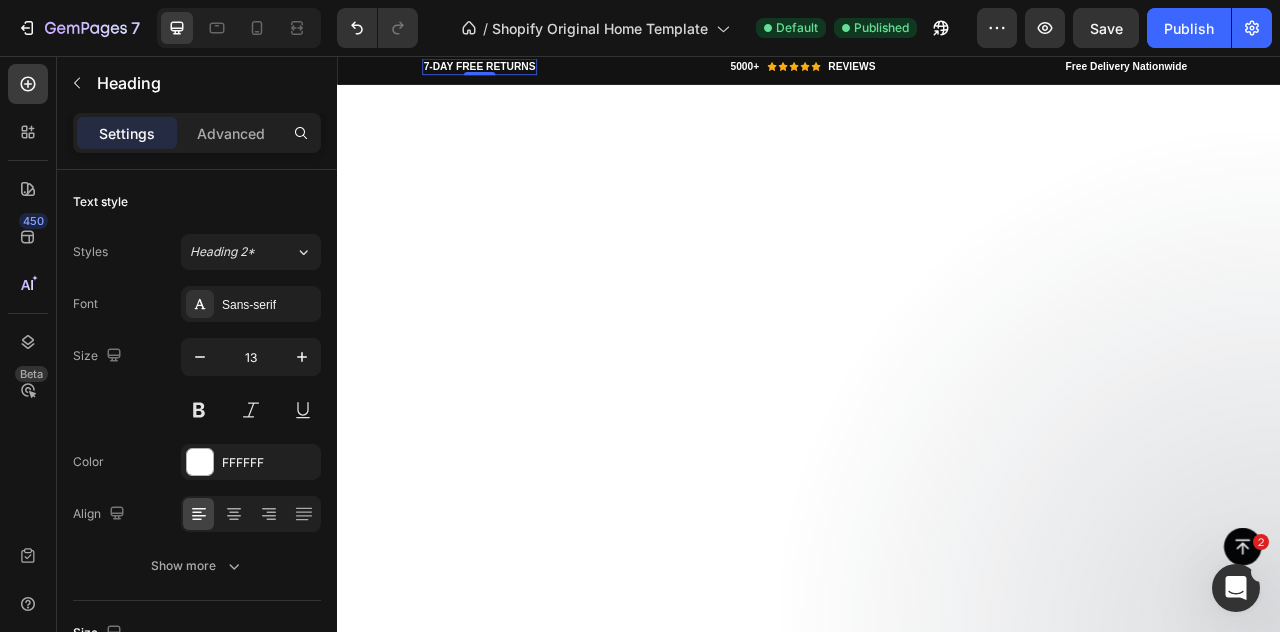 click 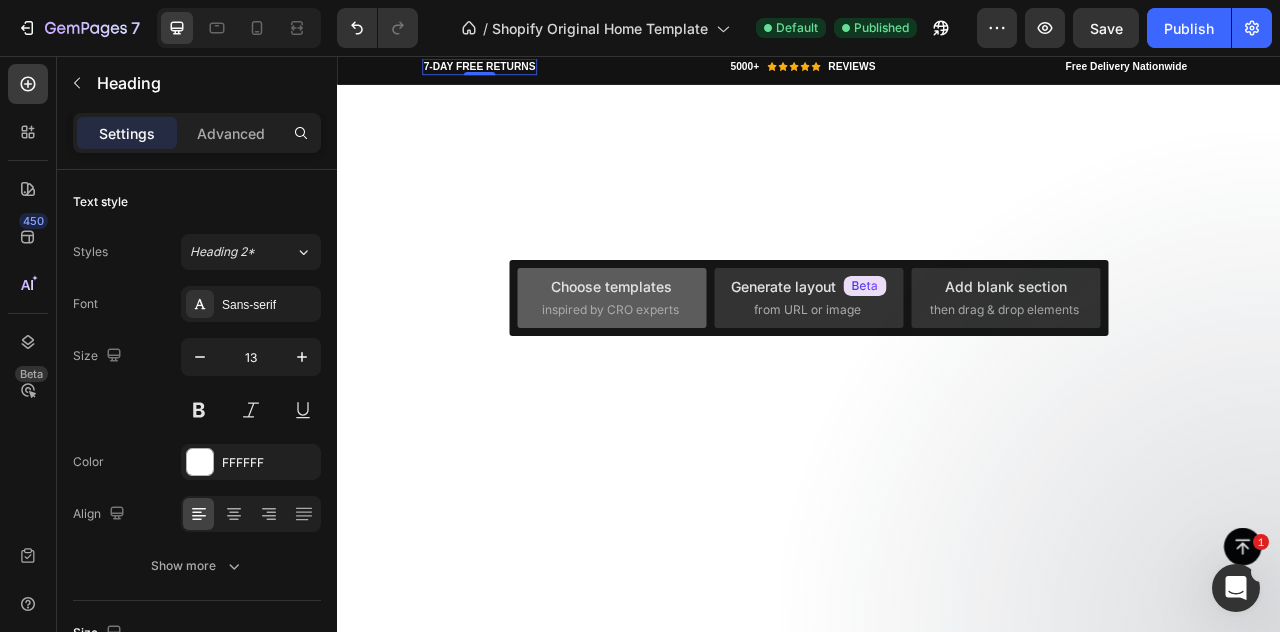 click on "inspired by CRO experts" at bounding box center (610, 310) 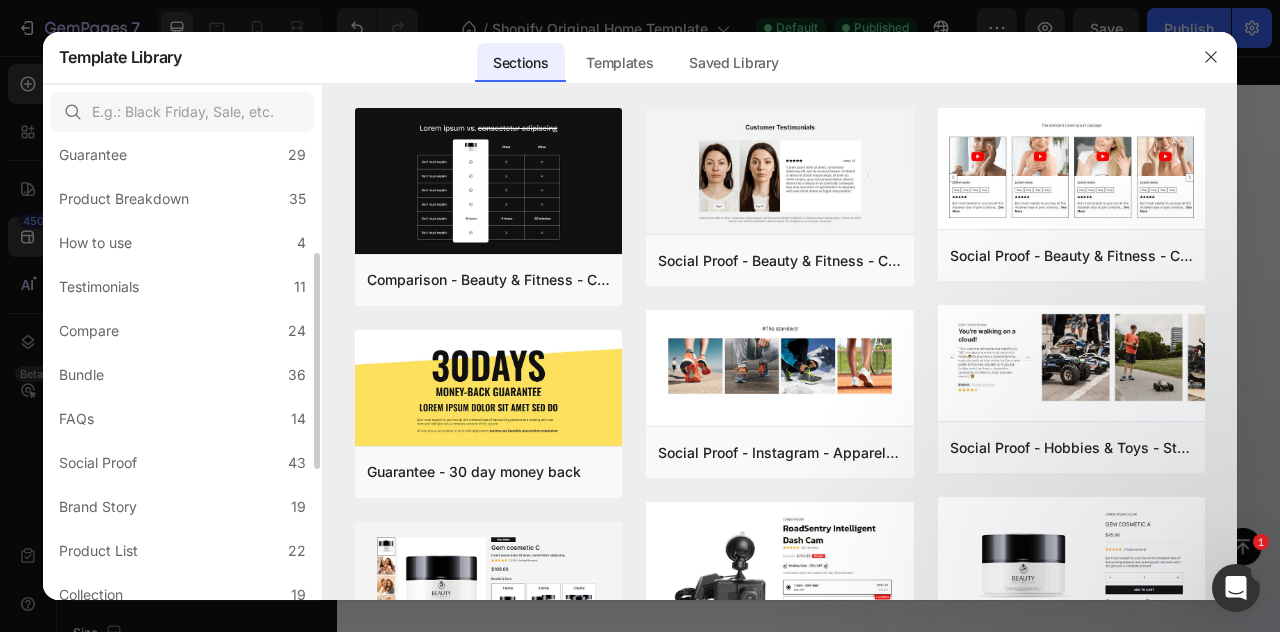 scroll, scrollTop: 265, scrollLeft: 0, axis: vertical 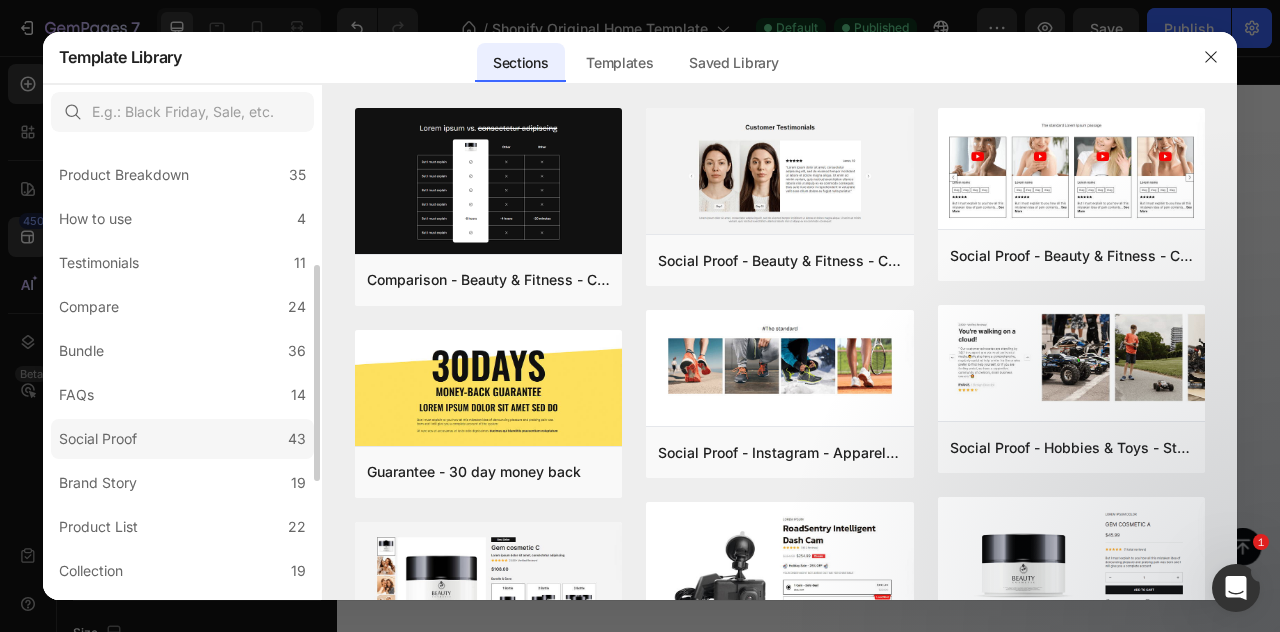 click on "Social Proof 43" 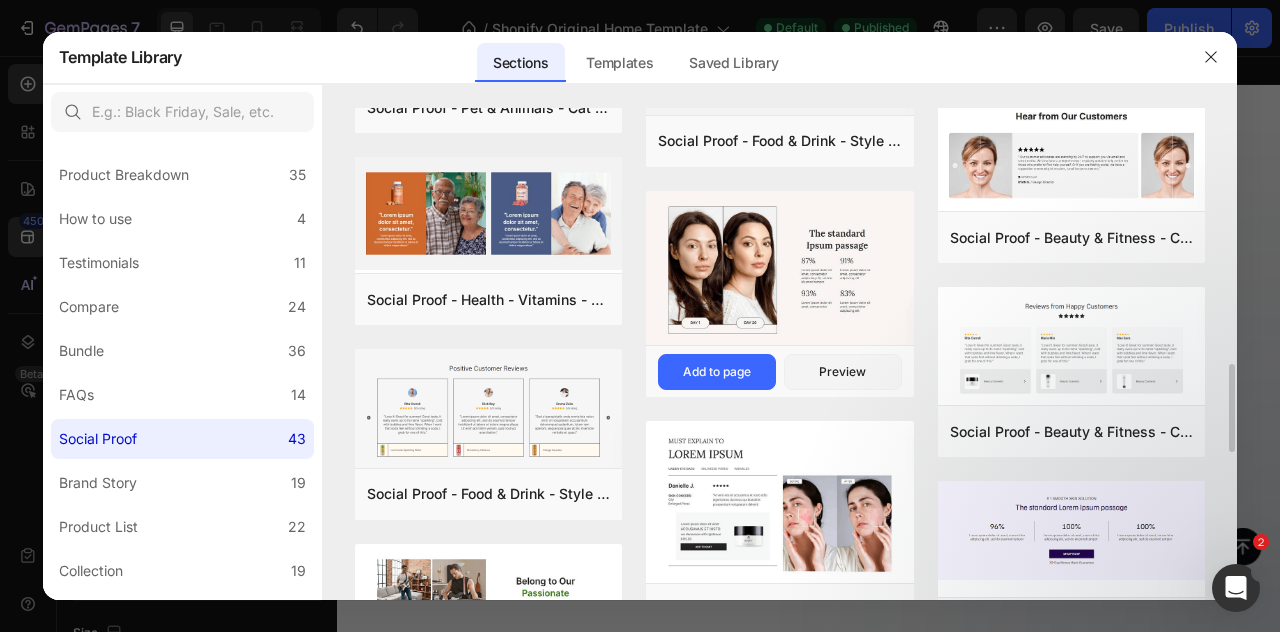 scroll, scrollTop: 1448, scrollLeft: 0, axis: vertical 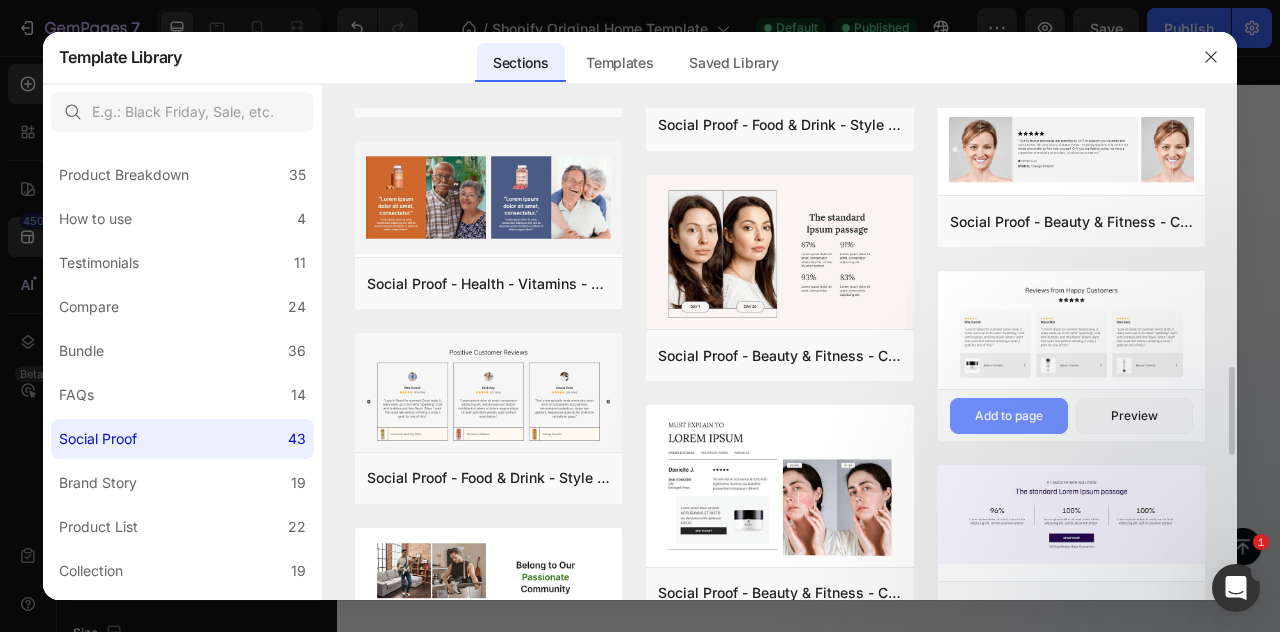 click on "Add to page" at bounding box center [1009, 416] 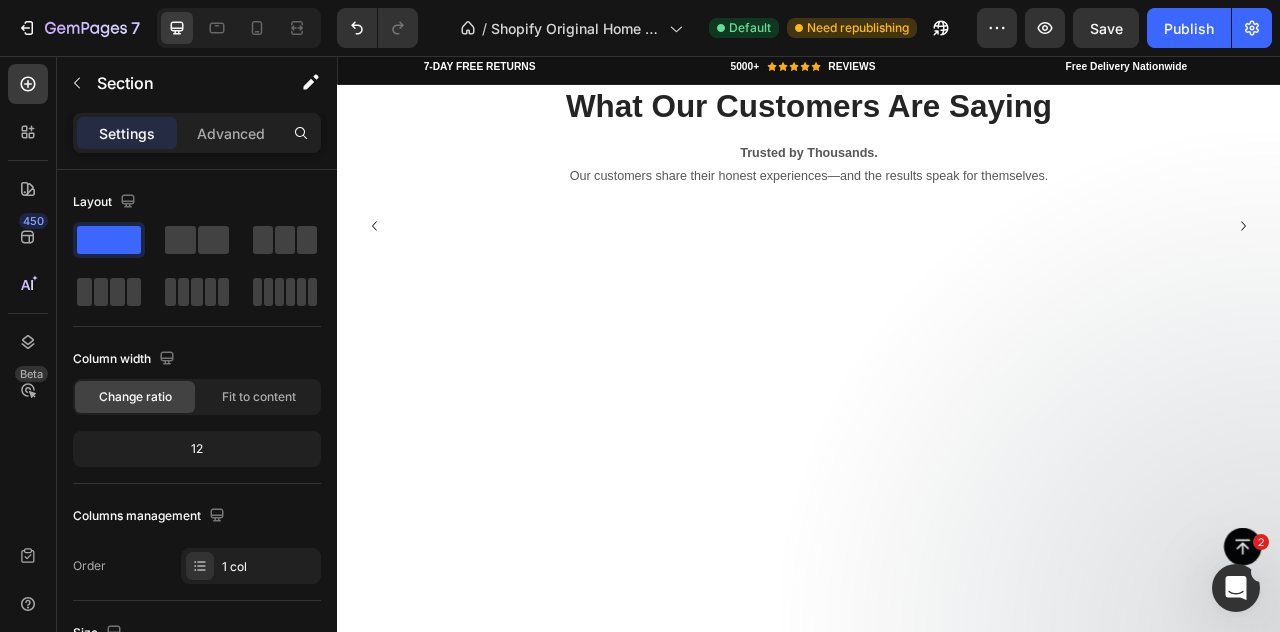 scroll, scrollTop: 6322, scrollLeft: 0, axis: vertical 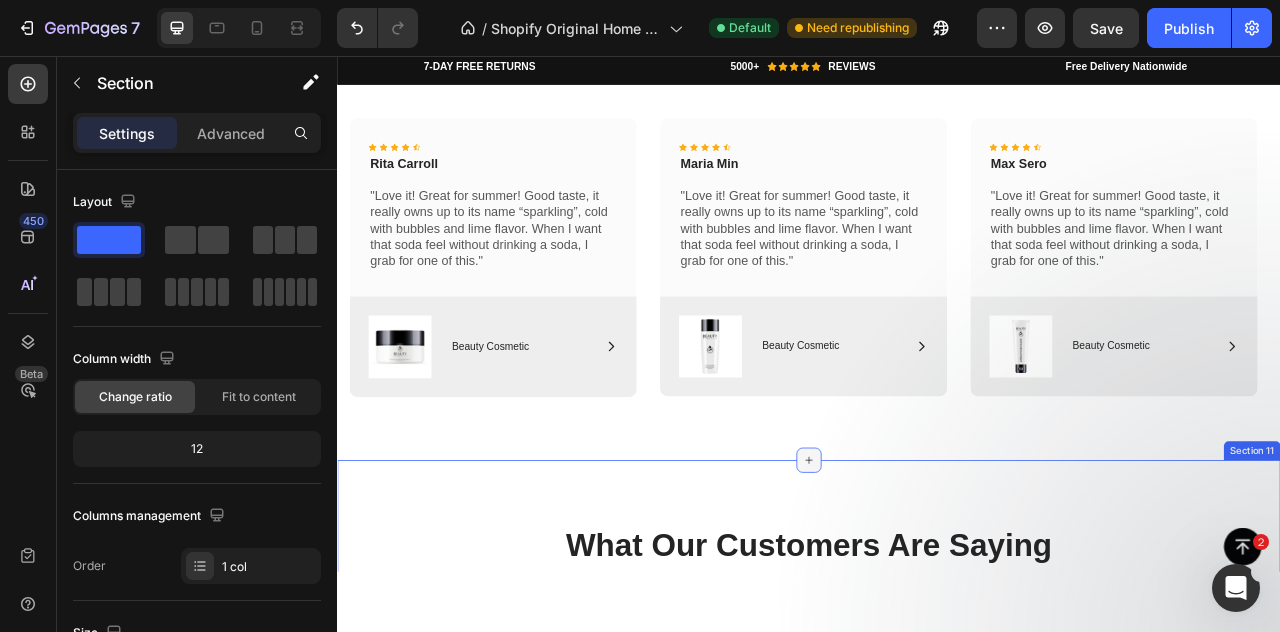 click 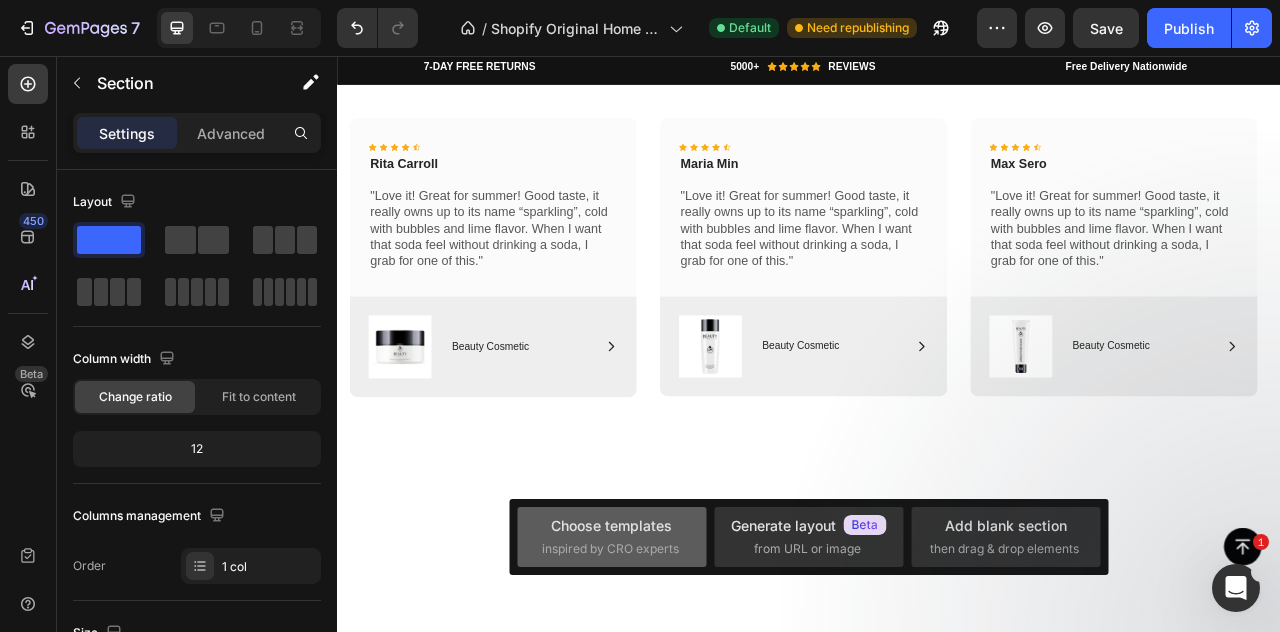 click on "Choose templates" at bounding box center (611, 525) 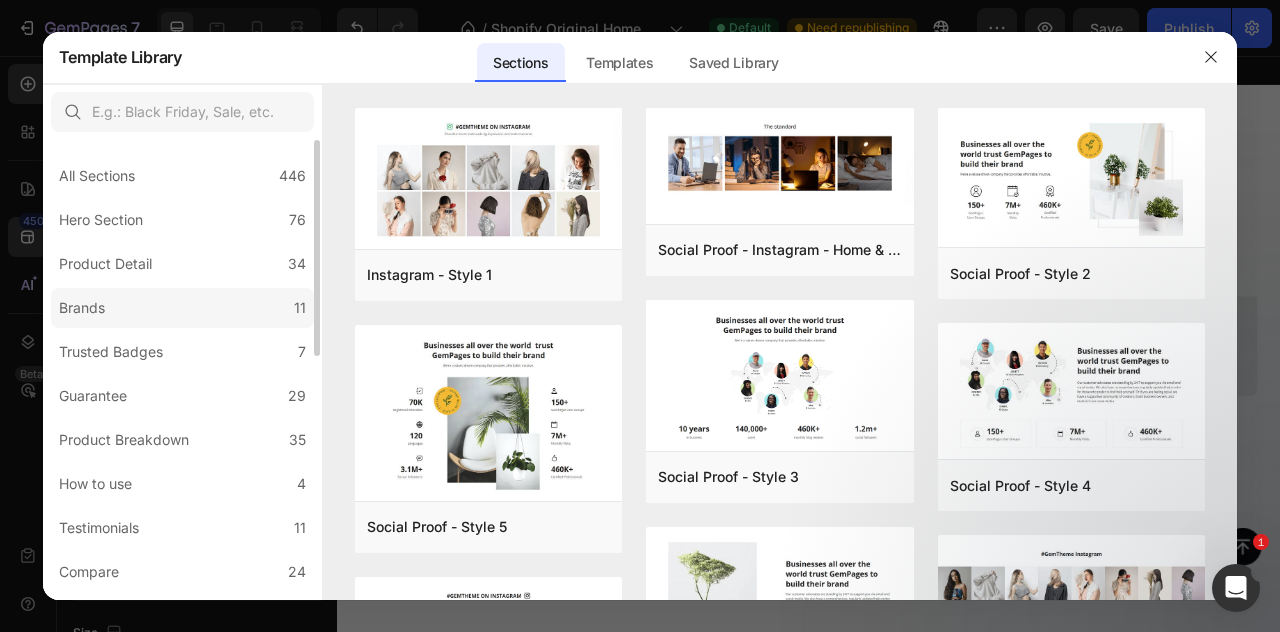 click on "Brands 11" 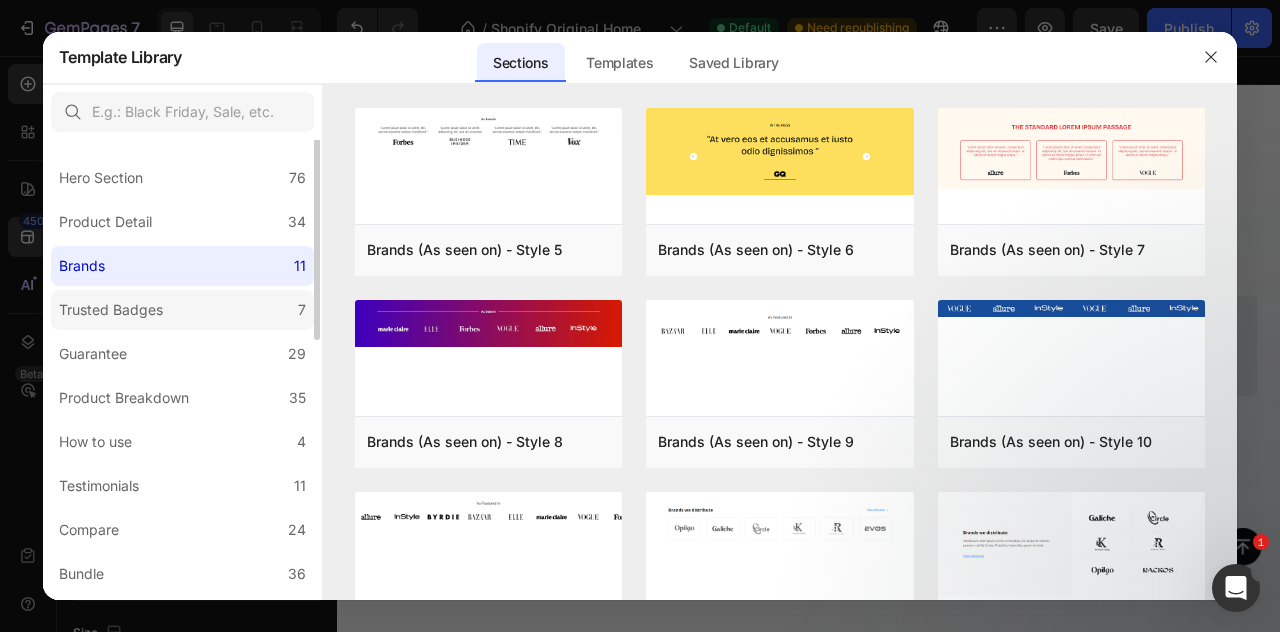 scroll, scrollTop: 0, scrollLeft: 0, axis: both 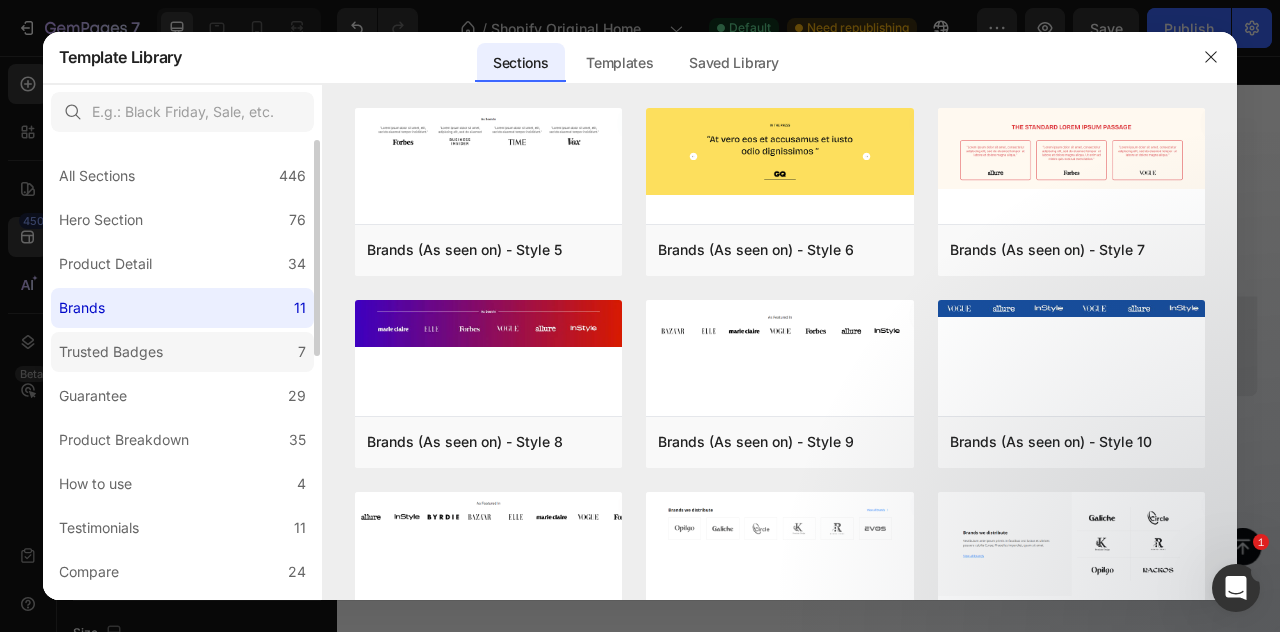 click on "Trusted Badges 7" 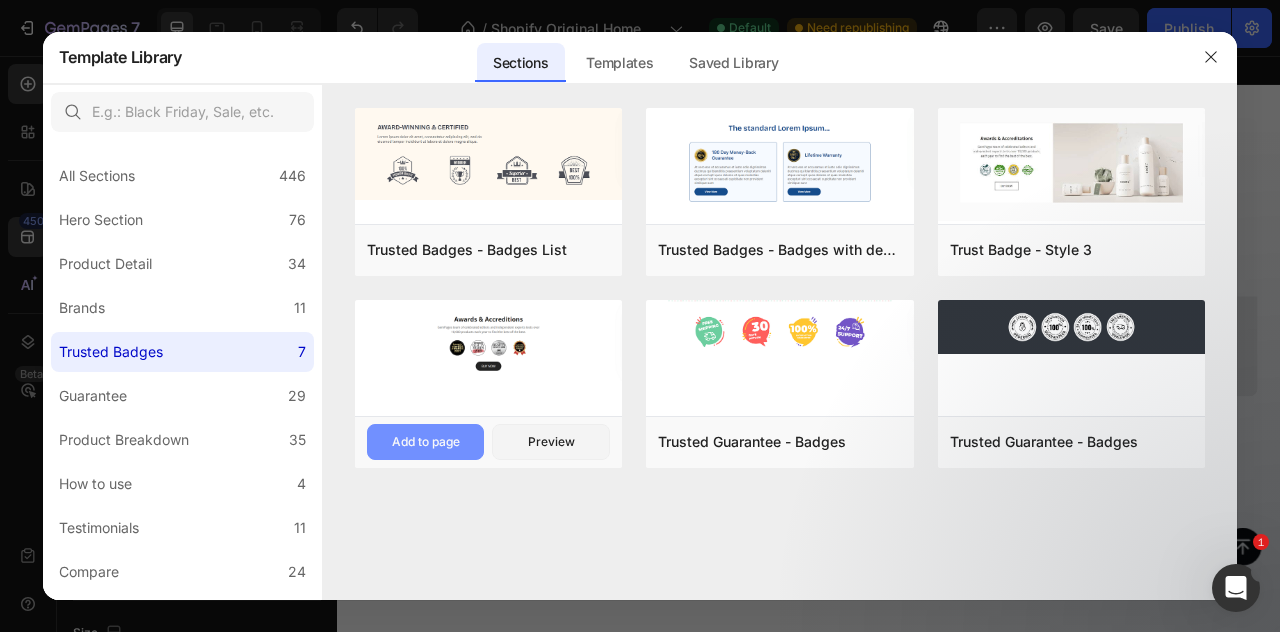 click on "Add to page" at bounding box center [426, 442] 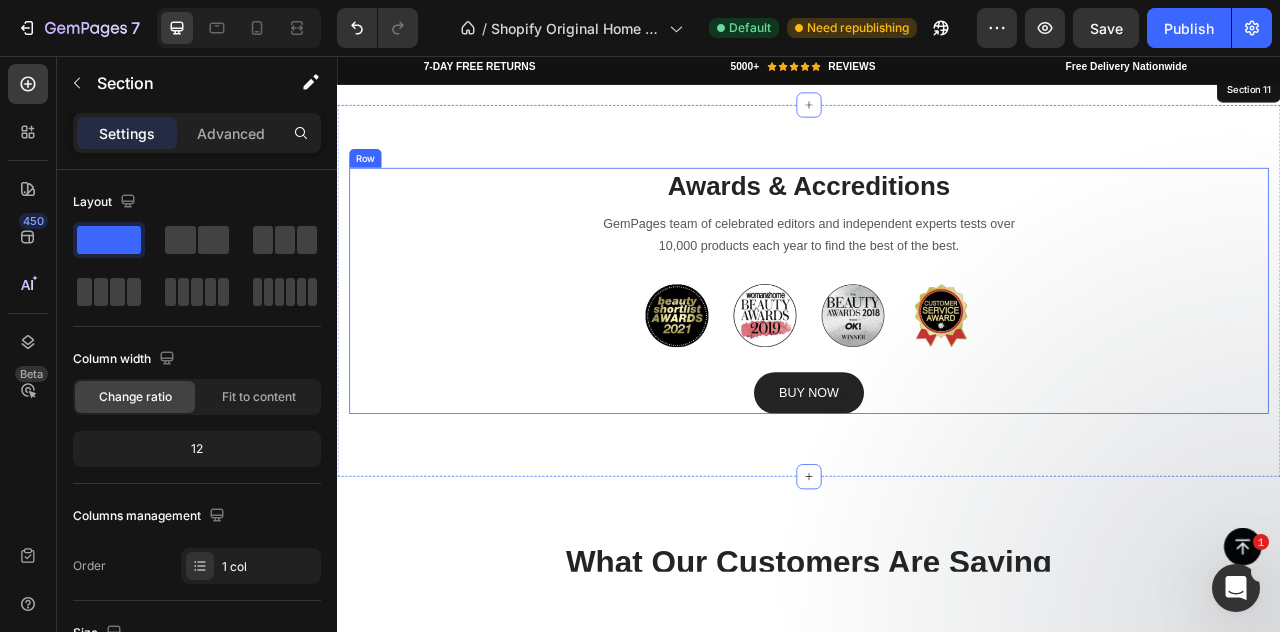 scroll, scrollTop: 6766, scrollLeft: 0, axis: vertical 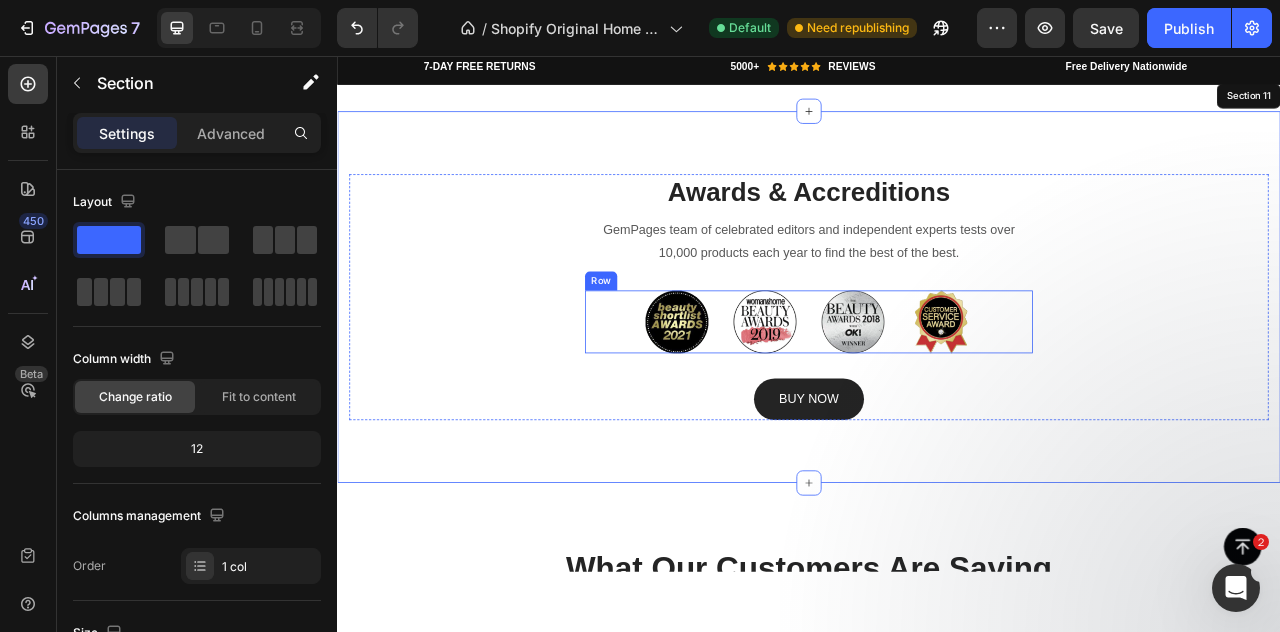 click on "Row" at bounding box center [672, 343] 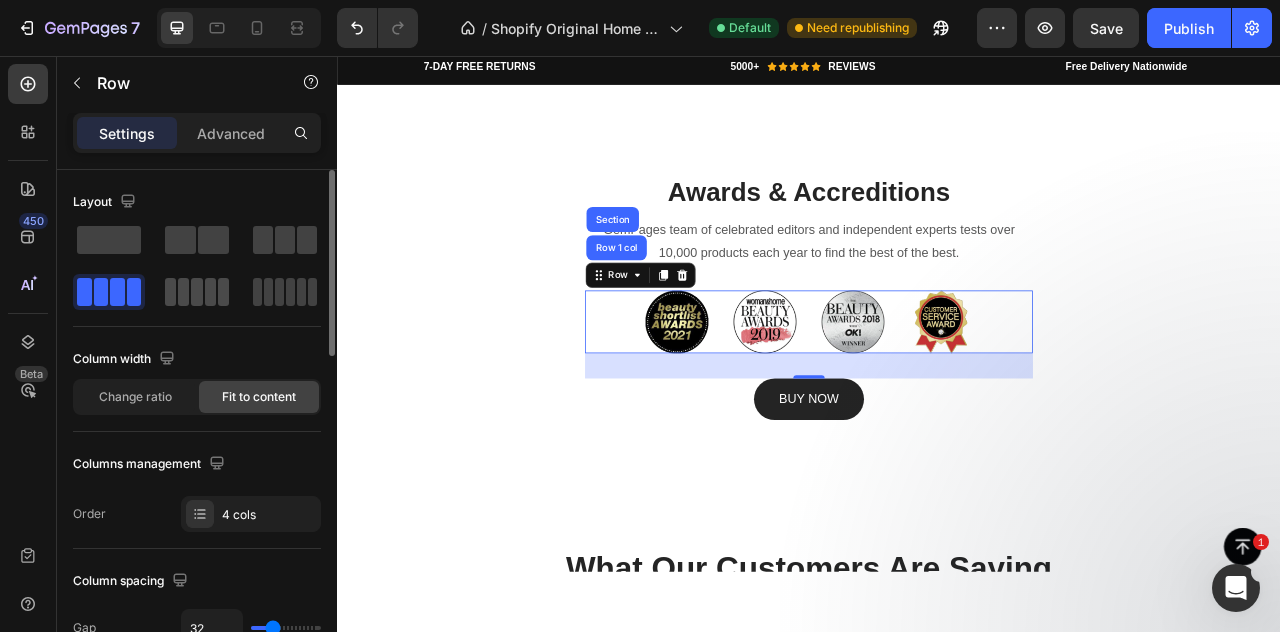 click 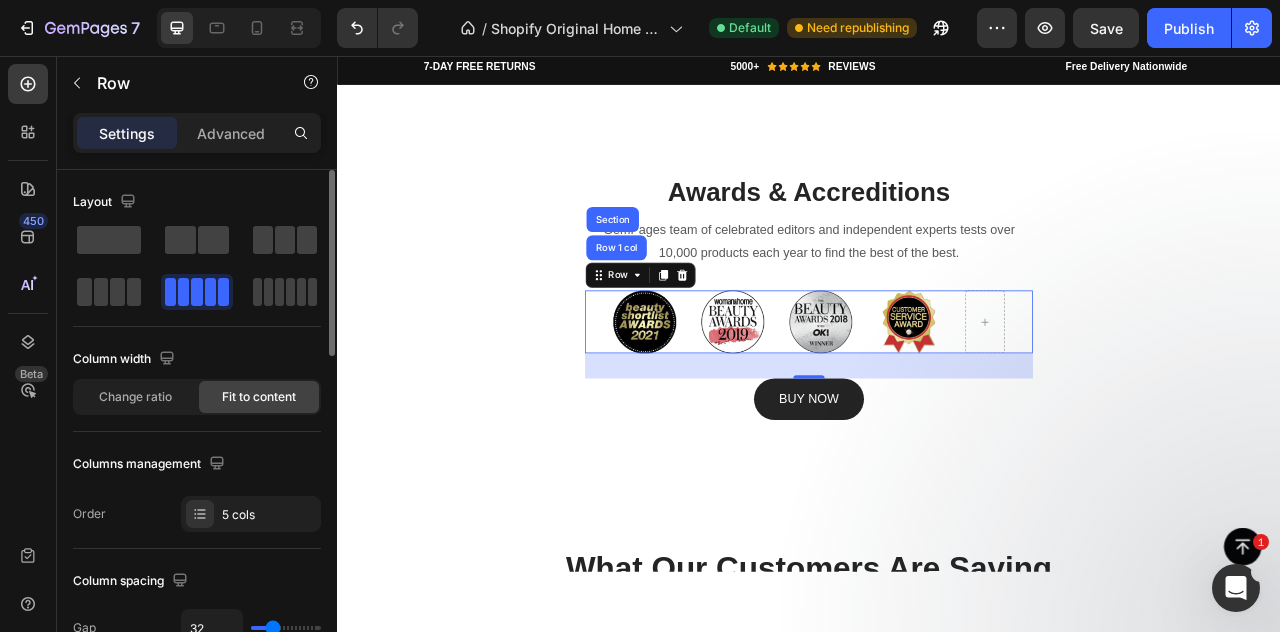 click 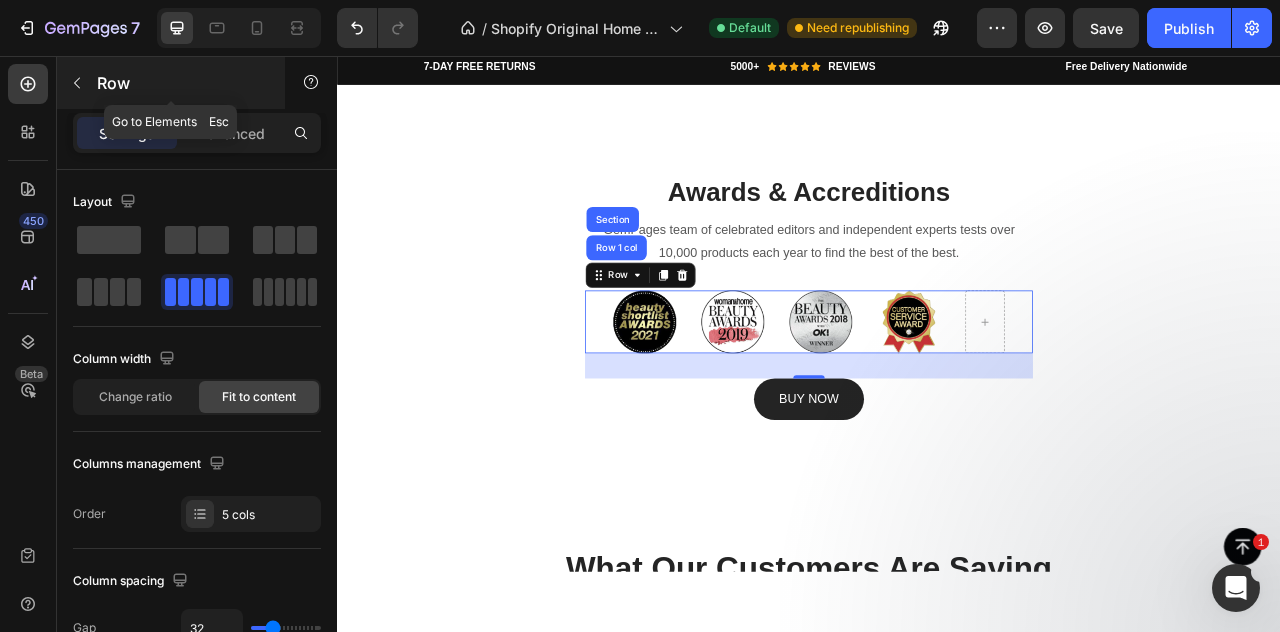 click 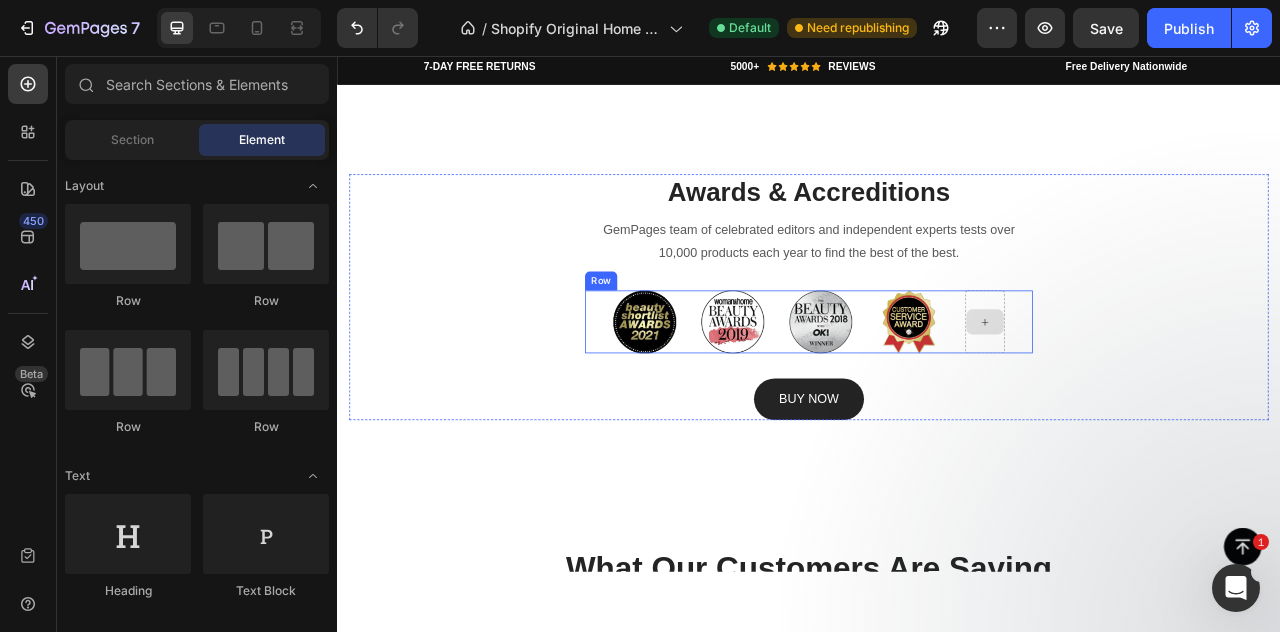 click 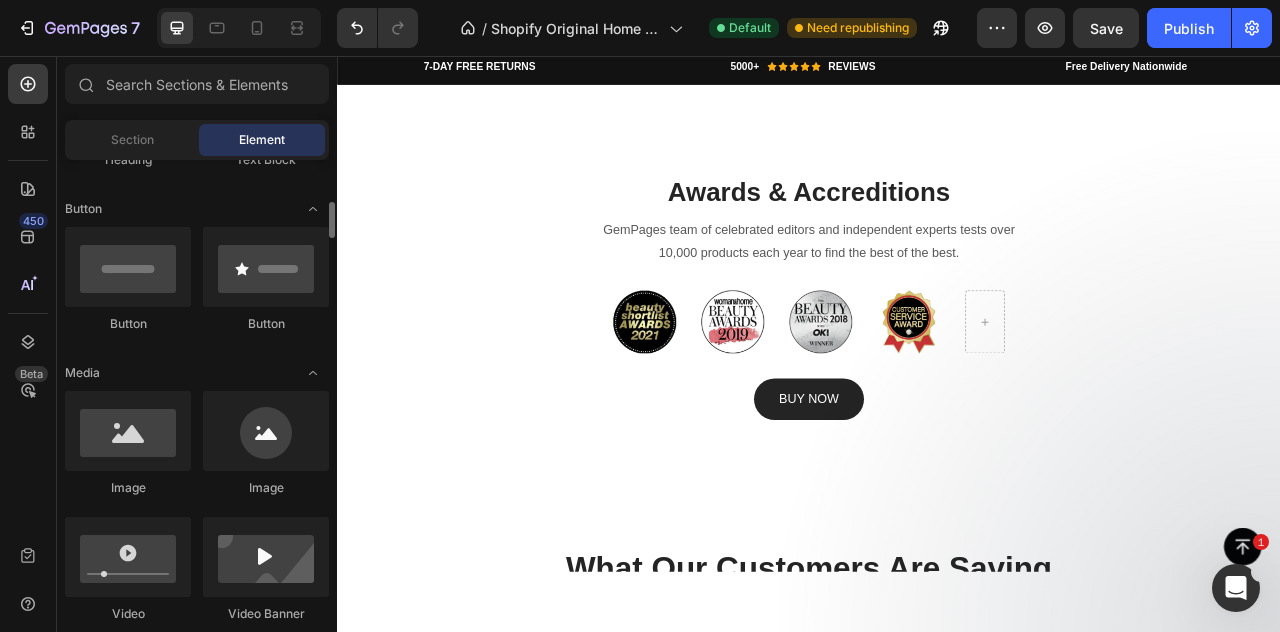 scroll, scrollTop: 439, scrollLeft: 0, axis: vertical 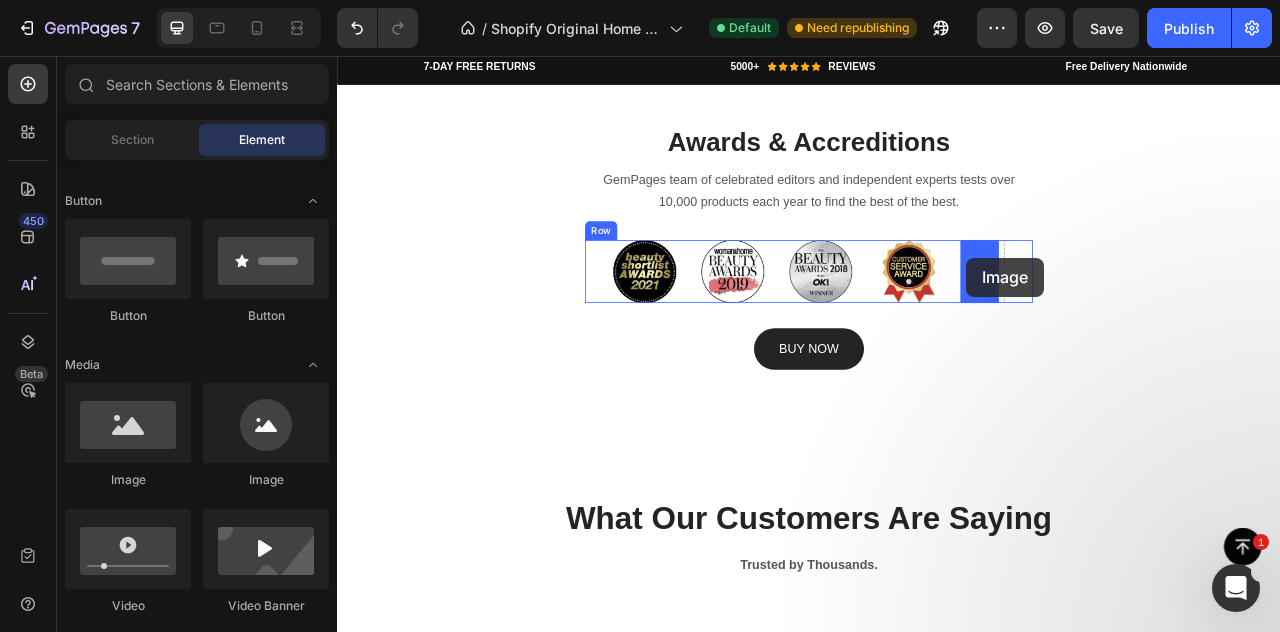 drag, startPoint x: 601, startPoint y: 497, endPoint x: 1137, endPoint y: 314, distance: 566.37885 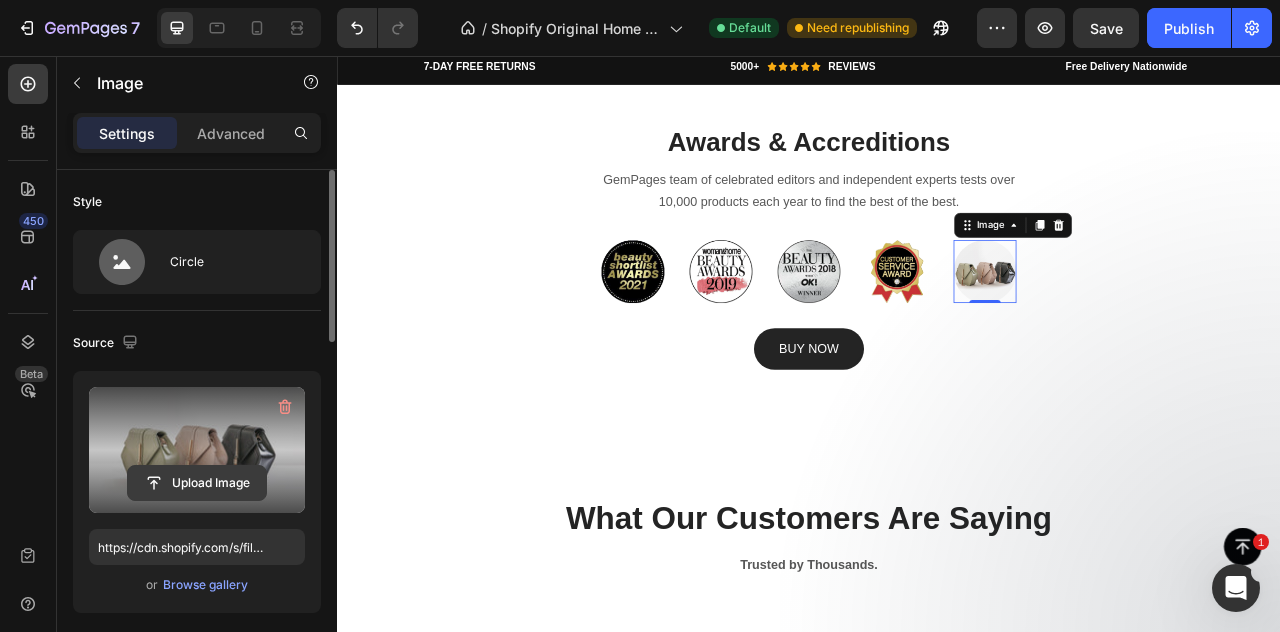 click 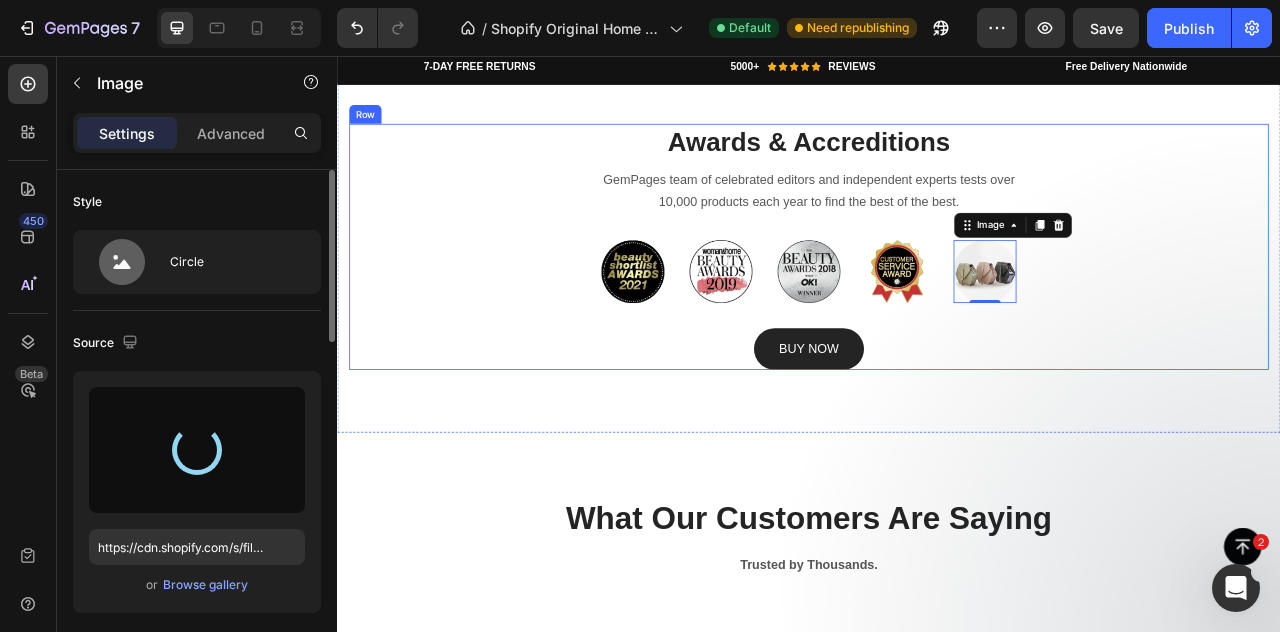 type on "https://cdn.shopify.com/s/files/1/0951/4133/1232/files/gempages_574550714798310175-192e7632-6d54-4de7-ae27-0c3f00355927.png" 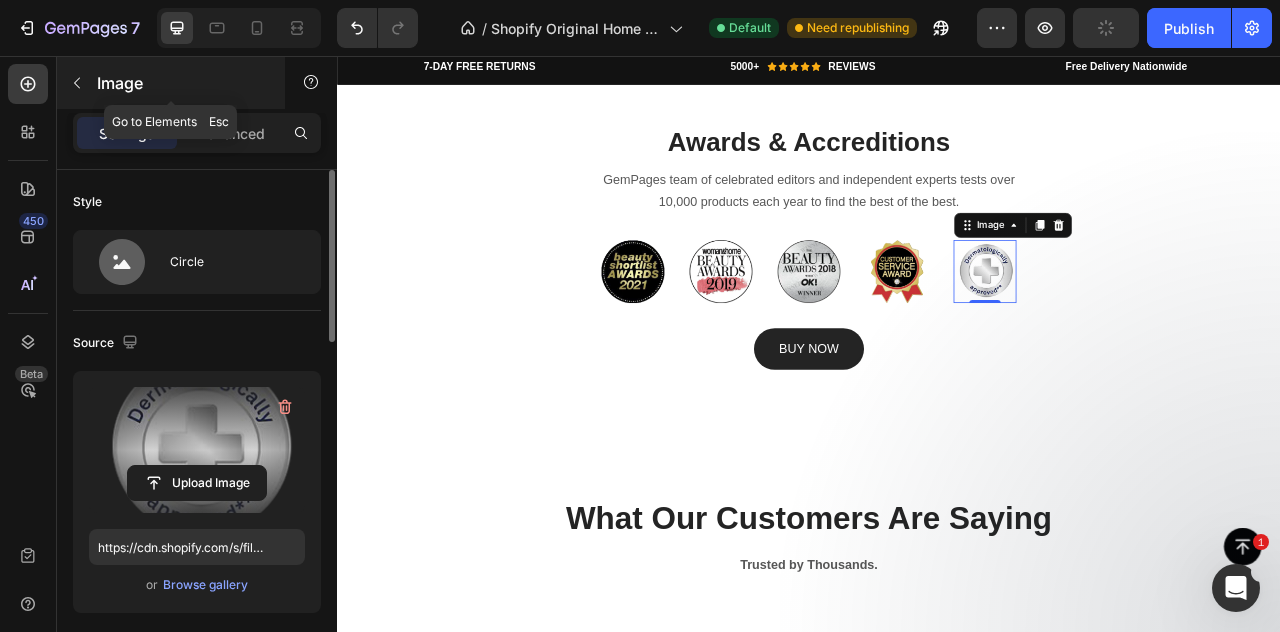 click 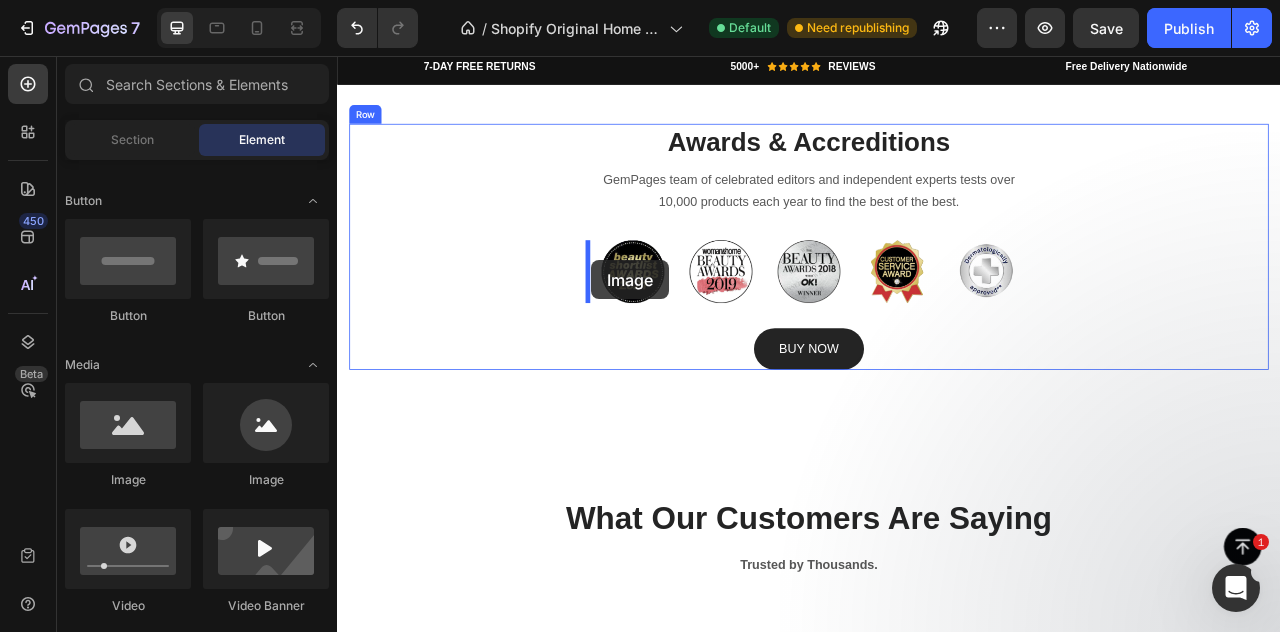 drag, startPoint x: 602, startPoint y: 484, endPoint x: 660, endPoint y: 317, distance: 176.78519 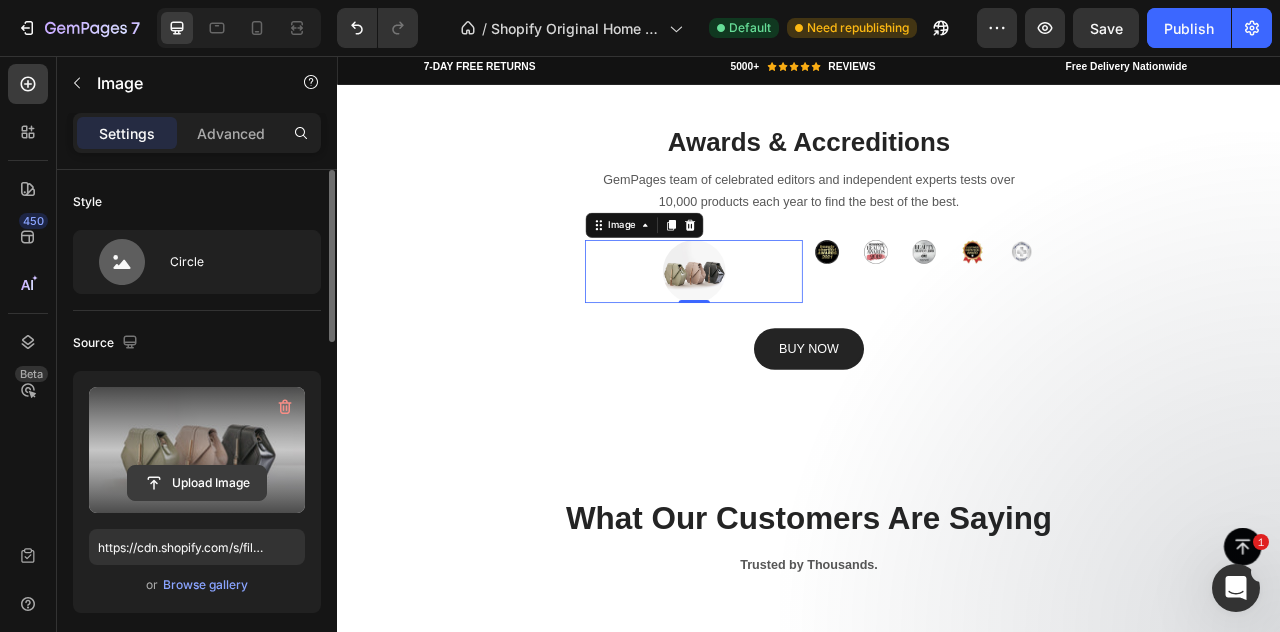 click 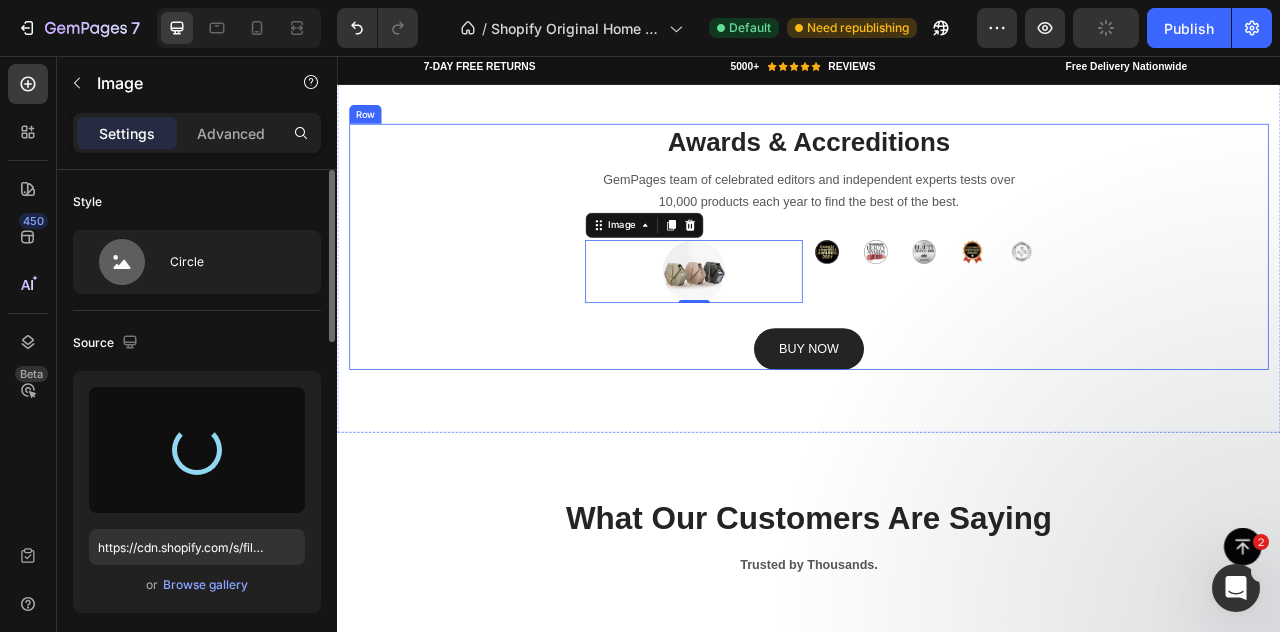 type on "https://cdn.shopify.com/s/files/1/0951/4133/1232/files/gempages_574550714798310175-54126690-a7a9-4f30-bbc2-22fc43851656.png" 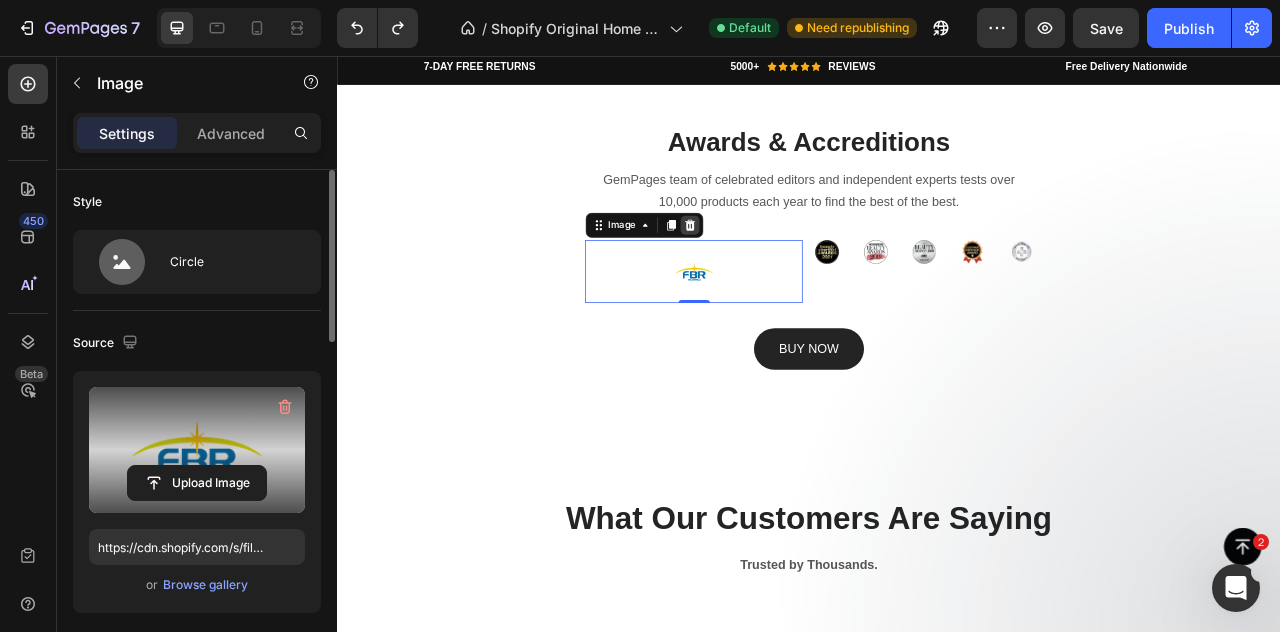 click 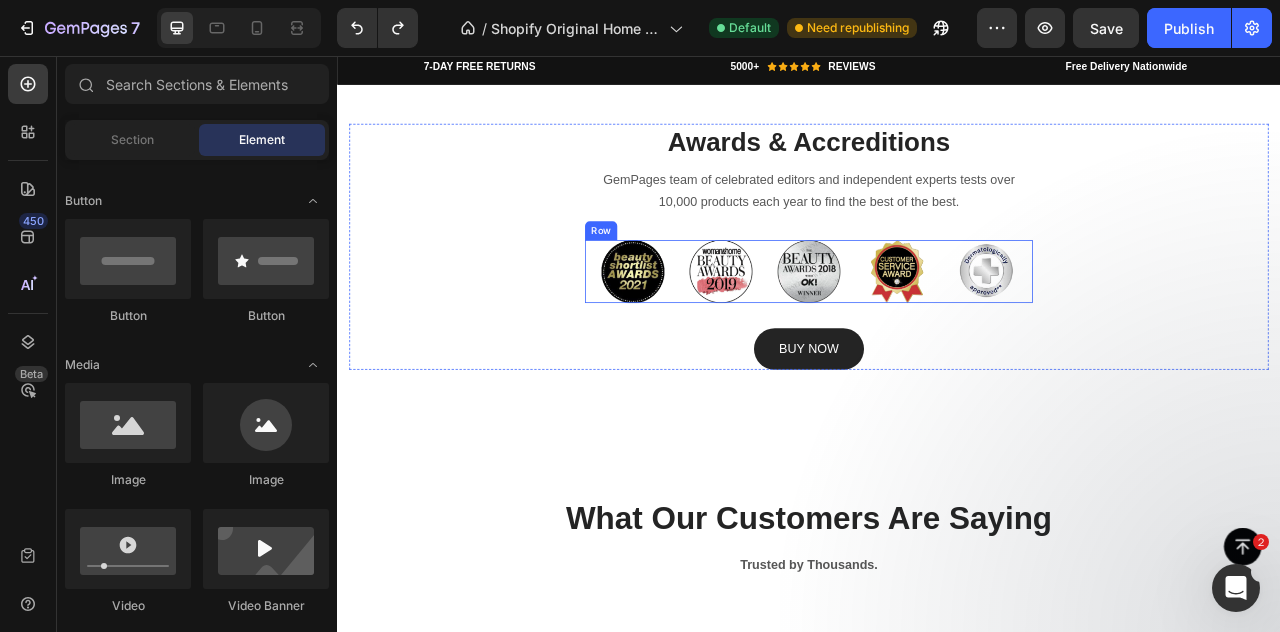 click on "Row" at bounding box center [672, 279] 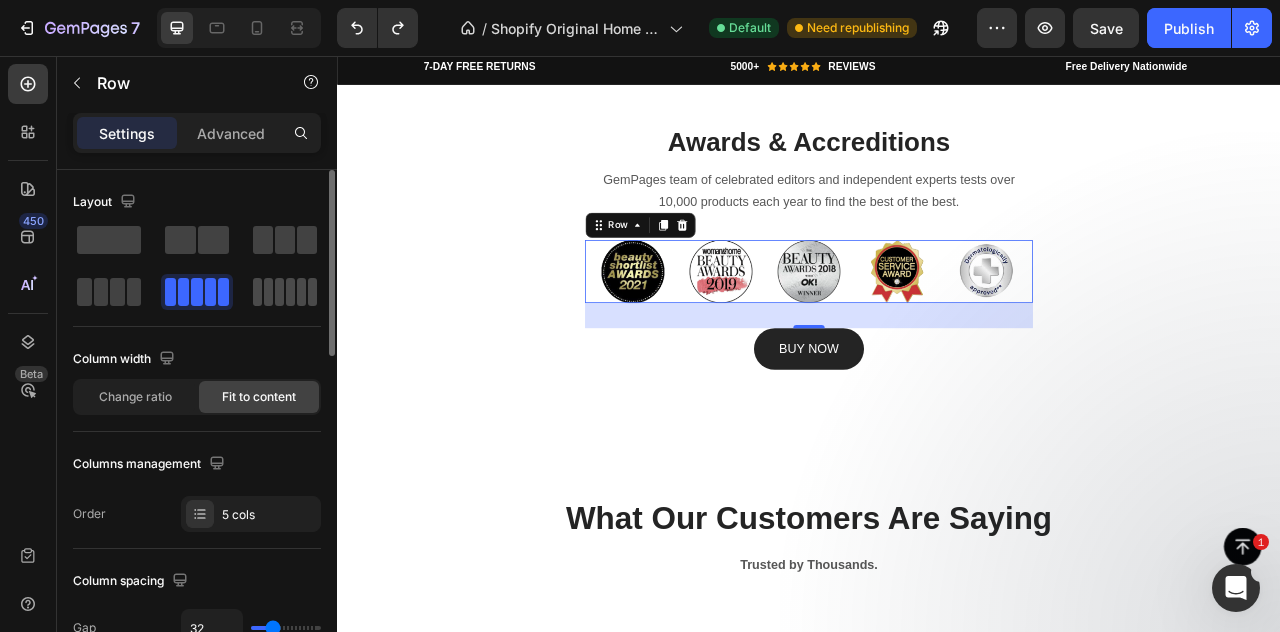 click 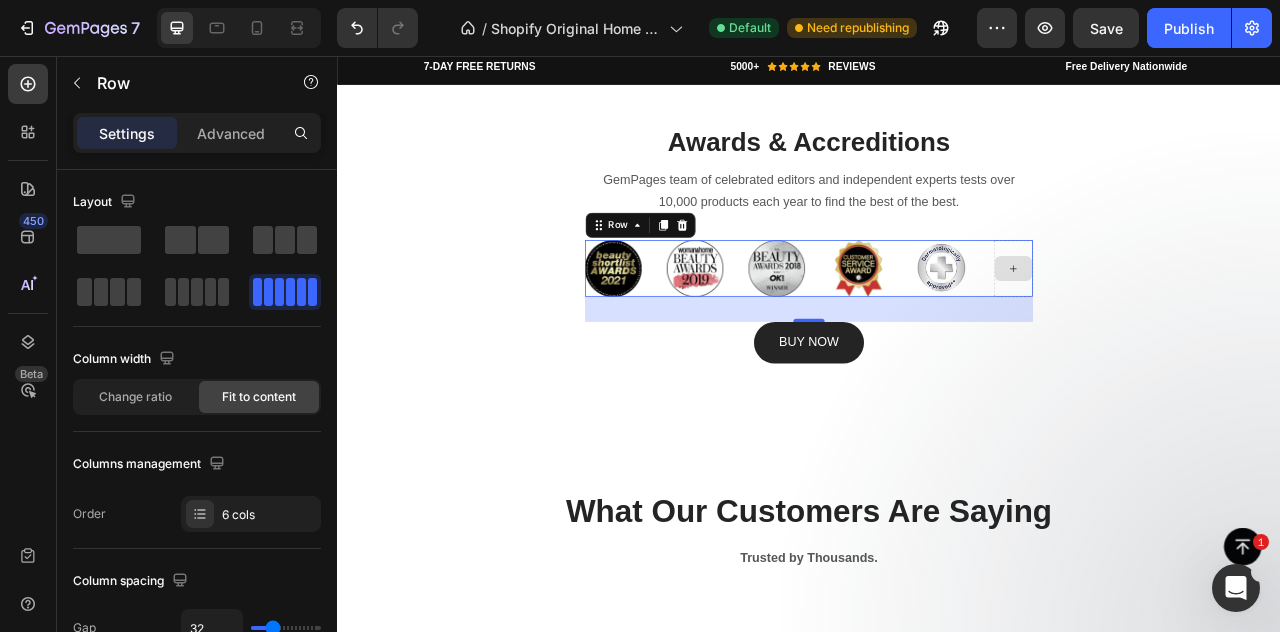click 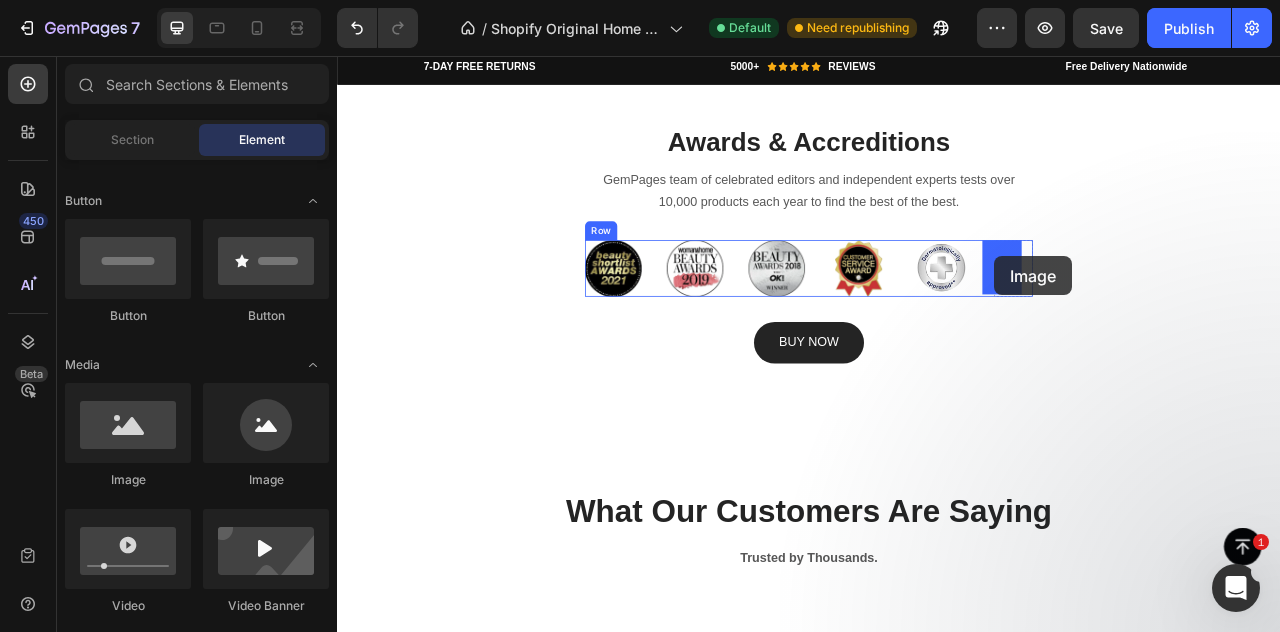 drag, startPoint x: 605, startPoint y: 493, endPoint x: 1173, endPoint y: 312, distance: 596.1418 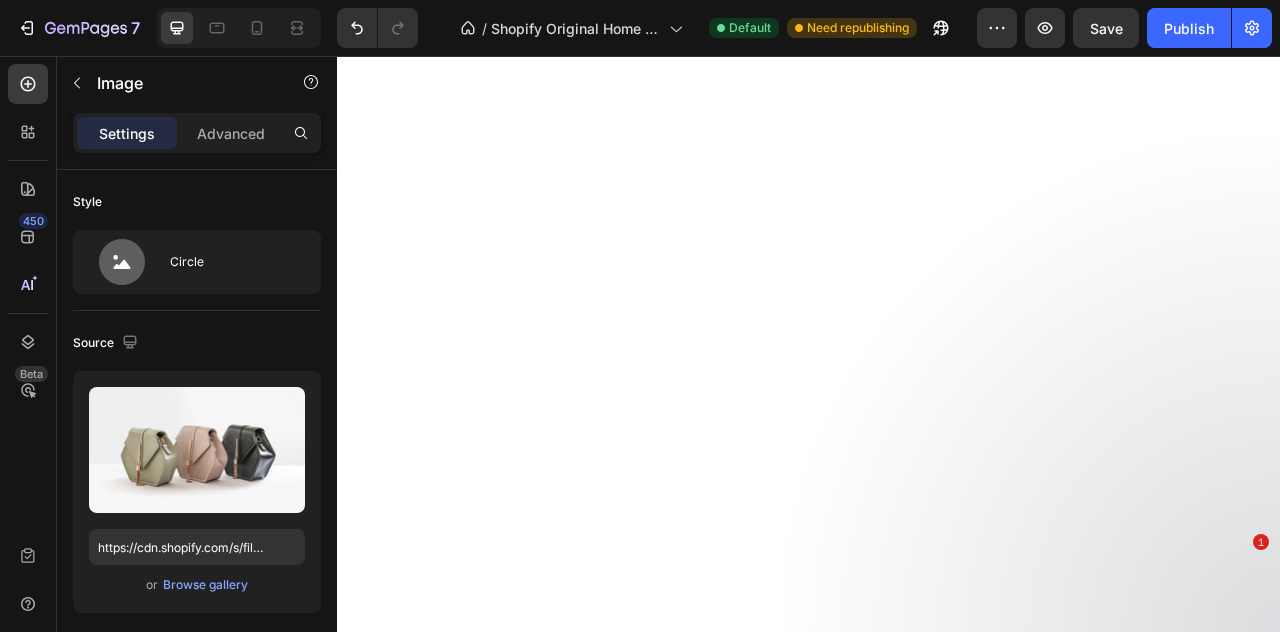 click 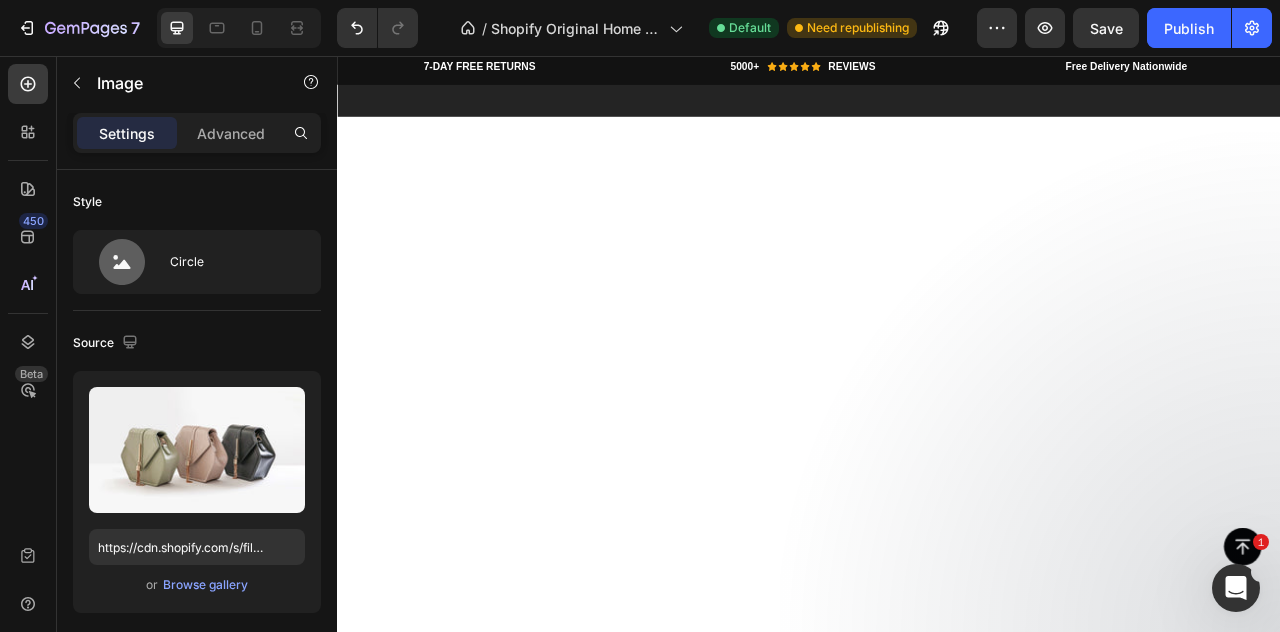 scroll, scrollTop: 0, scrollLeft: 0, axis: both 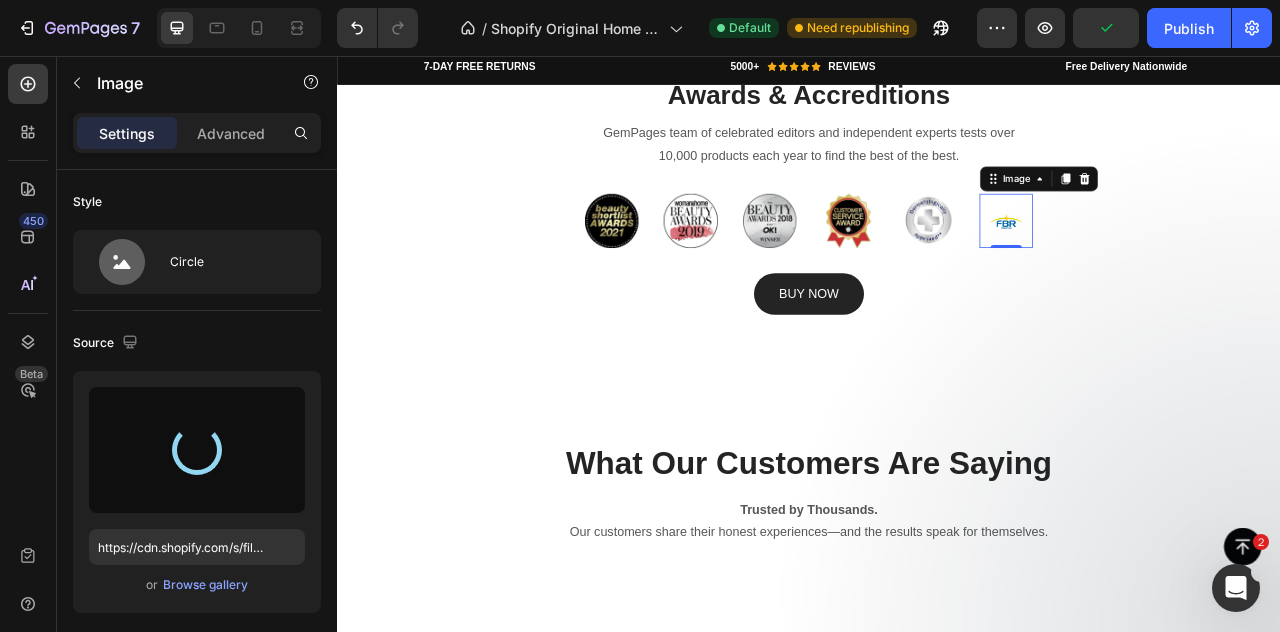 type on "https://cdn.shopify.com/s/files/1/0951/4133/1232/files/gempages_574550714798310175-54126690-a7a9-4f30-bbc2-22fc43851656.png" 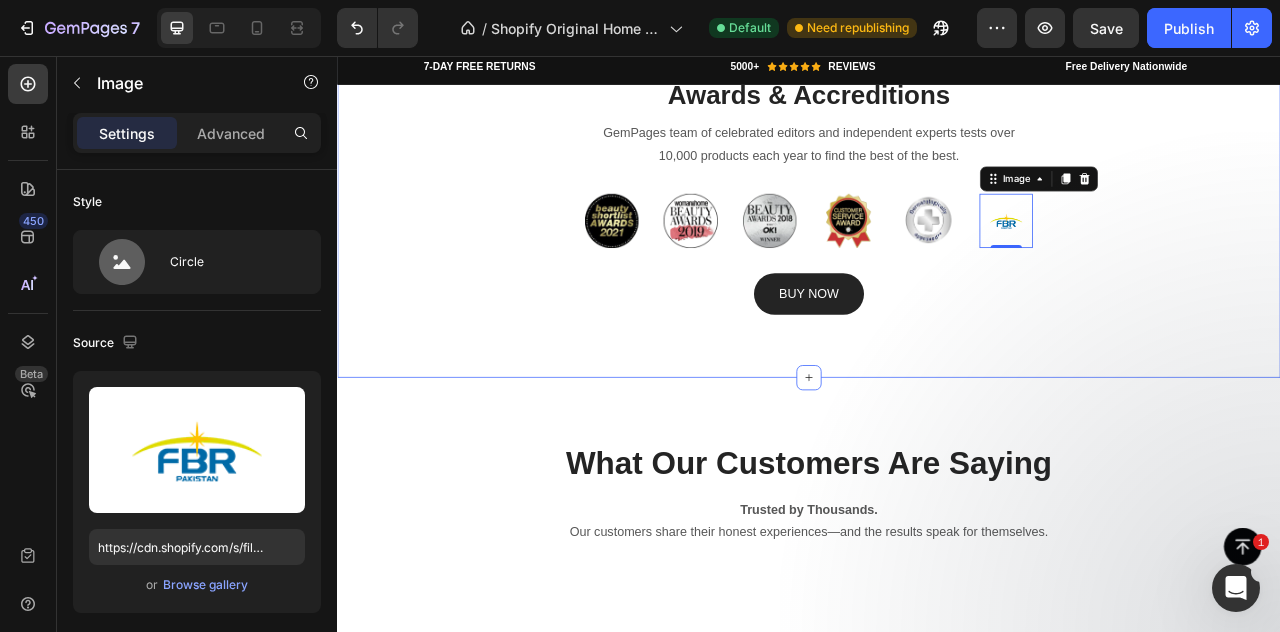 scroll, scrollTop: 6908, scrollLeft: 0, axis: vertical 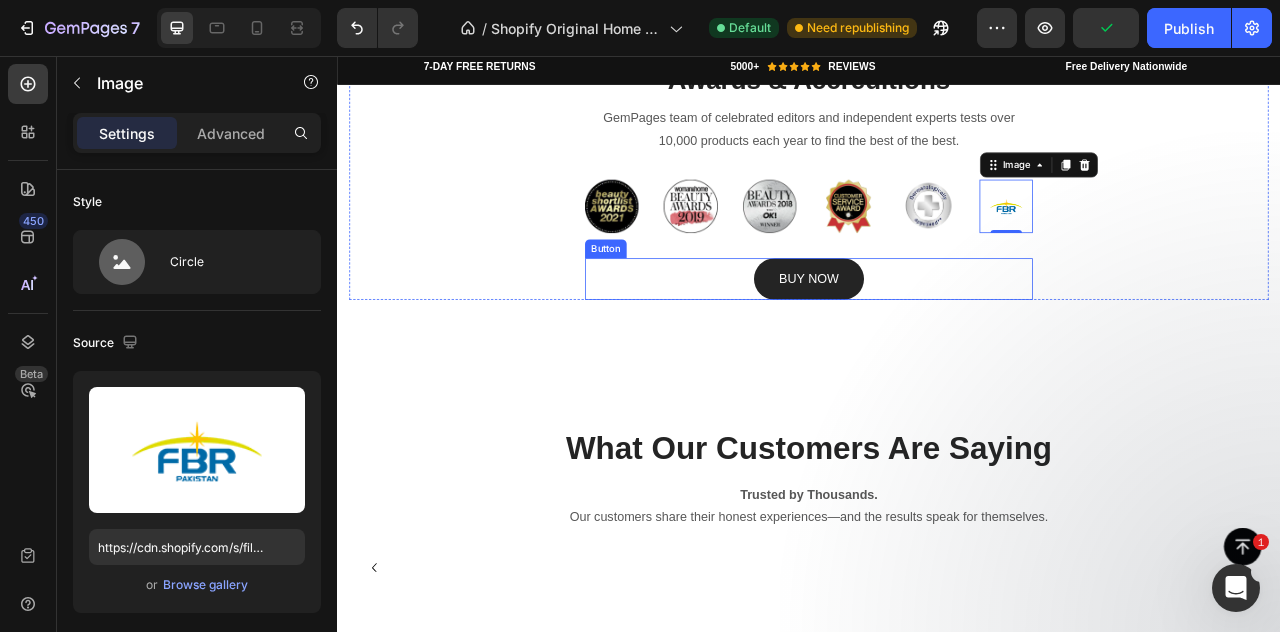 click on "Button" at bounding box center [678, 302] 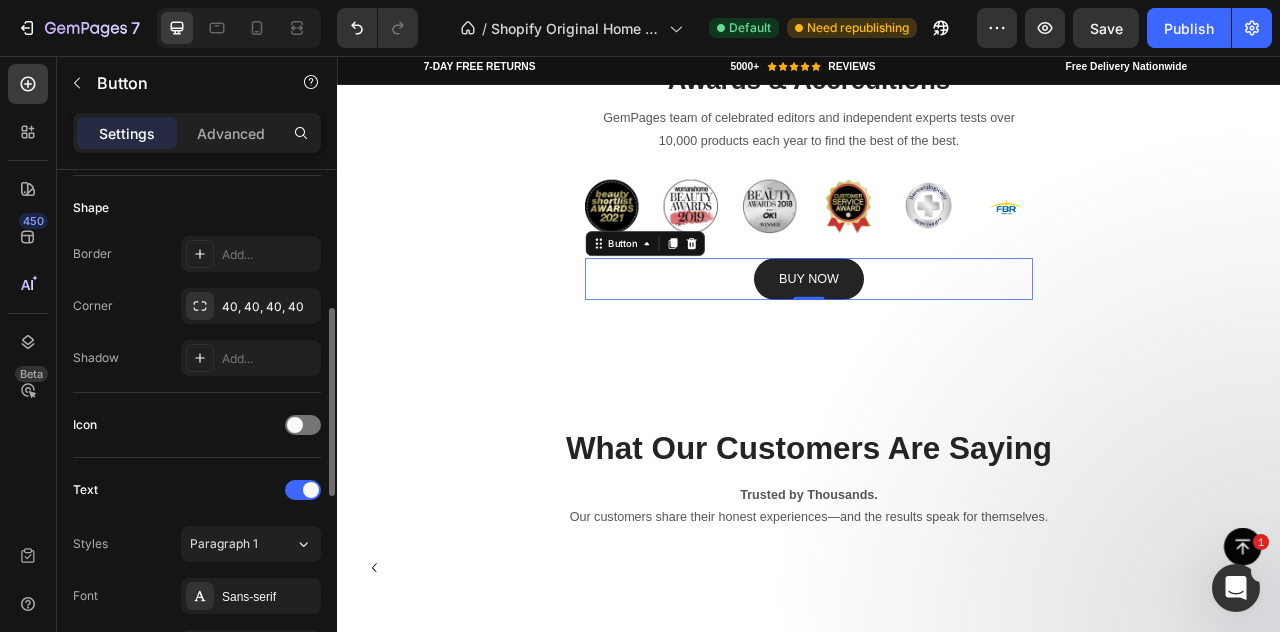 scroll, scrollTop: 404, scrollLeft: 0, axis: vertical 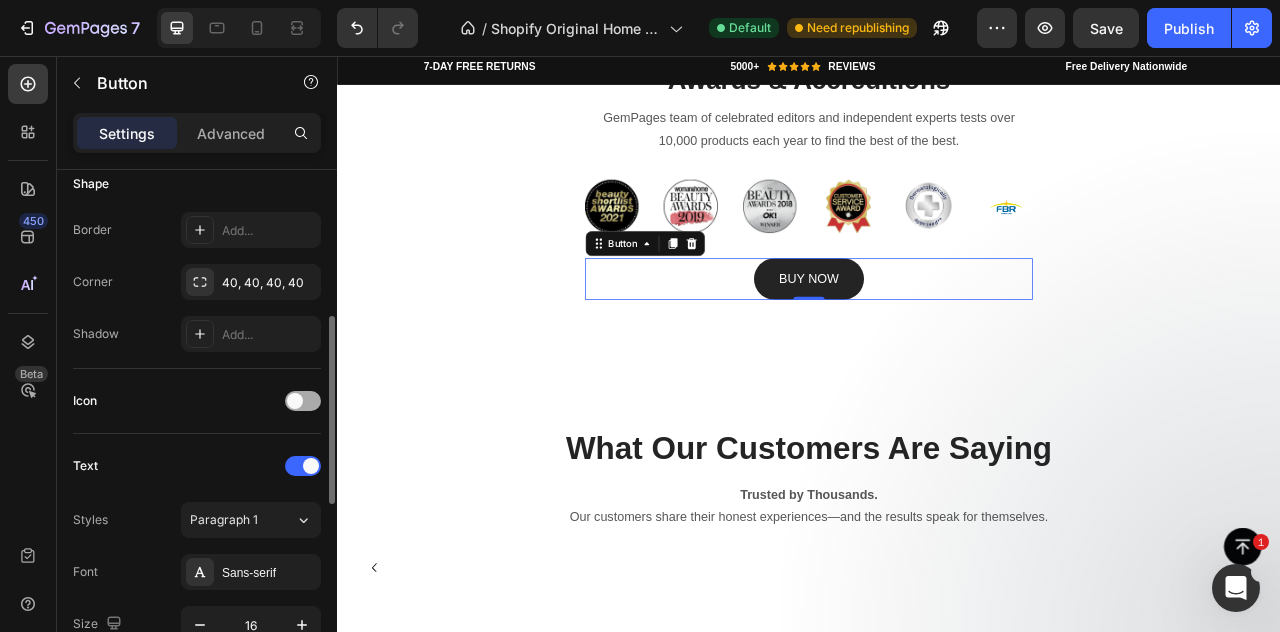 click at bounding box center (295, 401) 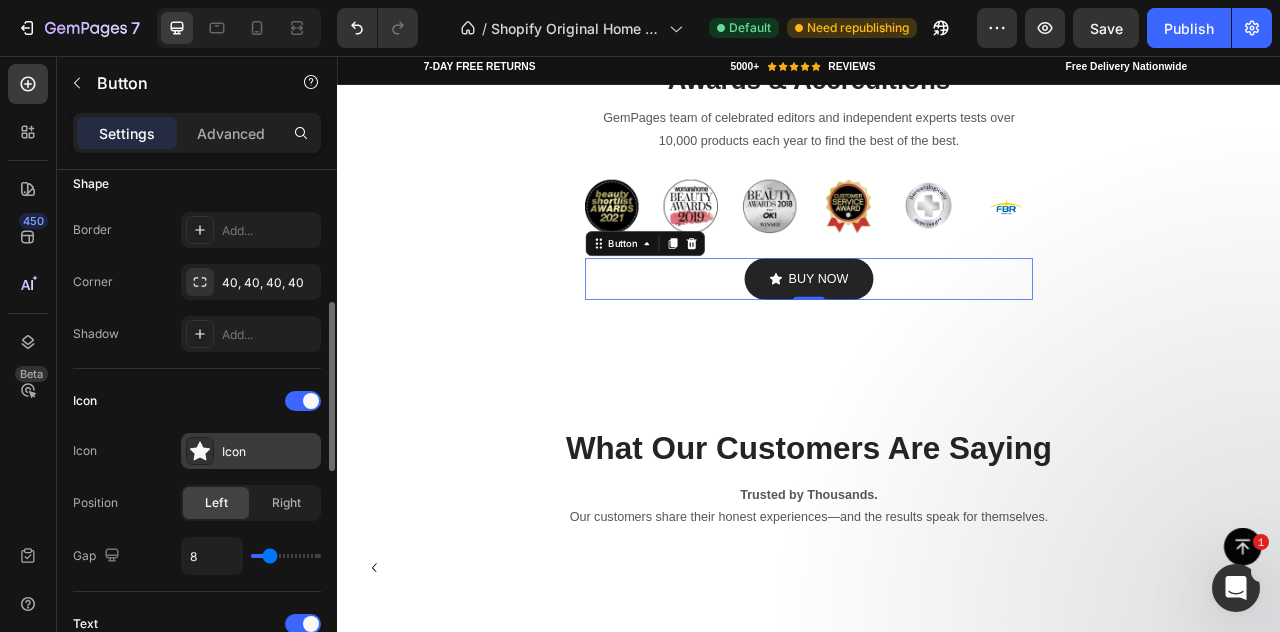 click on "Icon" at bounding box center (269, 452) 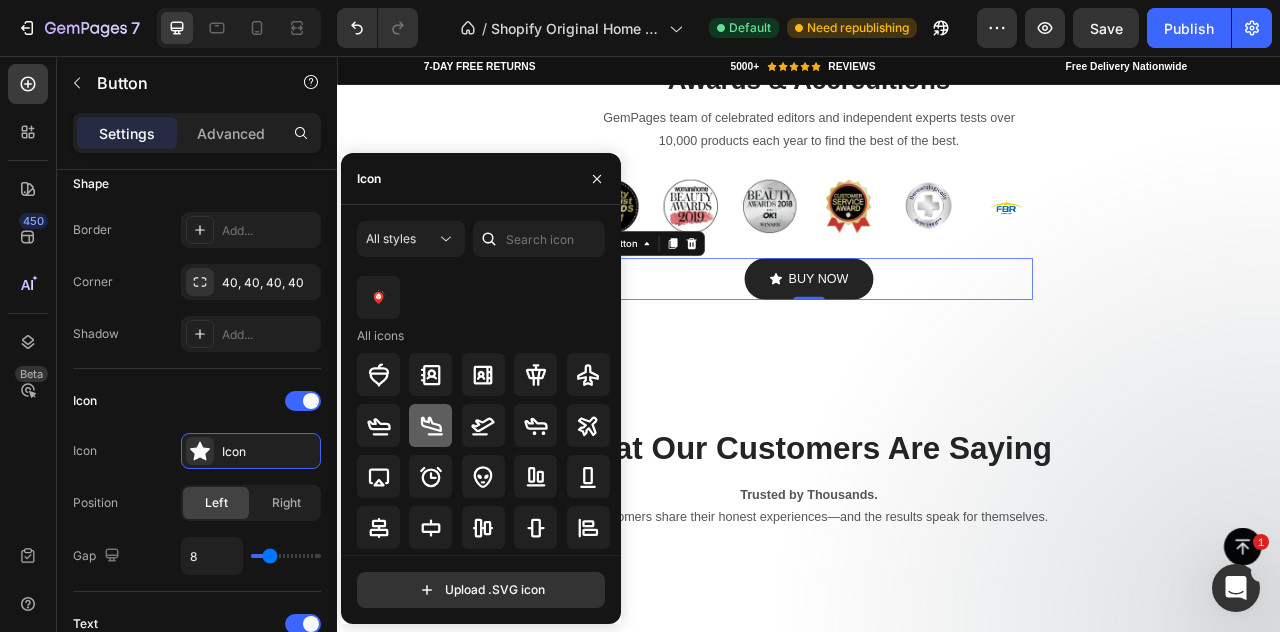 scroll, scrollTop: 46, scrollLeft: 0, axis: vertical 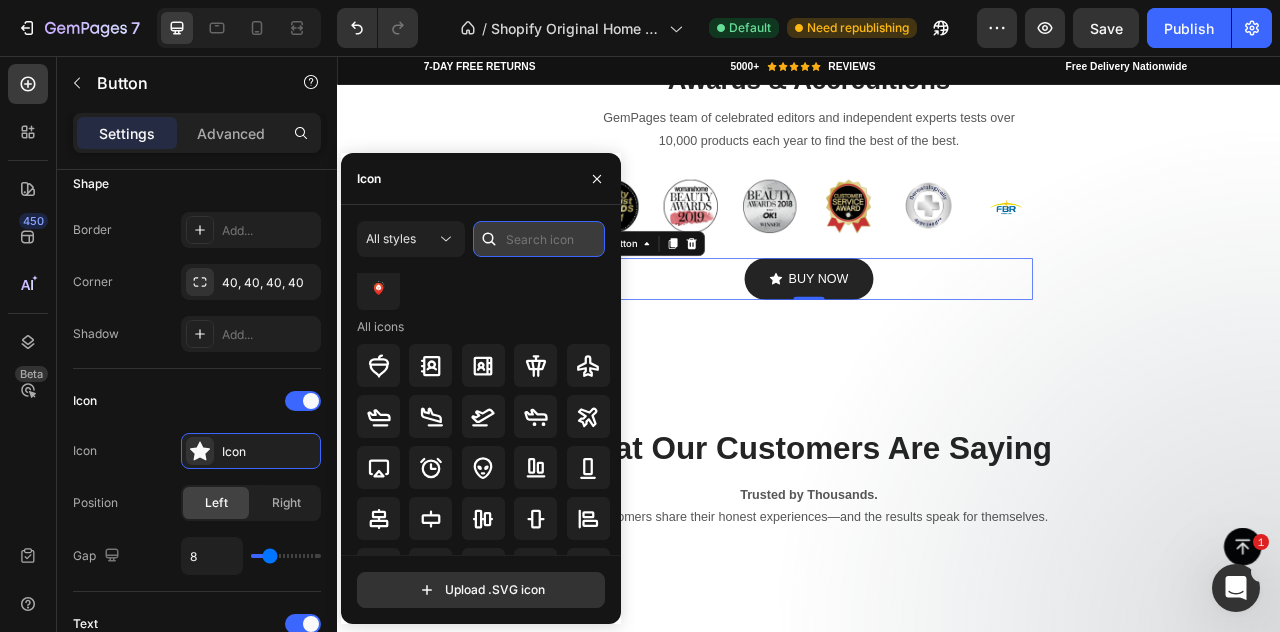 click at bounding box center (539, 239) 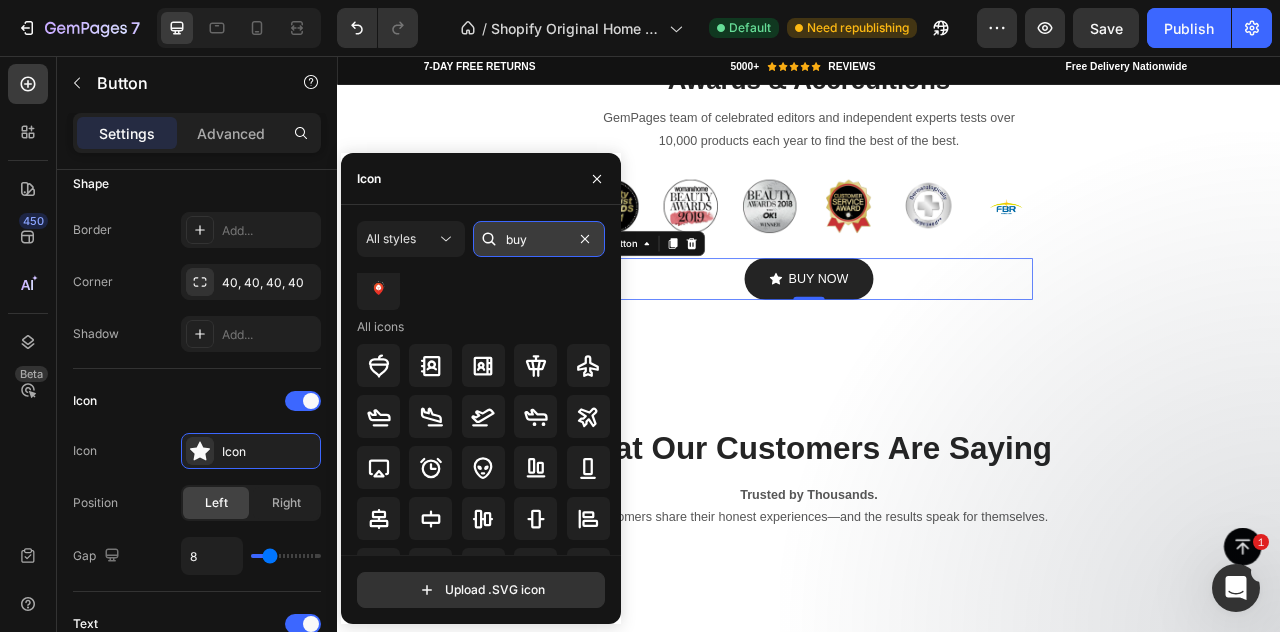 scroll, scrollTop: 0, scrollLeft: 0, axis: both 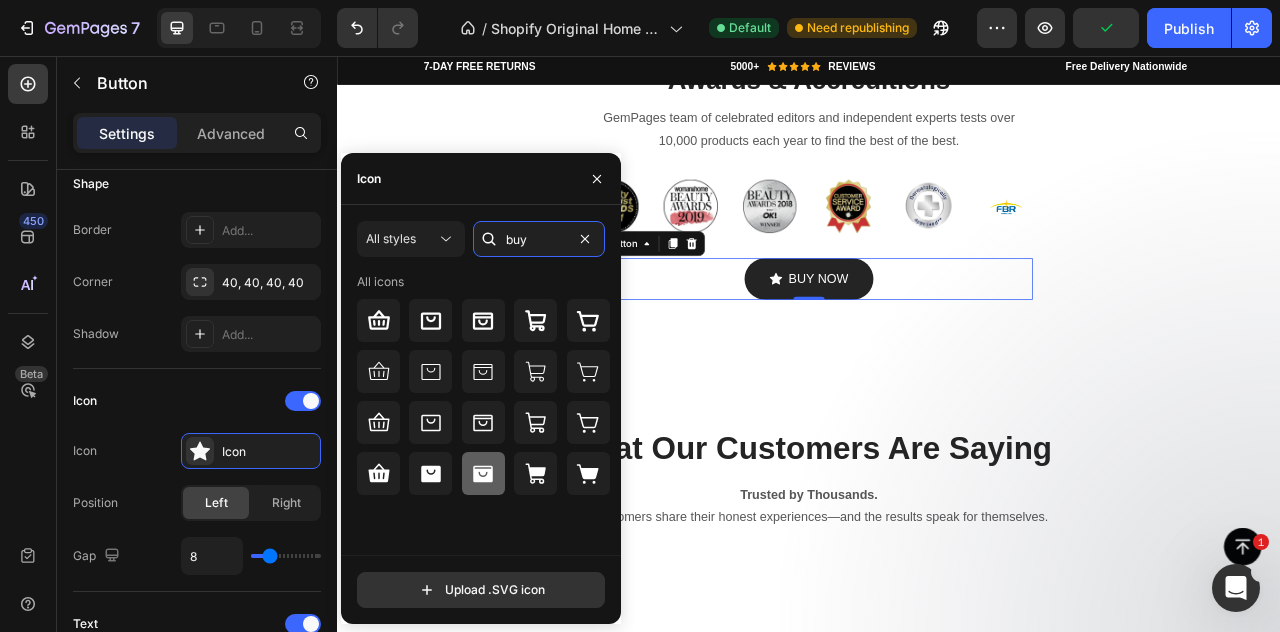 type on "buy" 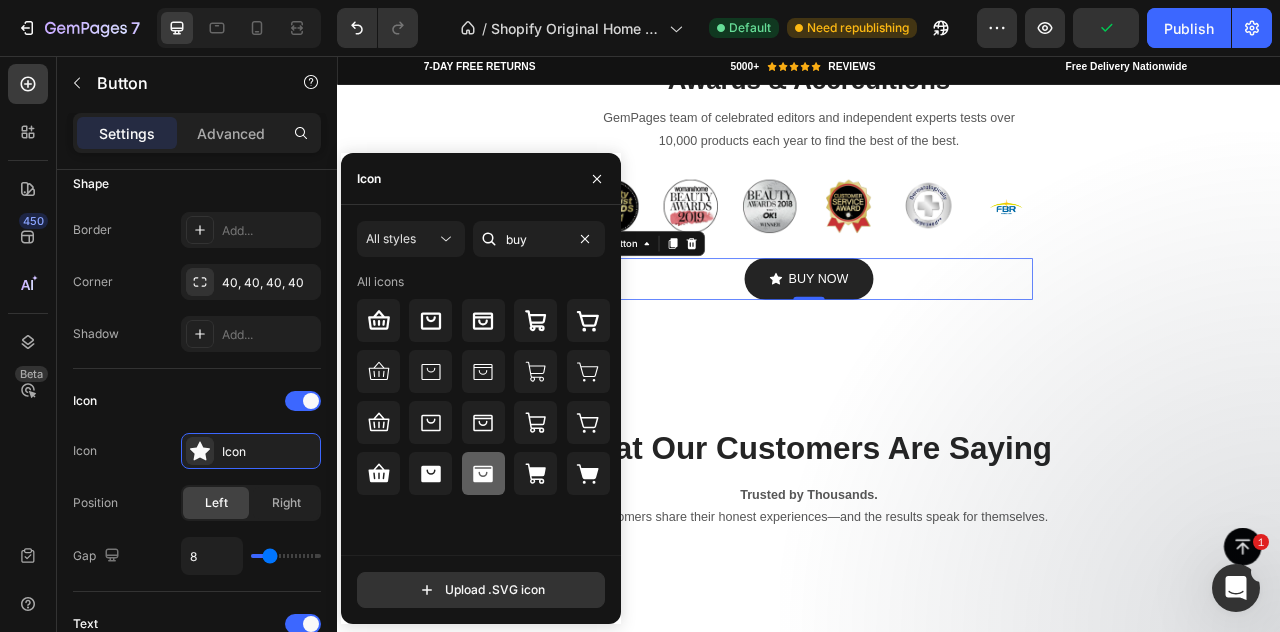 click 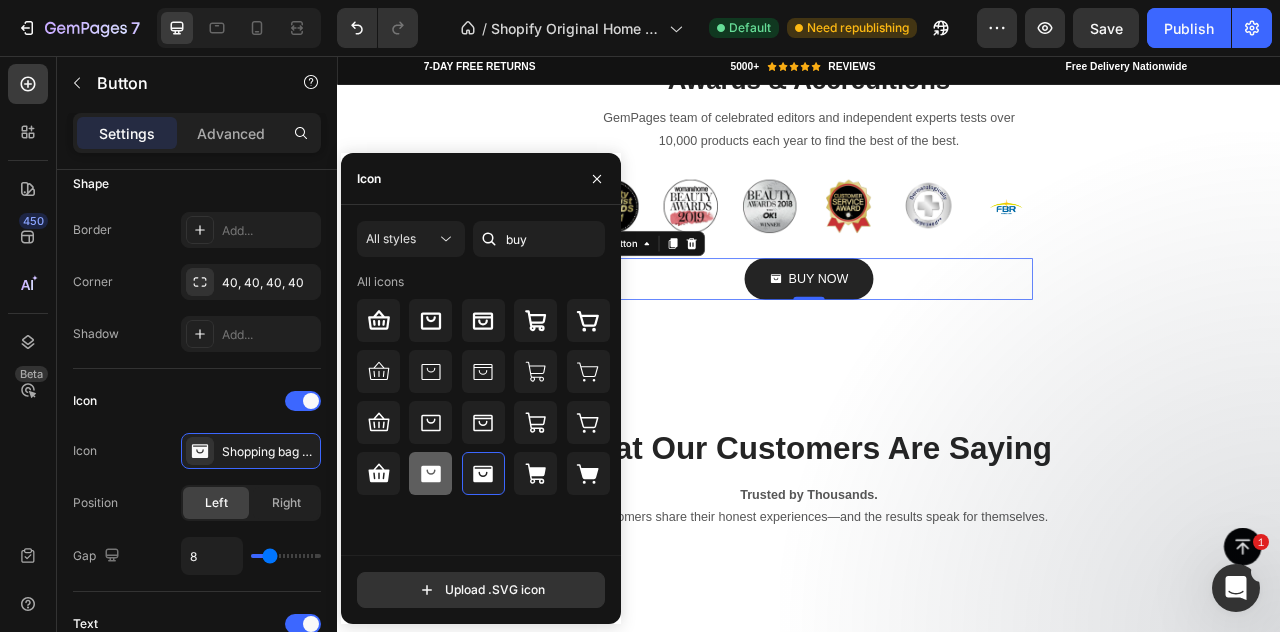 click 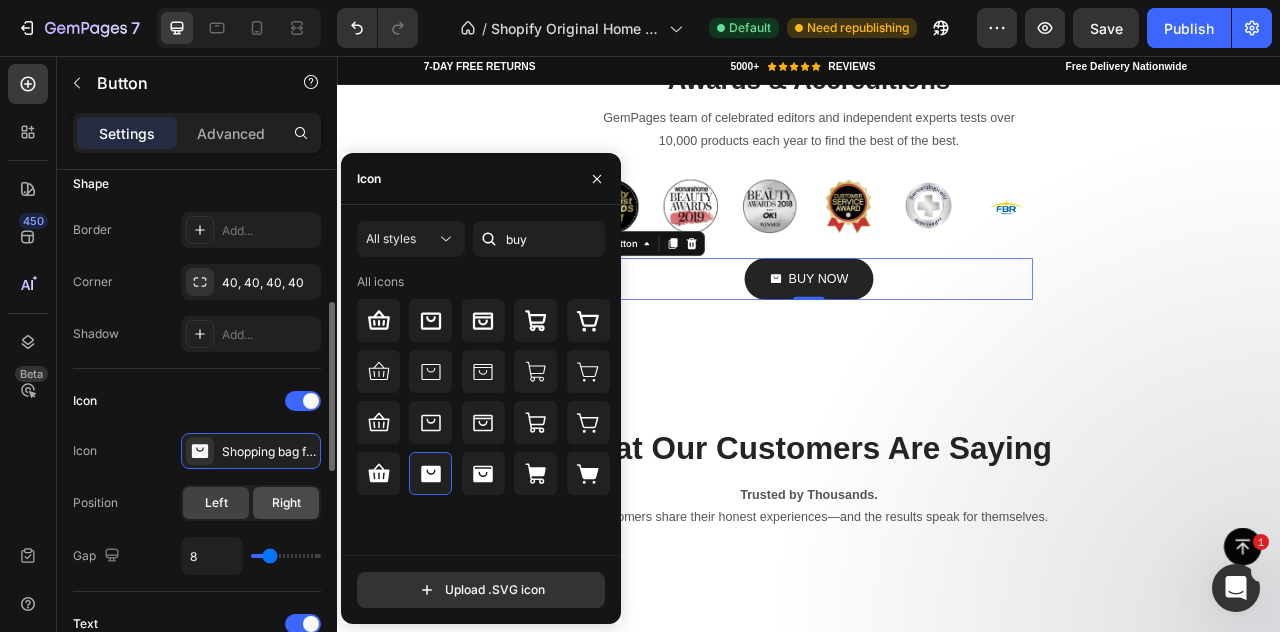 click on "Right" 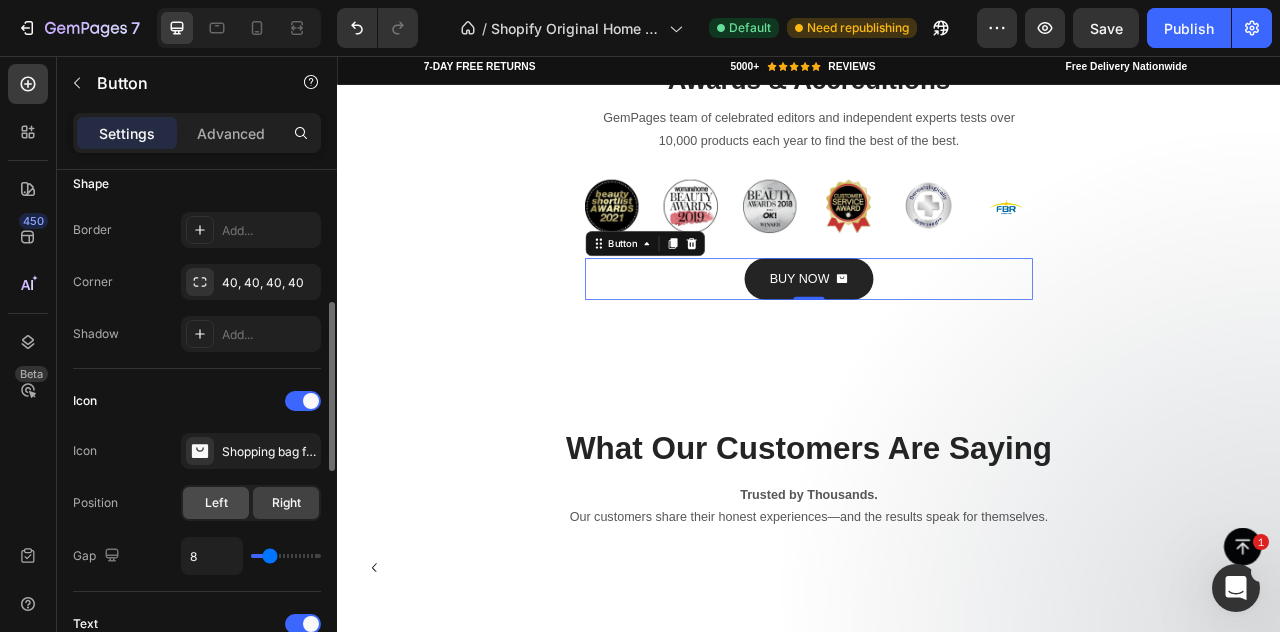 click on "Left" 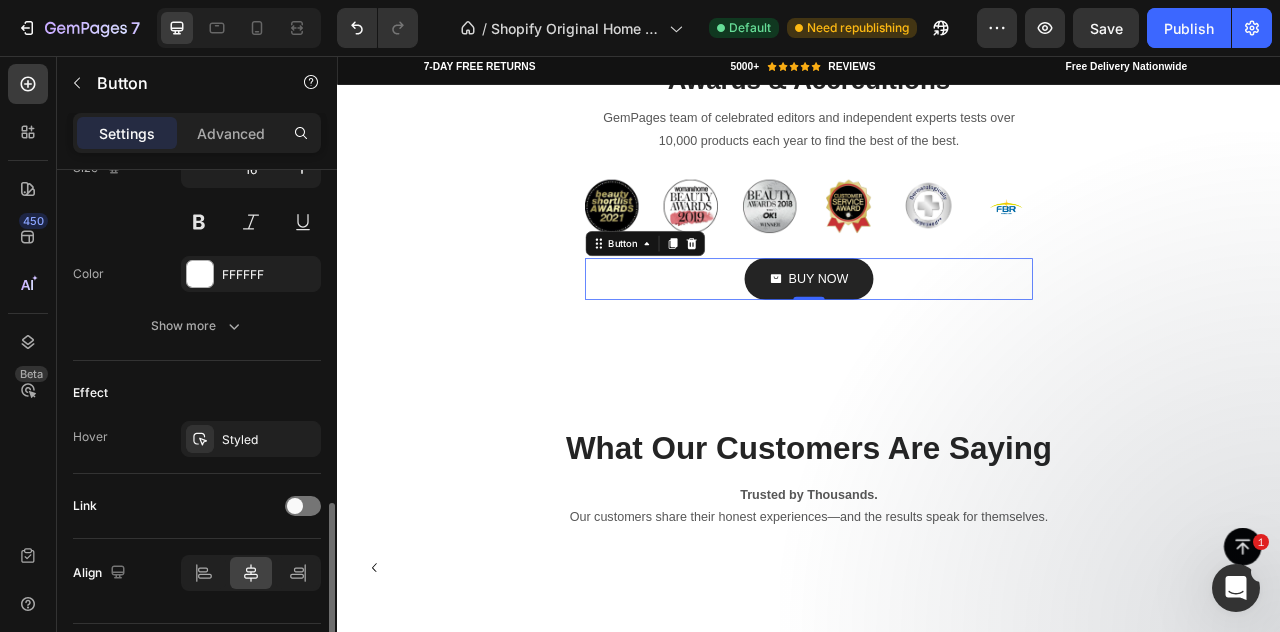 scroll, scrollTop: 1057, scrollLeft: 0, axis: vertical 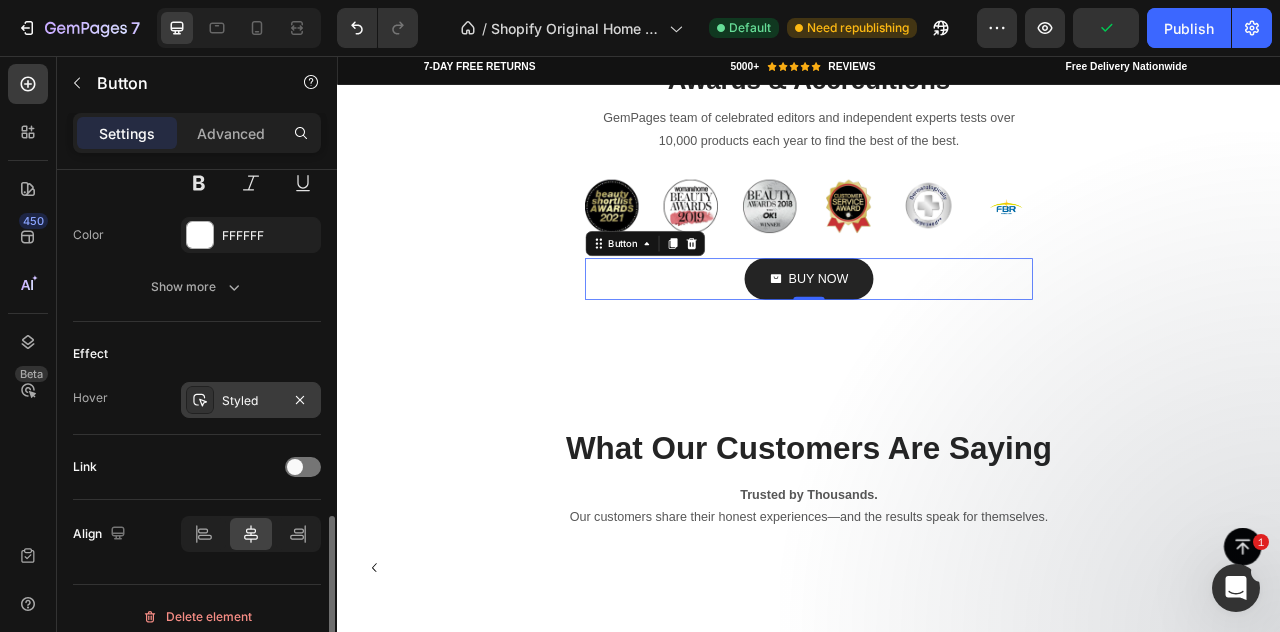 click 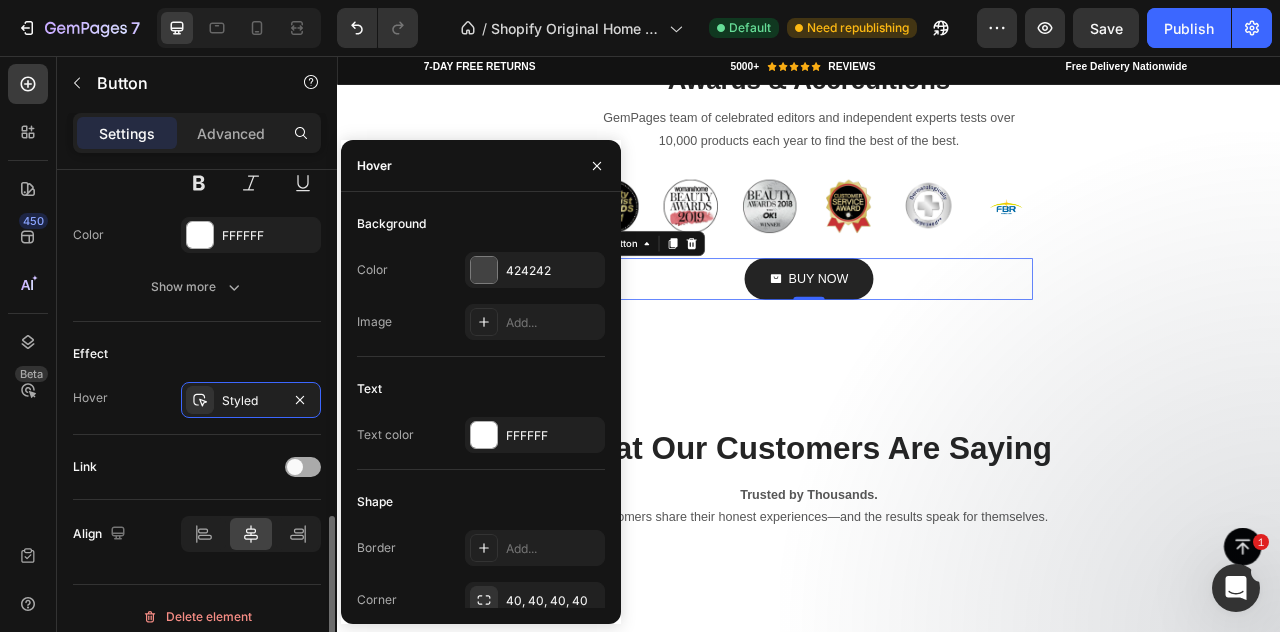 click at bounding box center [295, 467] 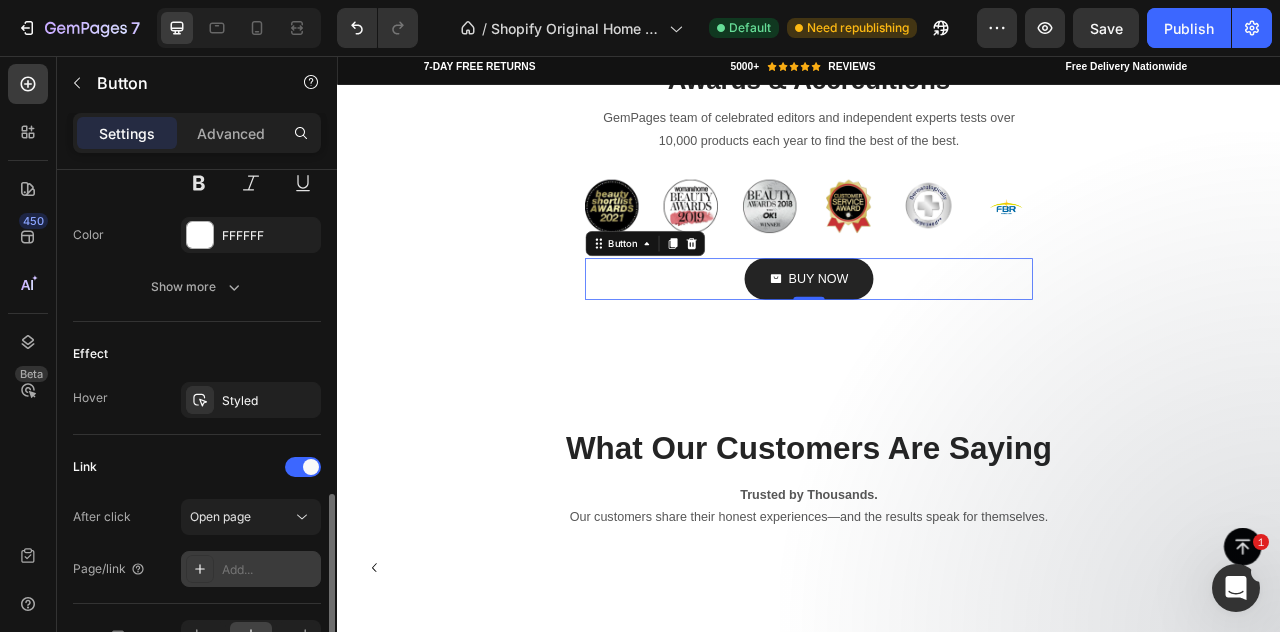 click on "Add..." at bounding box center (269, 570) 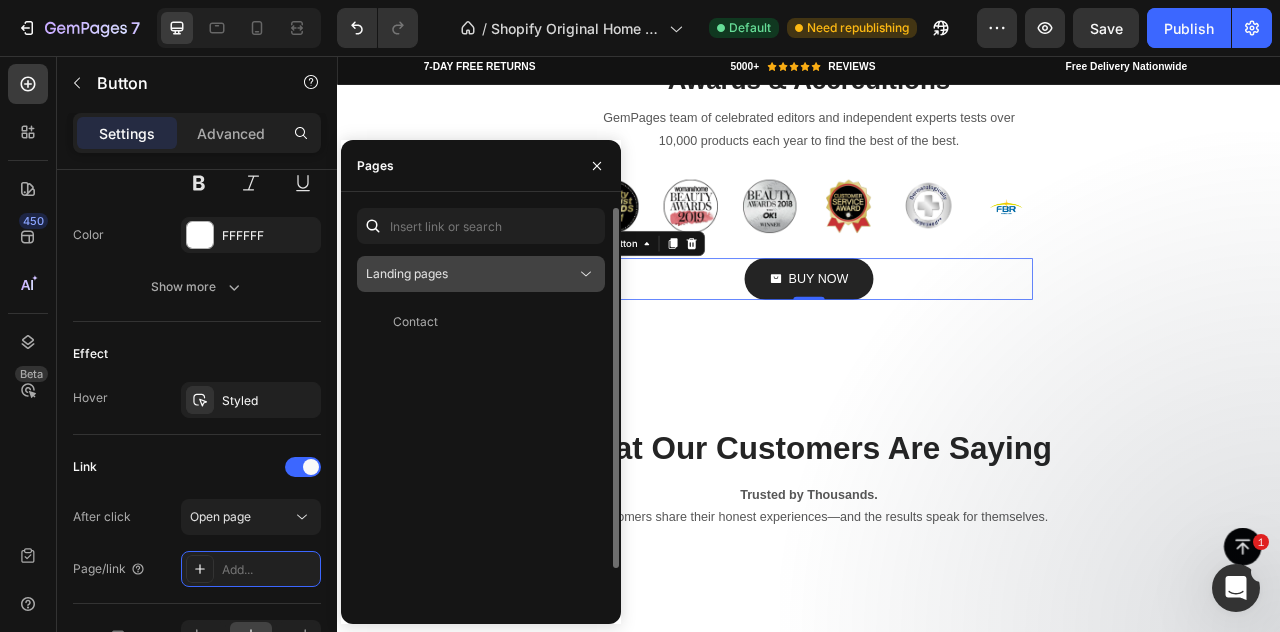 click on "Landing pages" at bounding box center [471, 274] 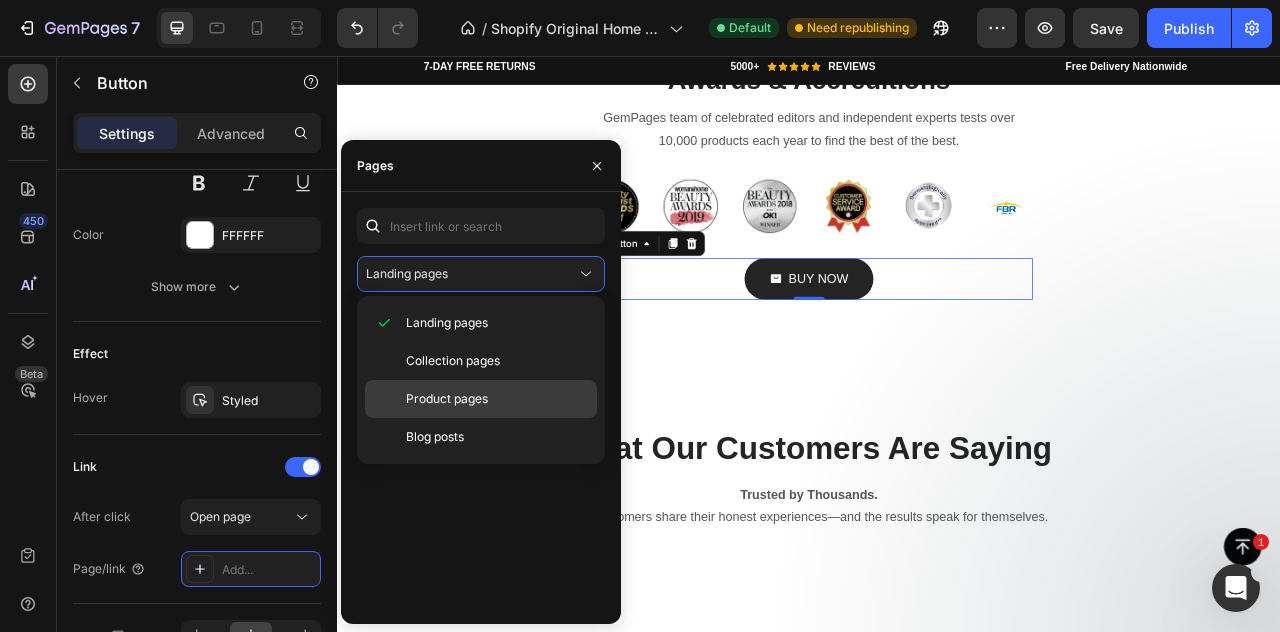 click on "Product pages" 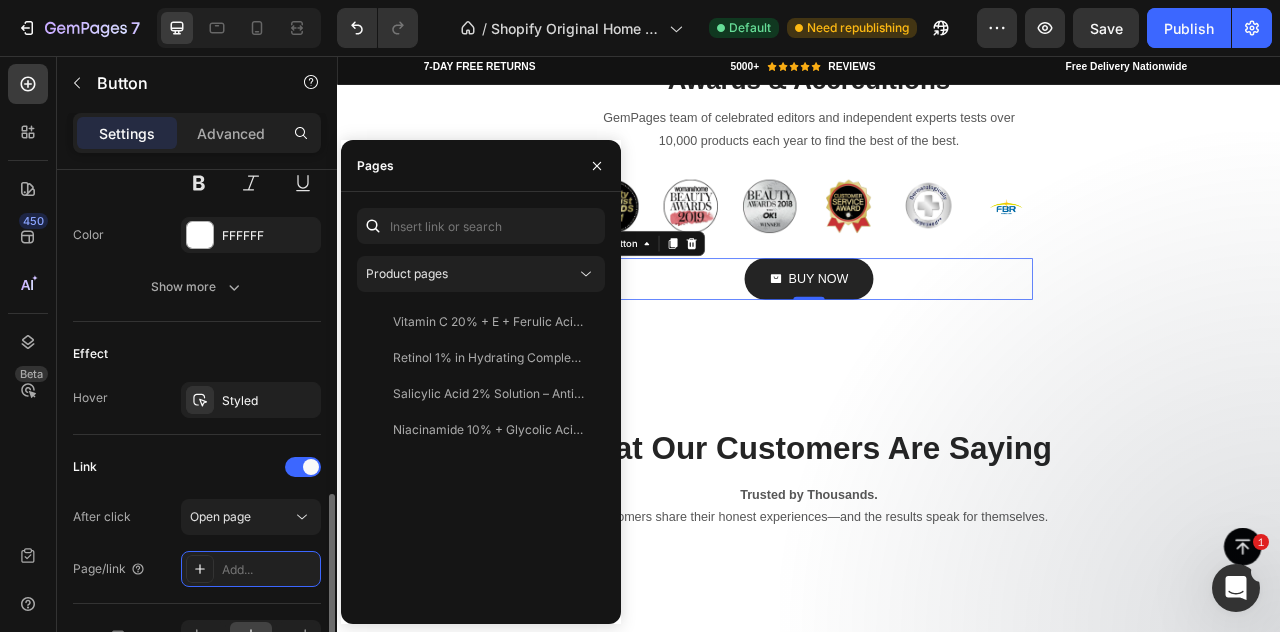 click on "Effect" at bounding box center [197, 354] 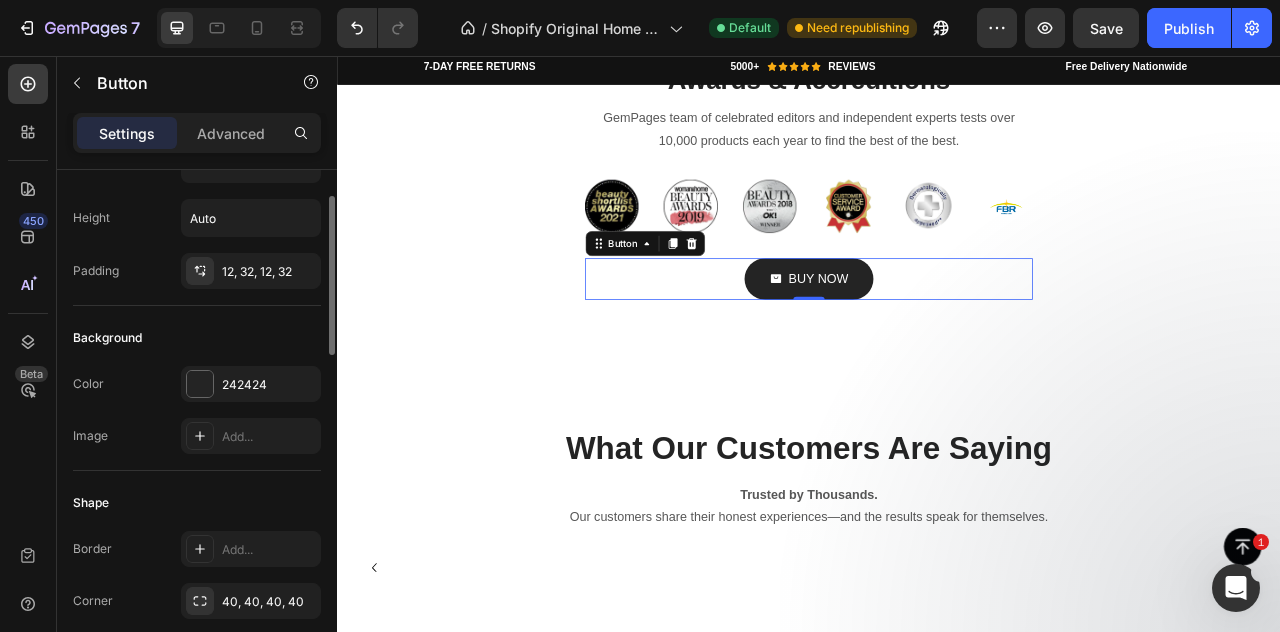 scroll, scrollTop: 0, scrollLeft: 0, axis: both 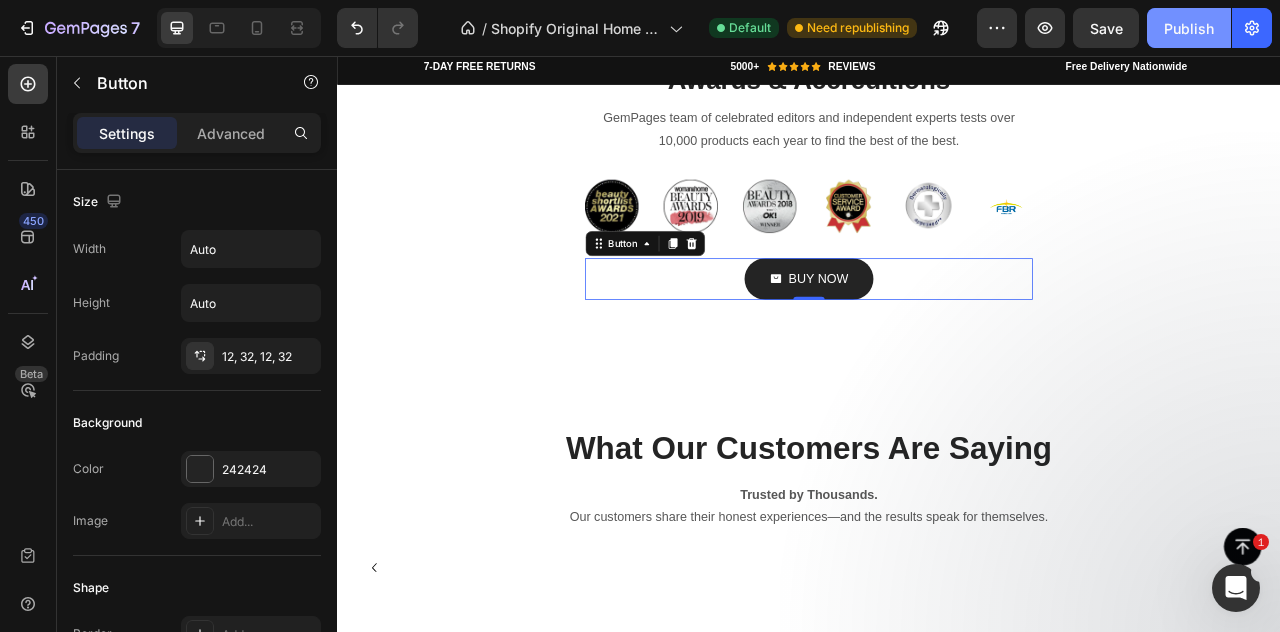 click on "Publish" at bounding box center [1189, 28] 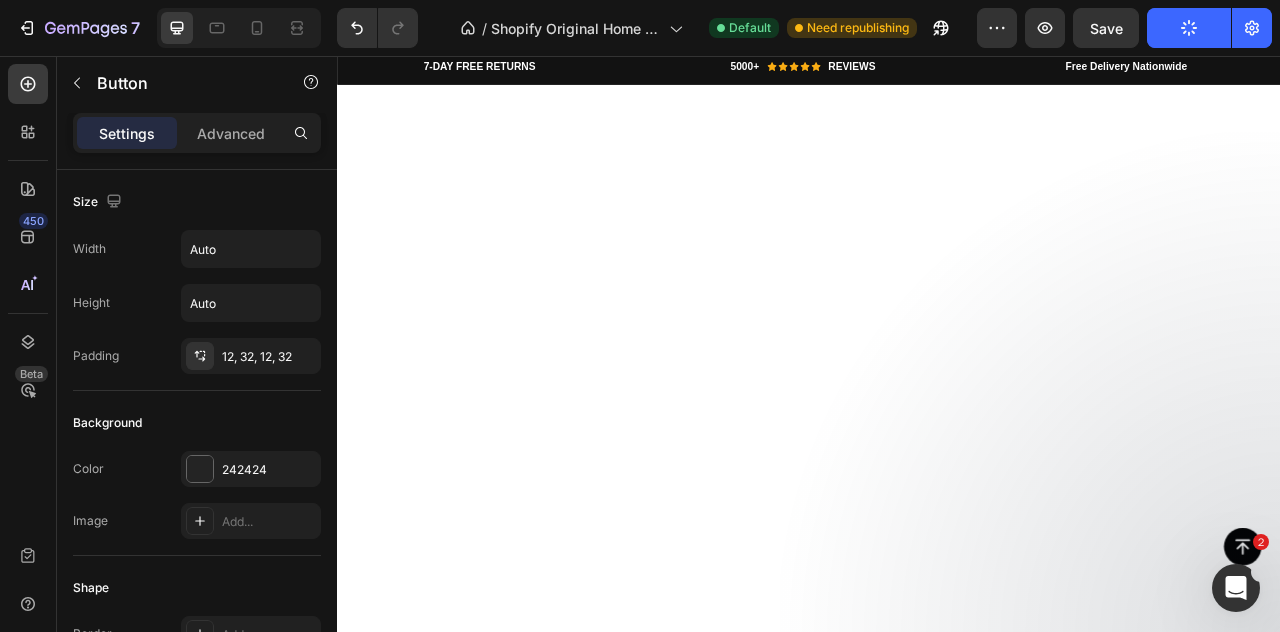 scroll, scrollTop: 6058, scrollLeft: 0, axis: vertical 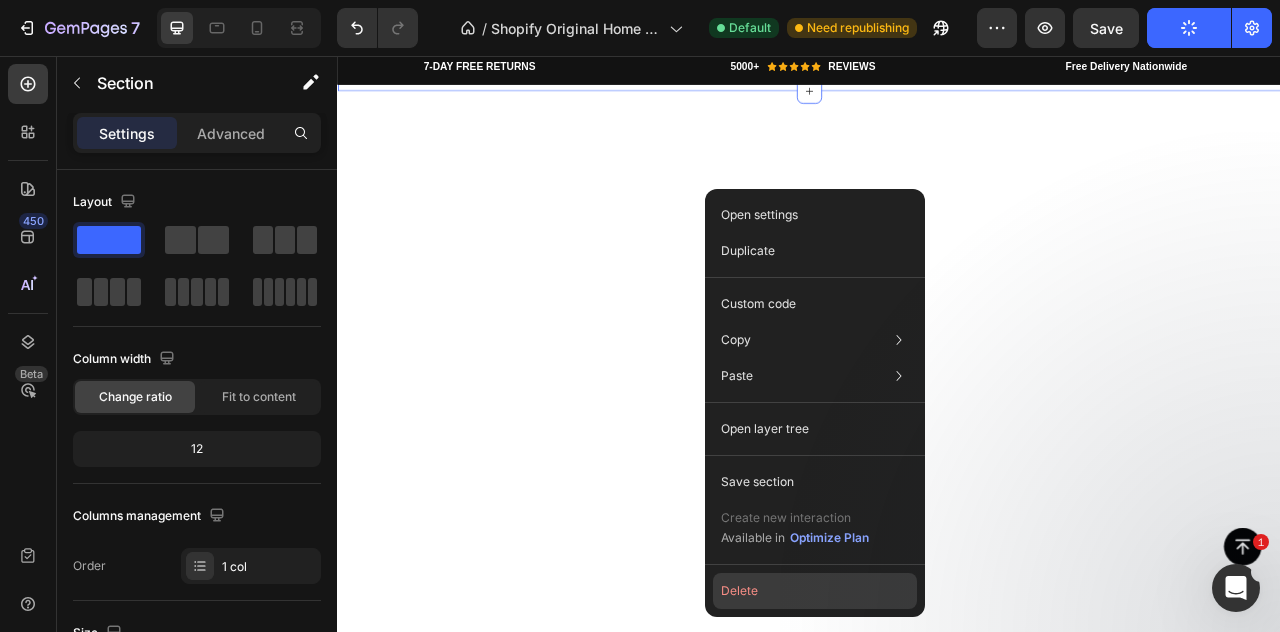 click on "Delete" 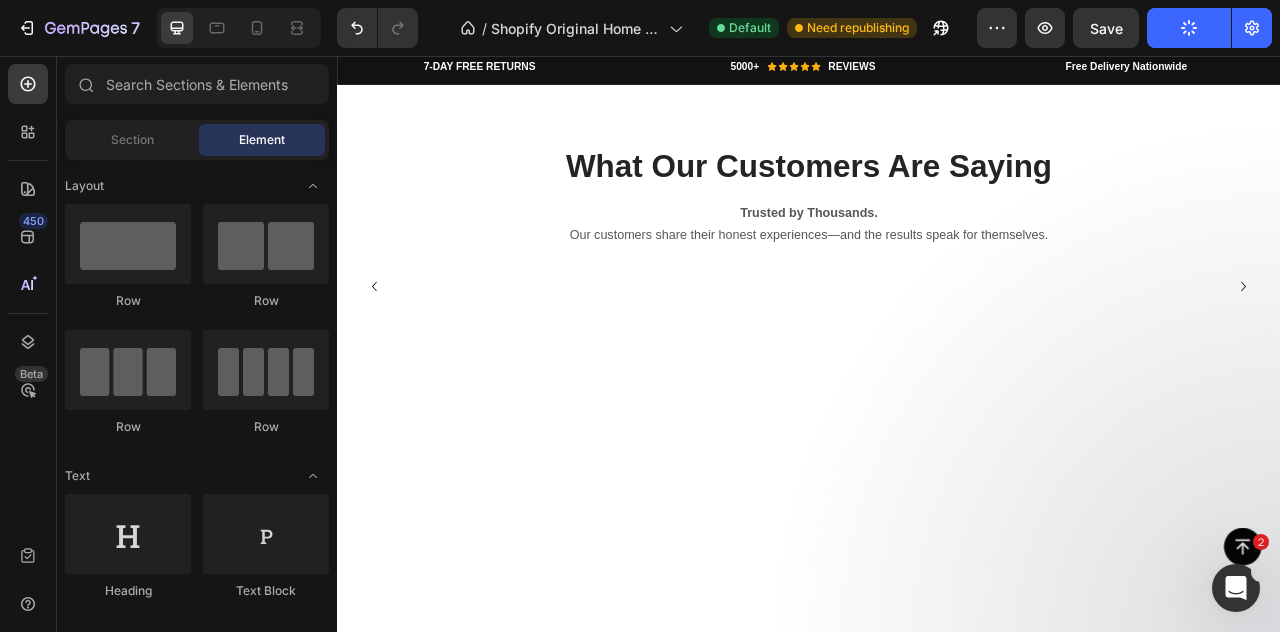 scroll, scrollTop: 6620, scrollLeft: 0, axis: vertical 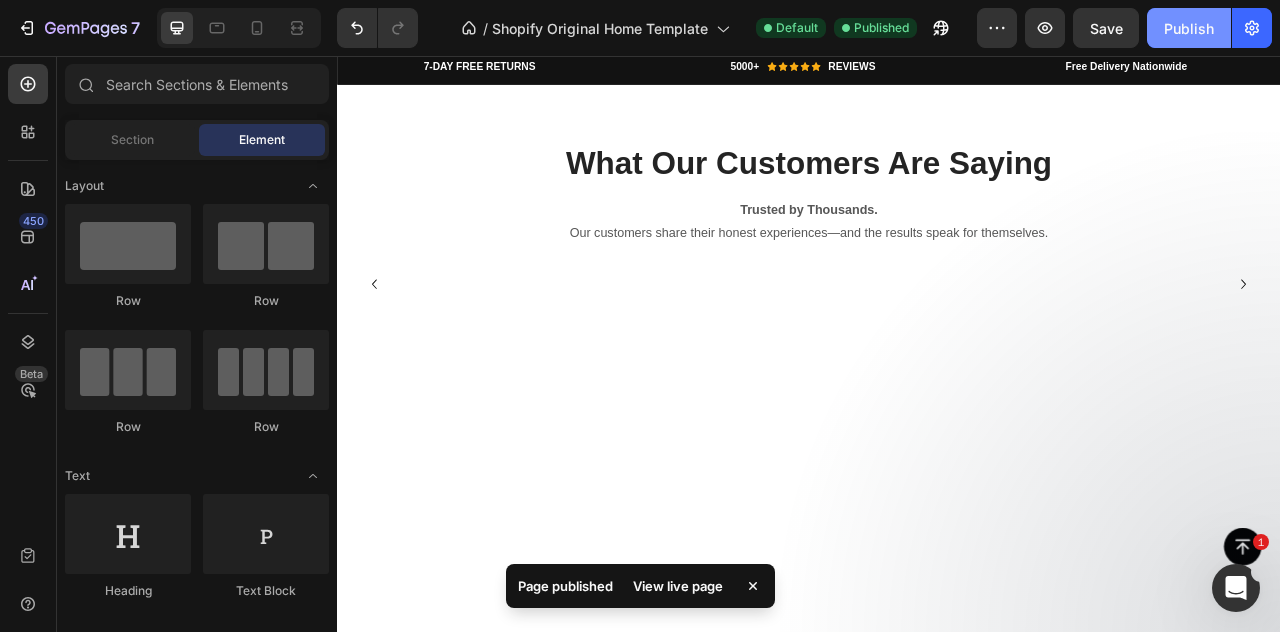 click on "Publish" at bounding box center [1189, 28] 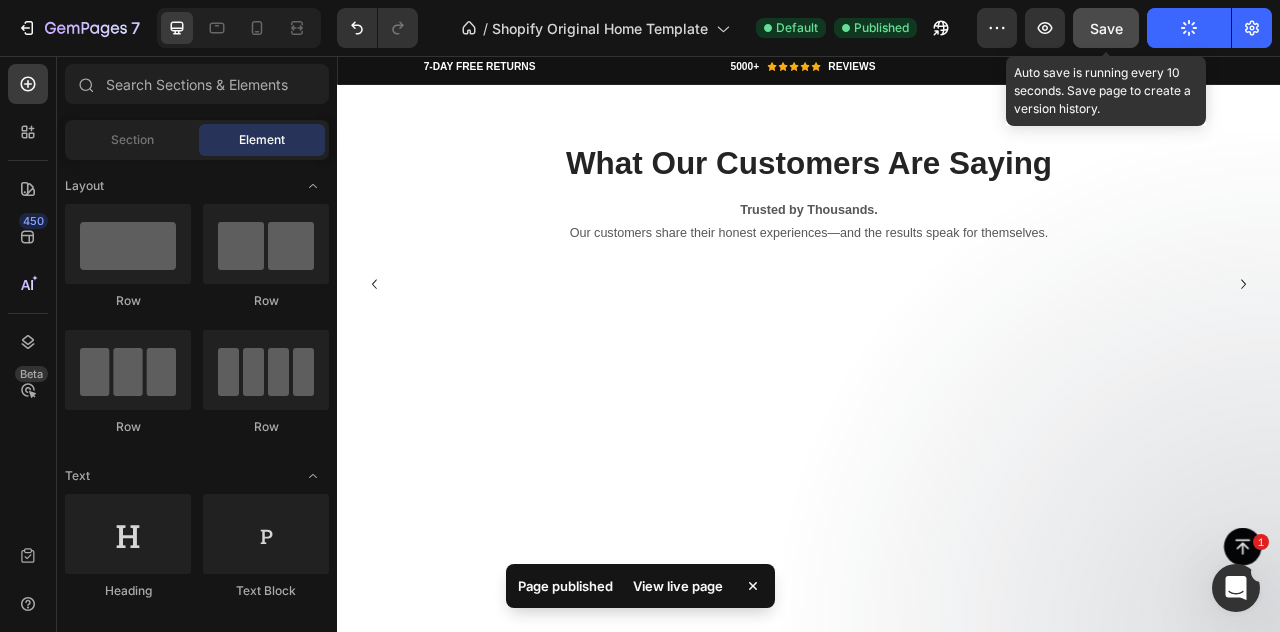 click on "Save" at bounding box center (1106, 28) 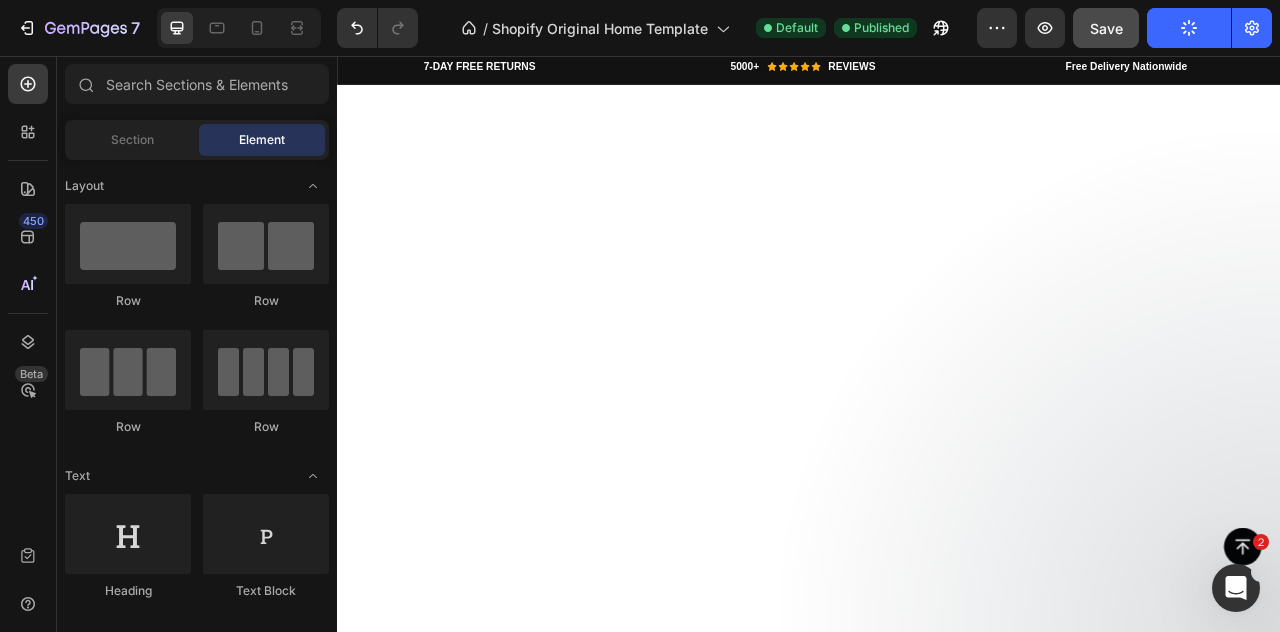 scroll, scrollTop: 5949, scrollLeft: 0, axis: vertical 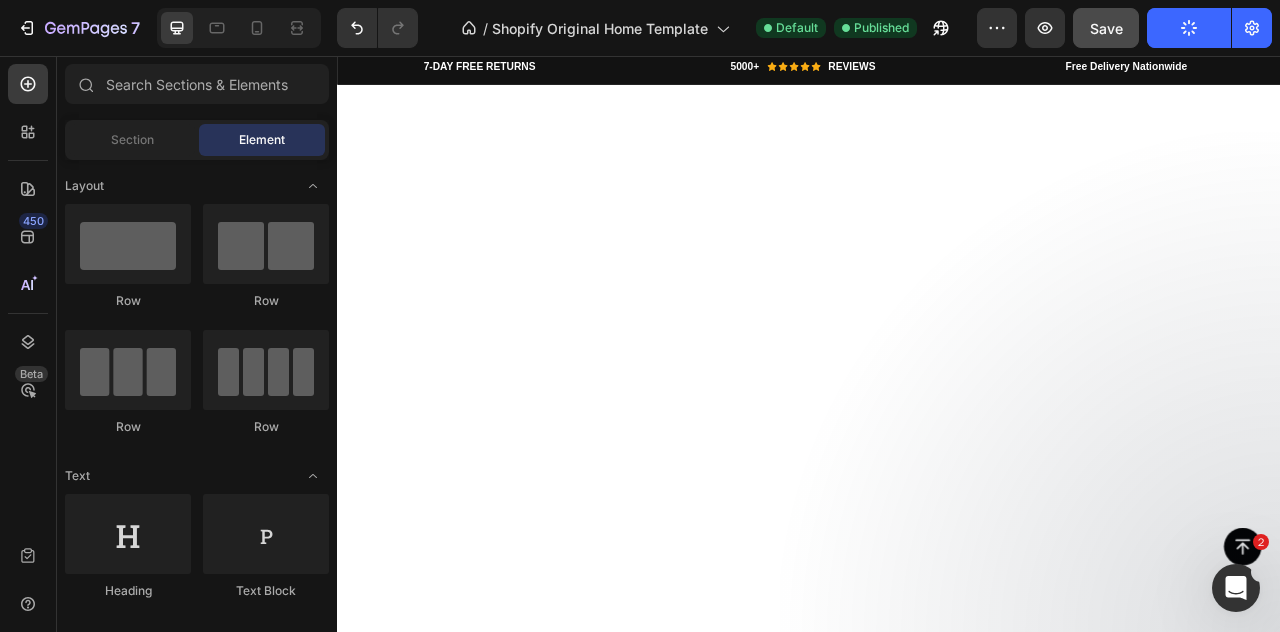click at bounding box center (1188, -118) 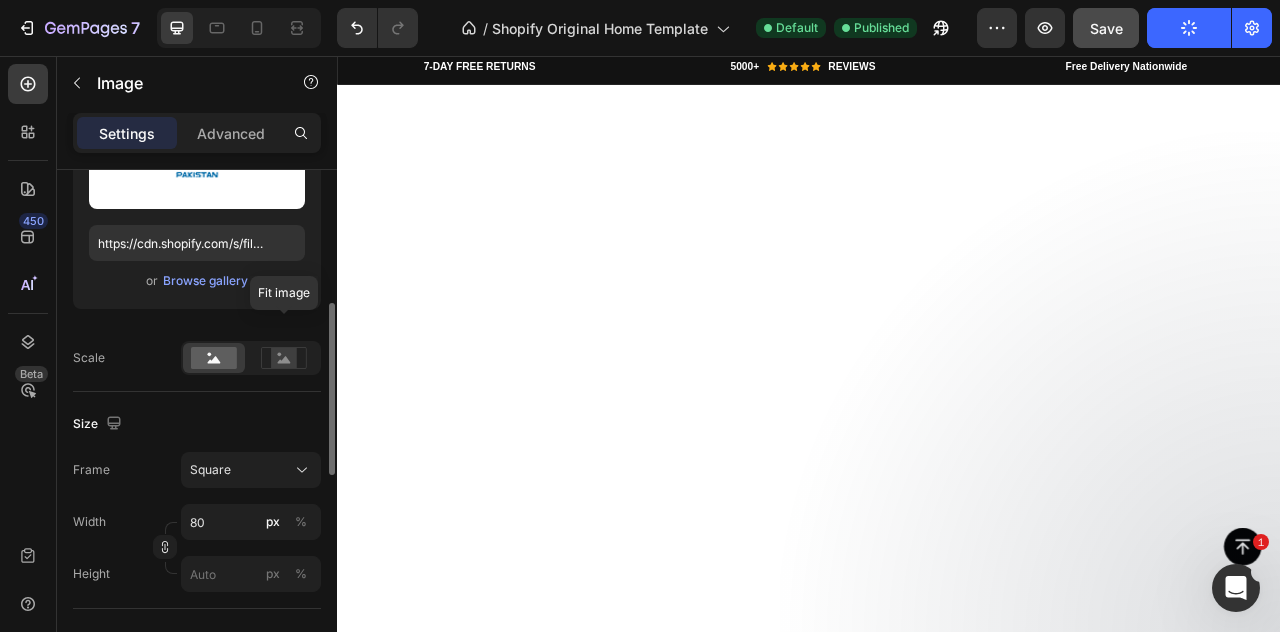 scroll, scrollTop: 328, scrollLeft: 0, axis: vertical 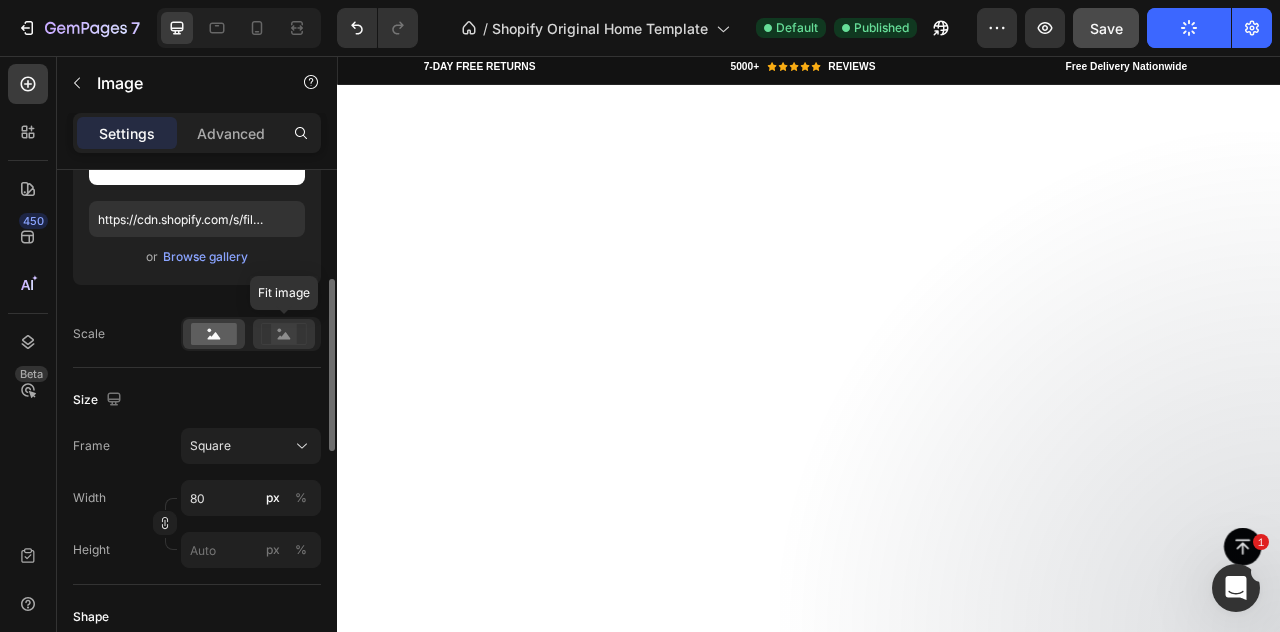 click 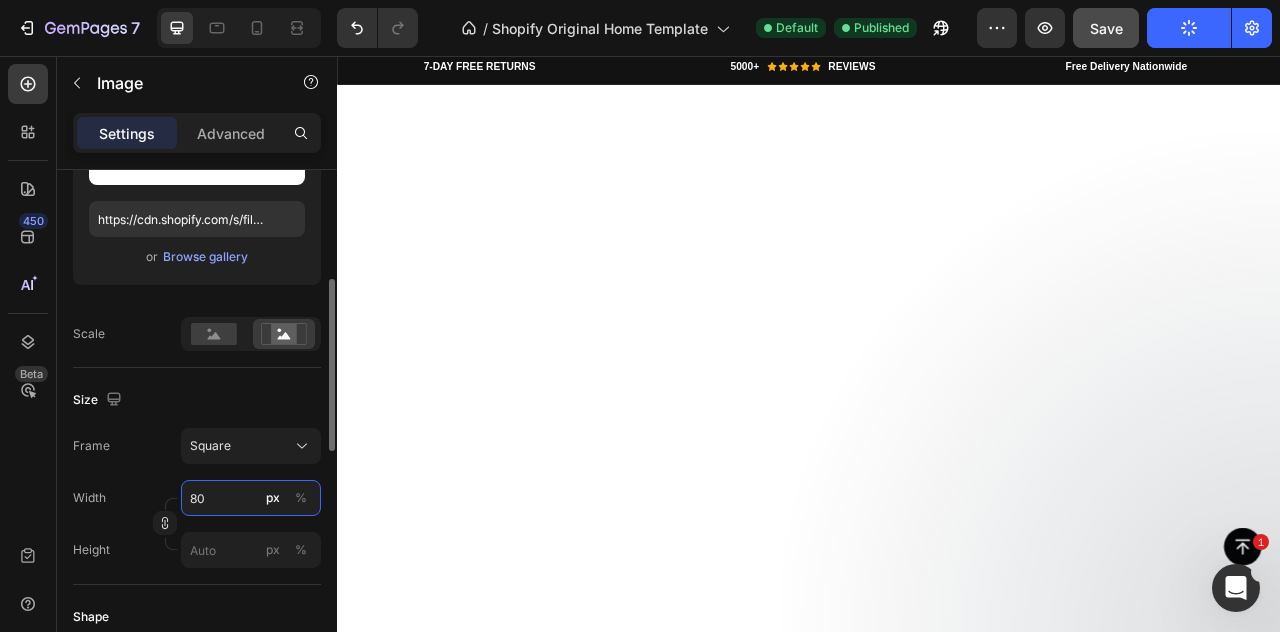 click on "80" at bounding box center (251, 498) 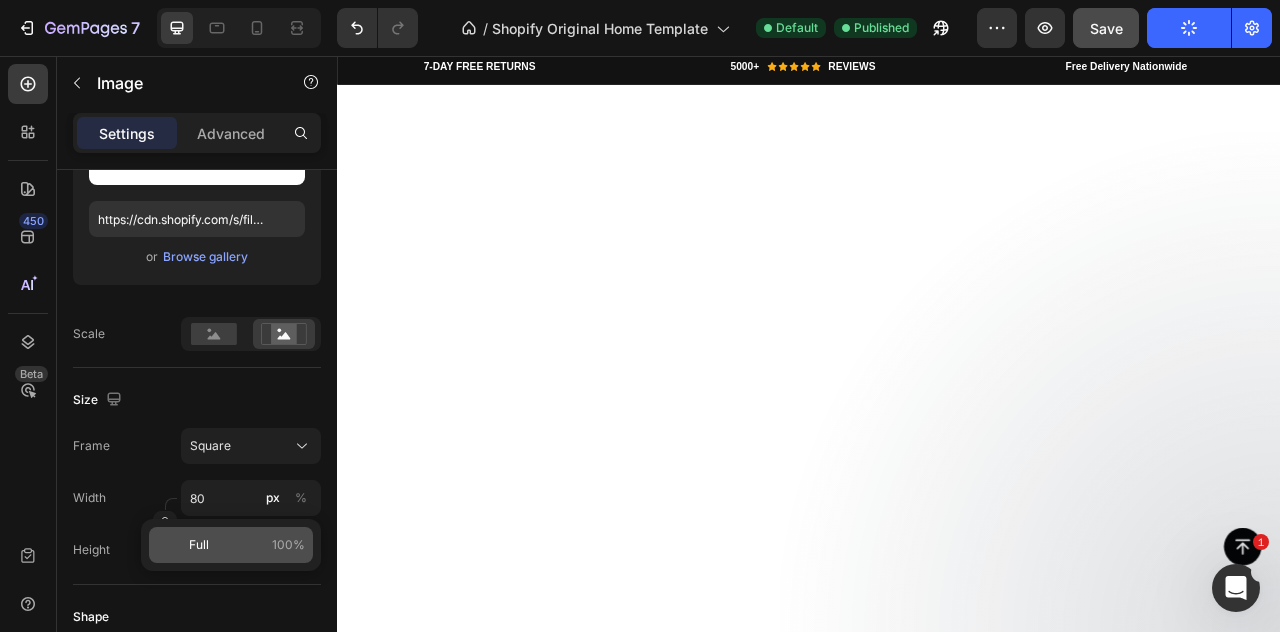 click on "Full" at bounding box center (199, 545) 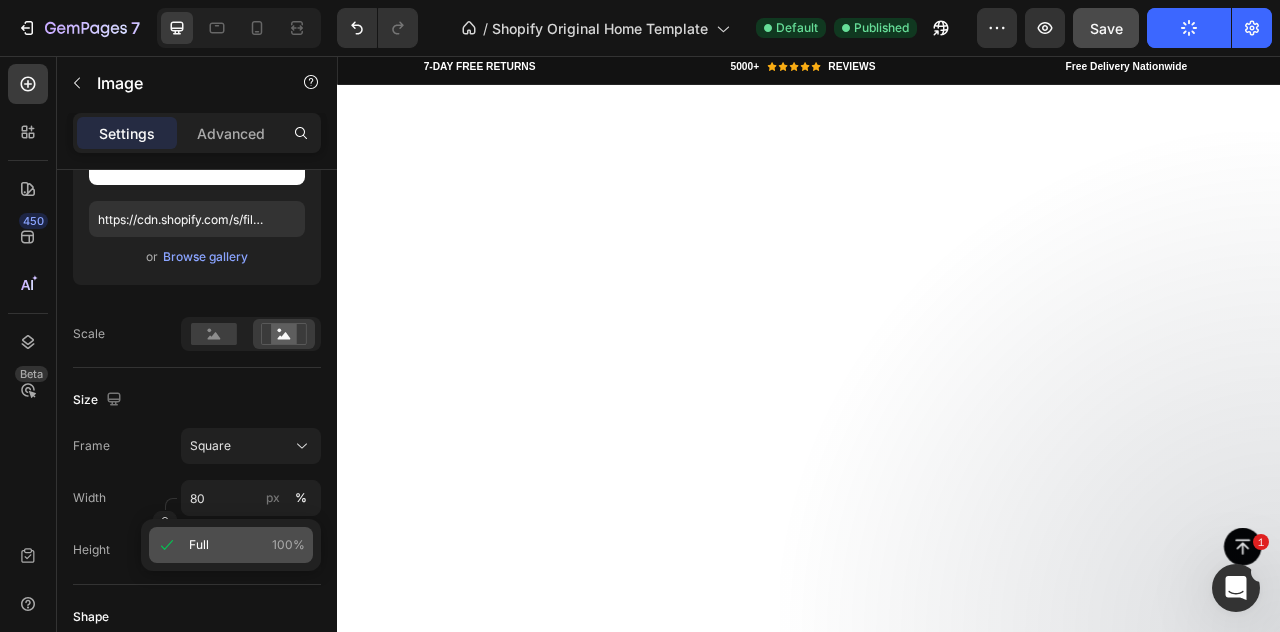 type on "100" 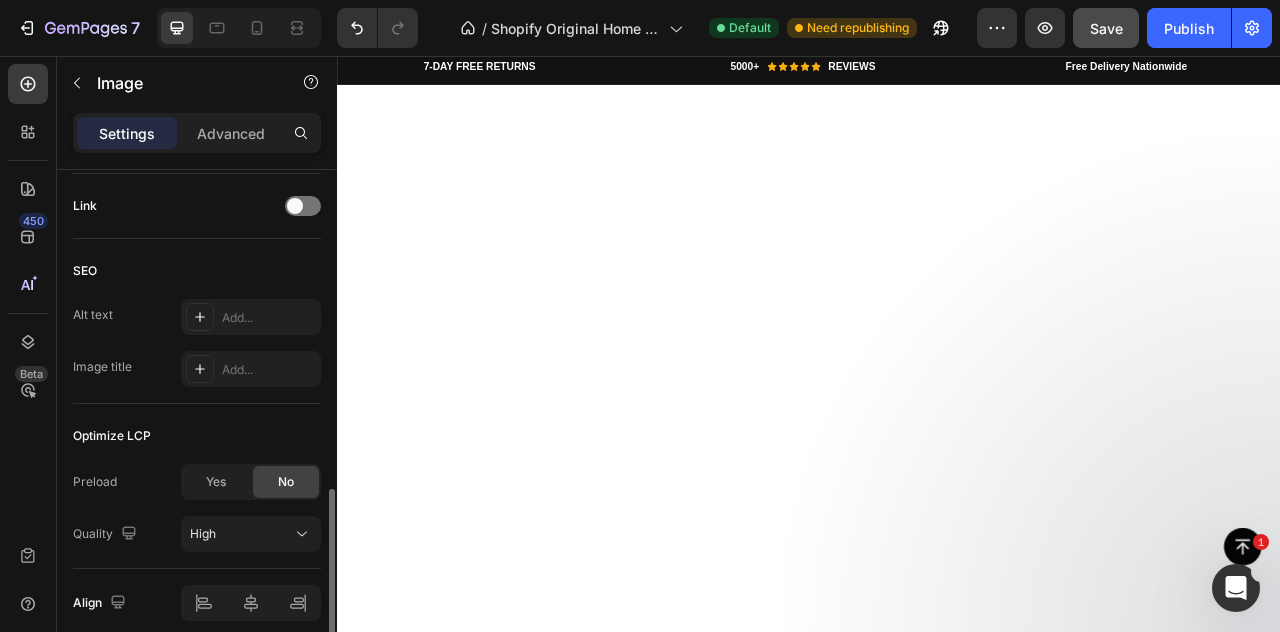 scroll, scrollTop: 964, scrollLeft: 0, axis: vertical 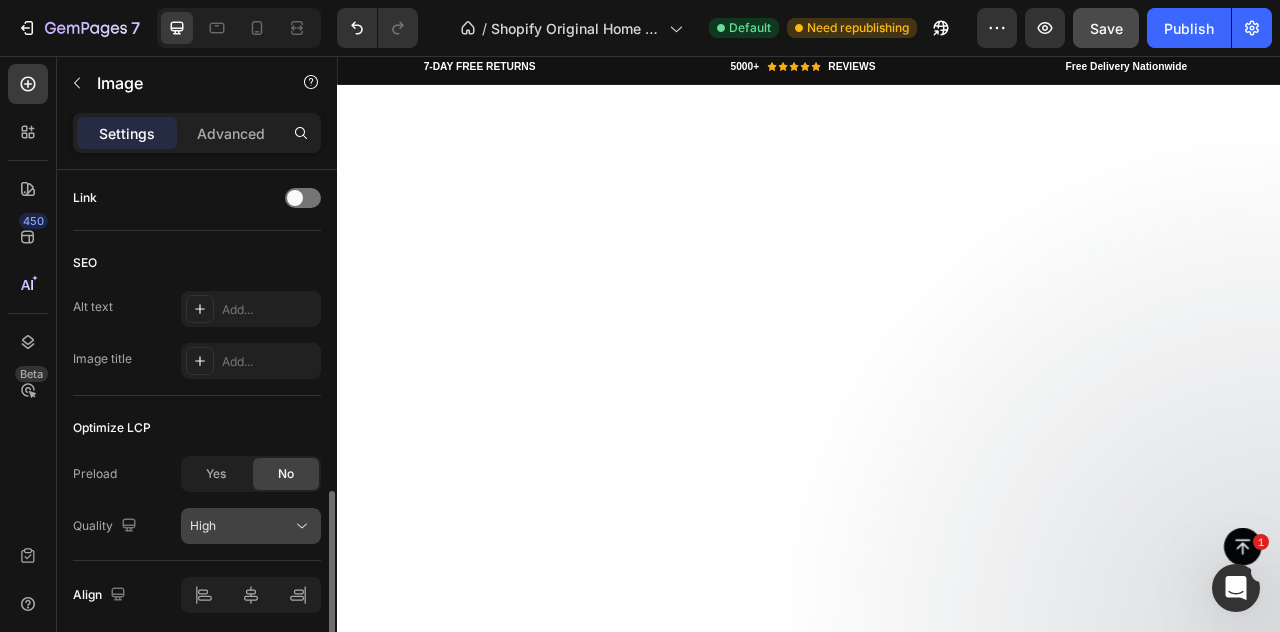 click on "High" at bounding box center [241, 526] 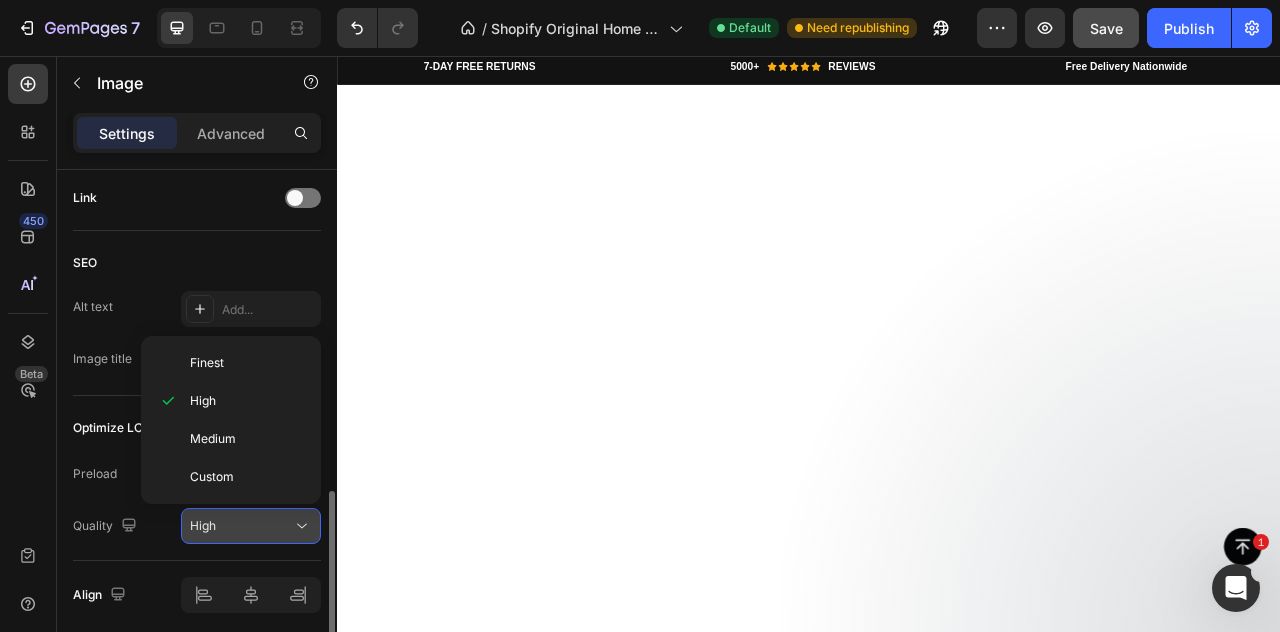click on "High" at bounding box center [241, 526] 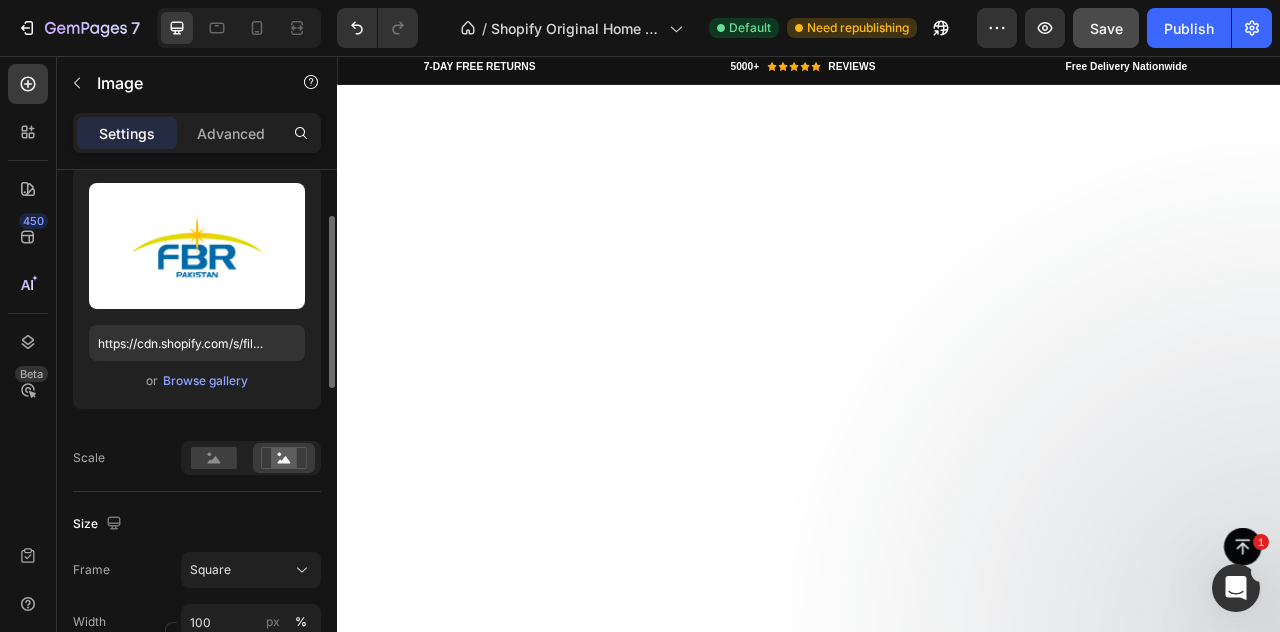 scroll, scrollTop: 188, scrollLeft: 0, axis: vertical 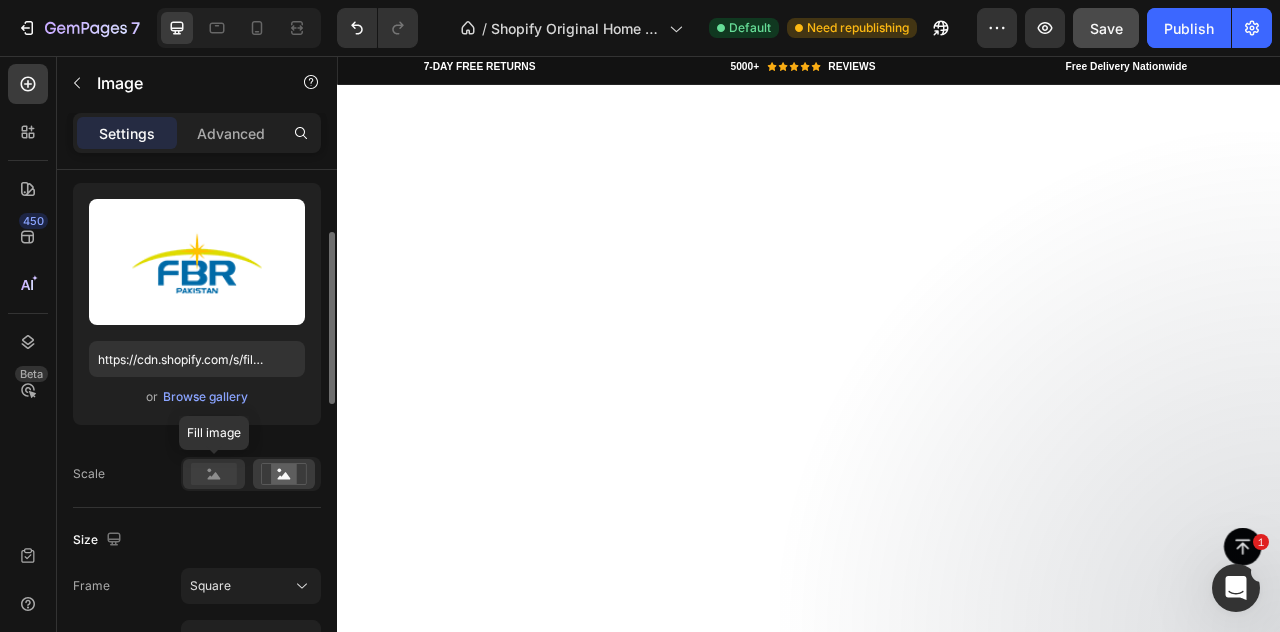 click 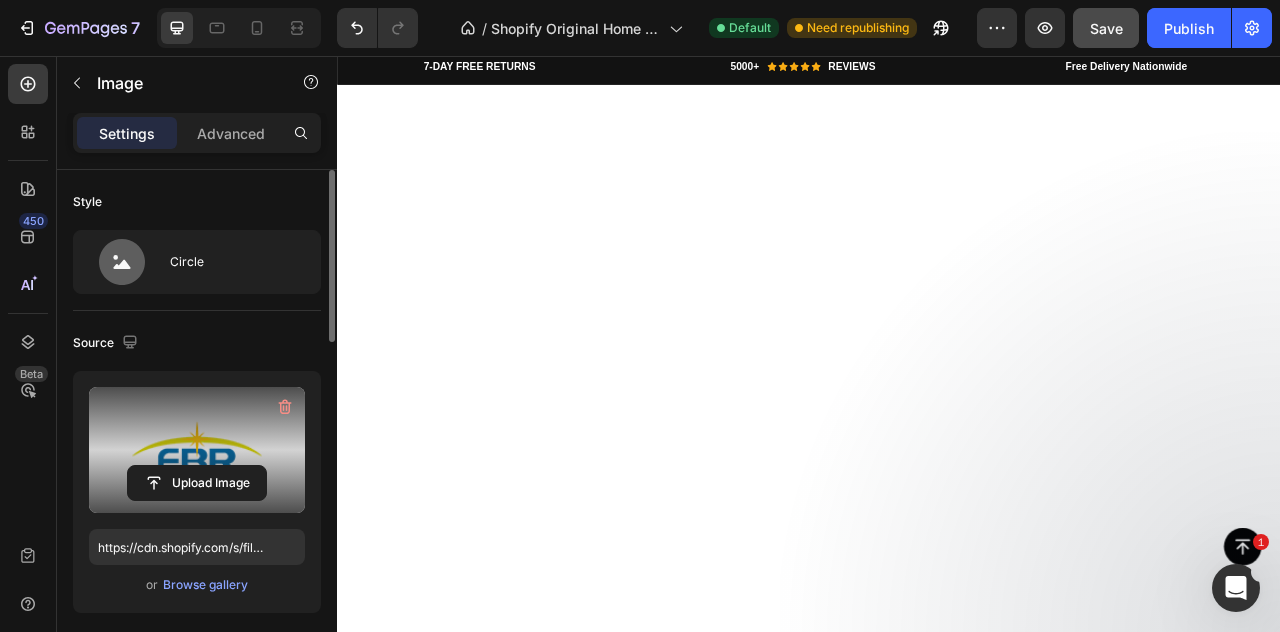 scroll, scrollTop: 0, scrollLeft: 0, axis: both 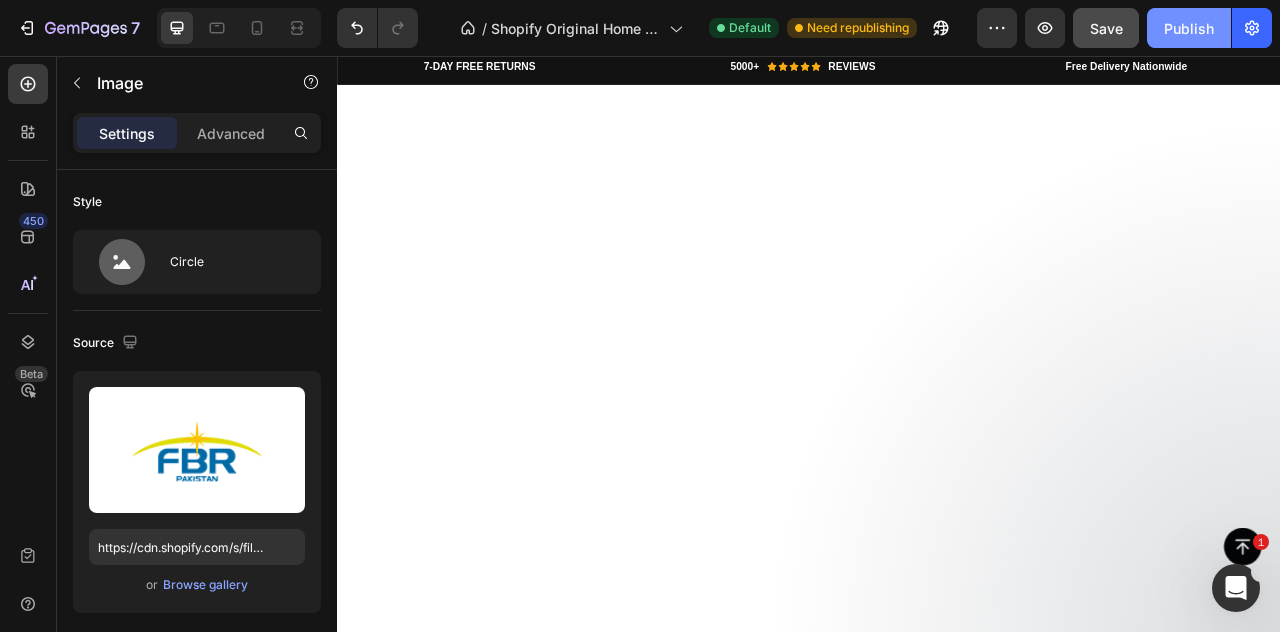 click on "Publish" at bounding box center (1189, 28) 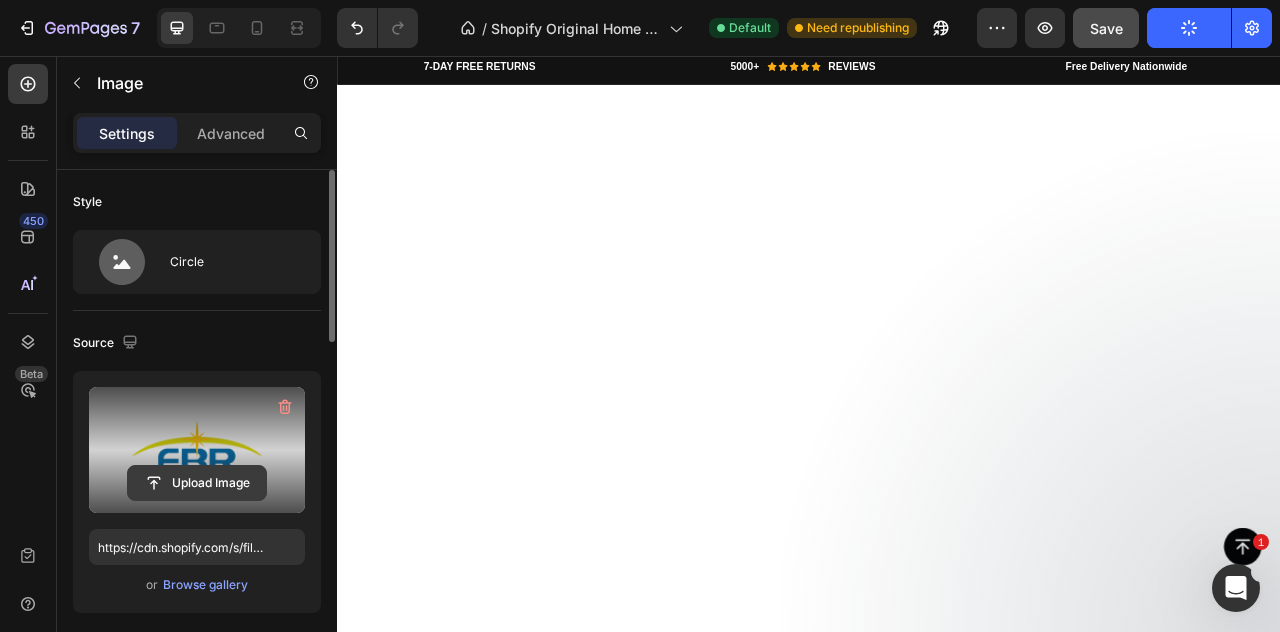 click 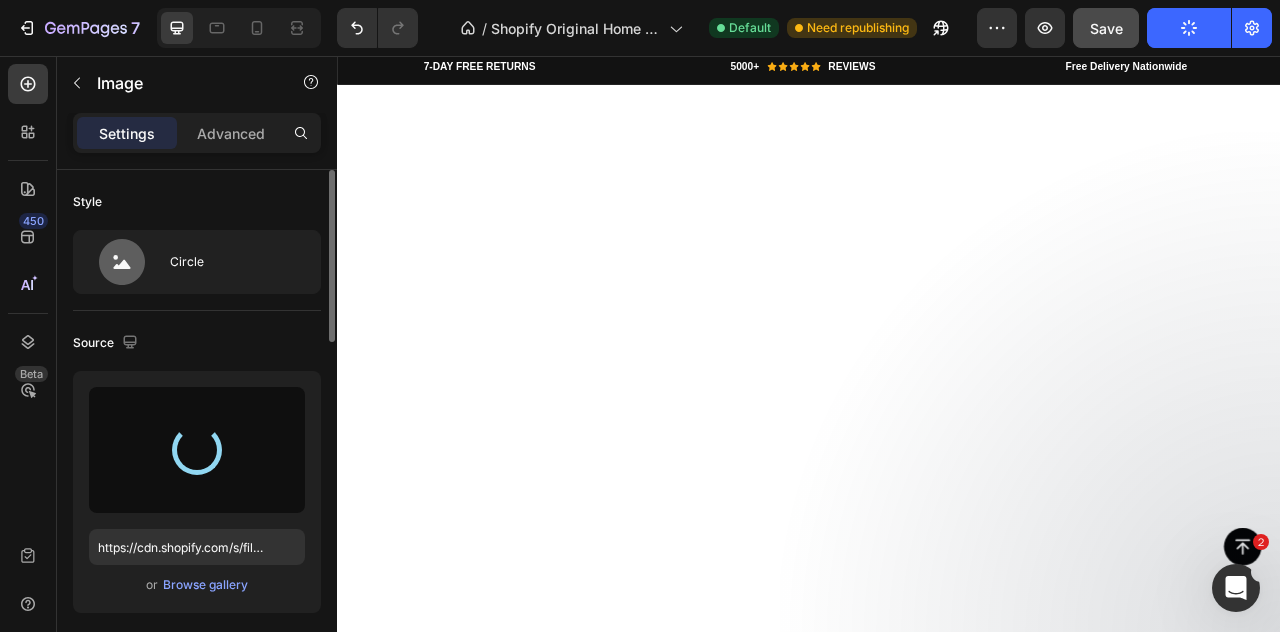 type on "https://cdn.shopify.com/s/files/1/0951/4133/1232/files/gempages_574550714798310175-01f47fd6-de19-4b61-b089-5ae90c36b97d.png" 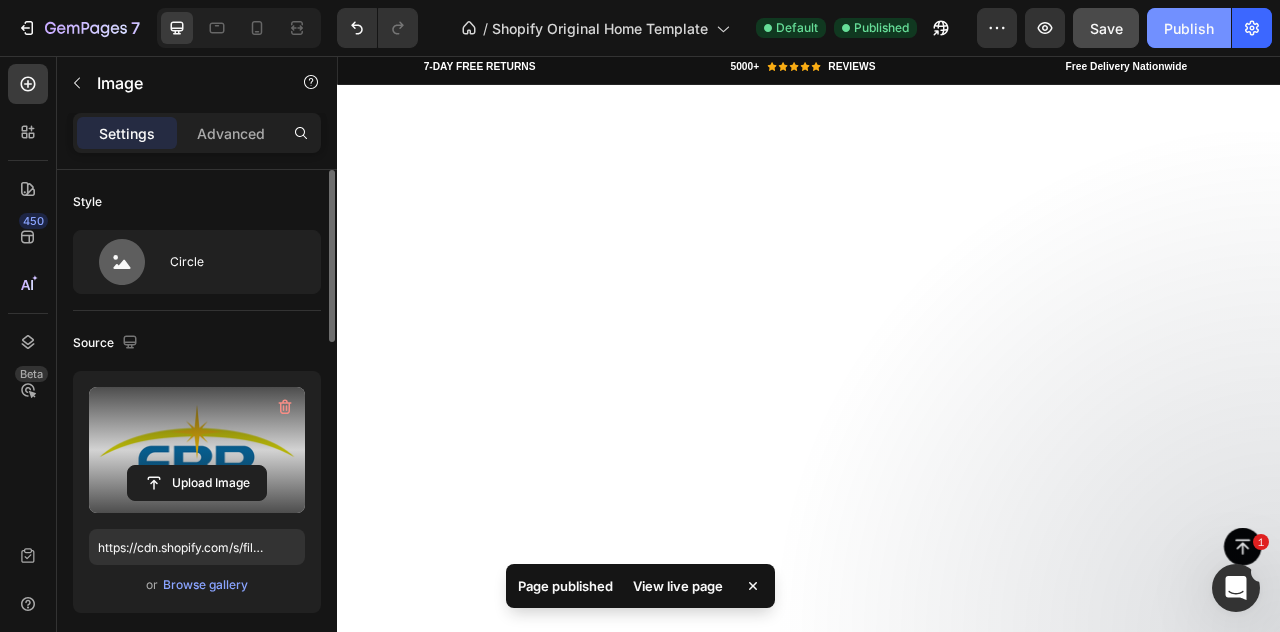 click on "Publish" 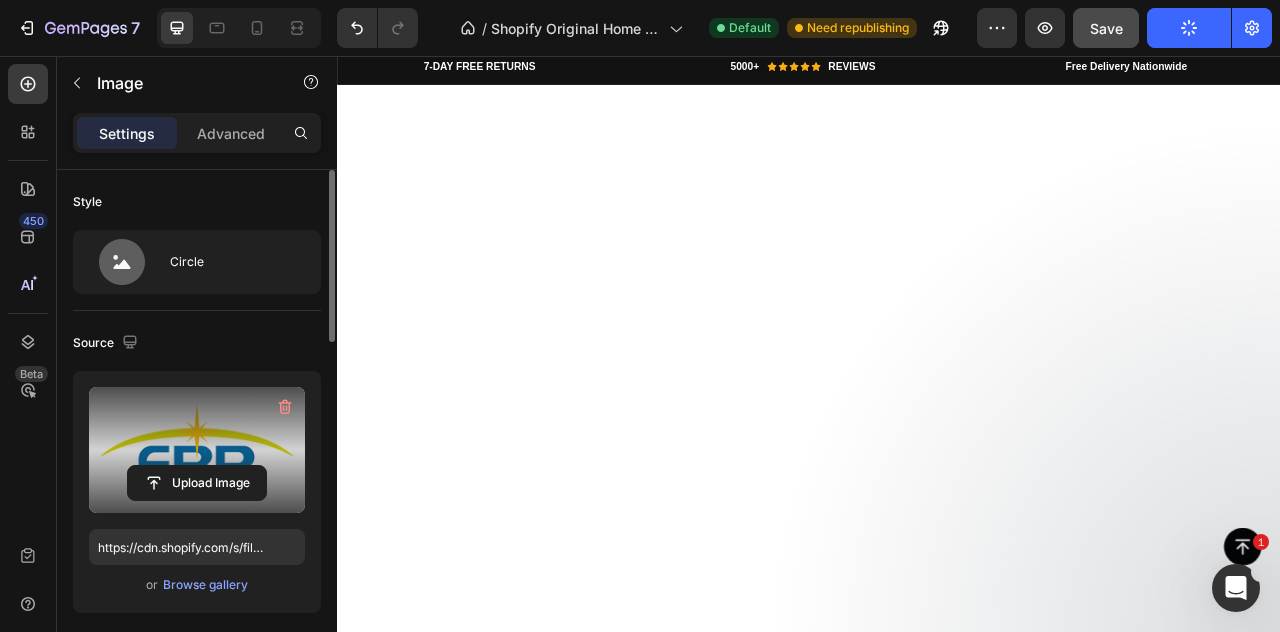 scroll, scrollTop: 39, scrollLeft: 0, axis: vertical 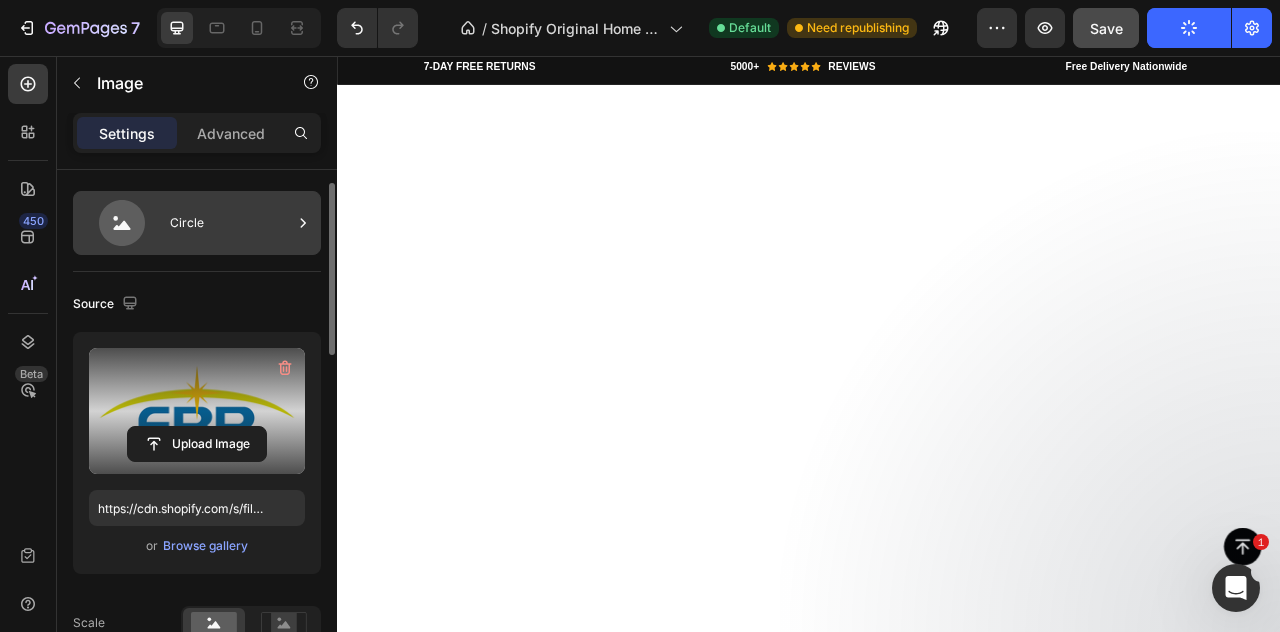 click 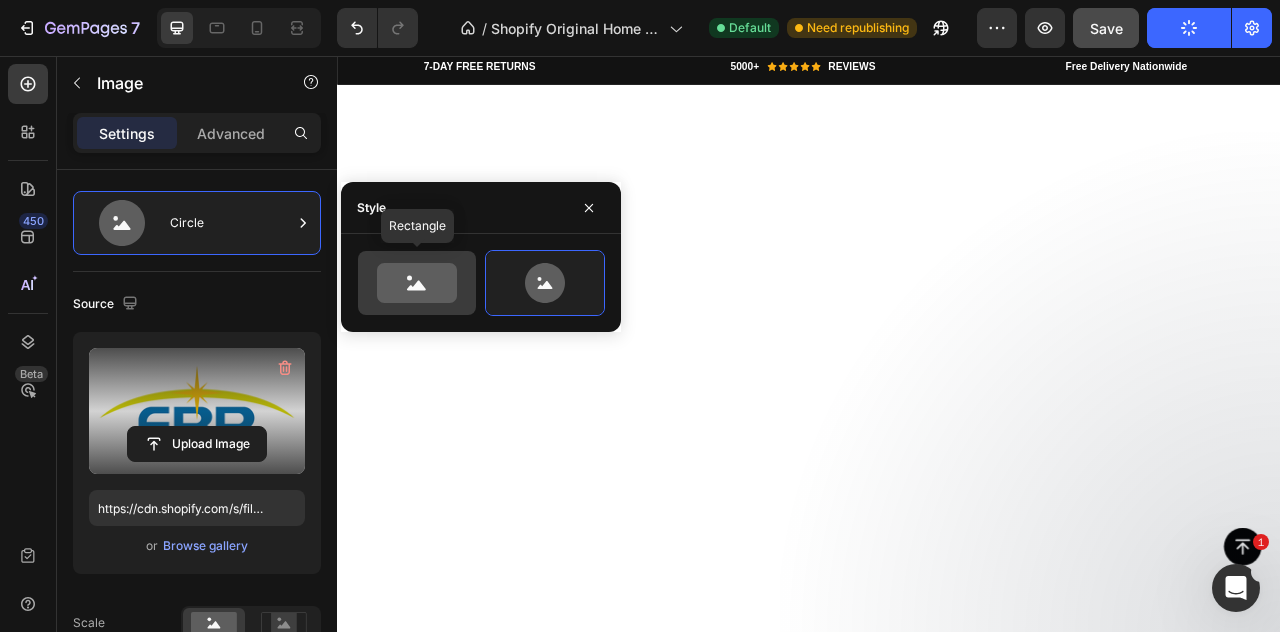 click 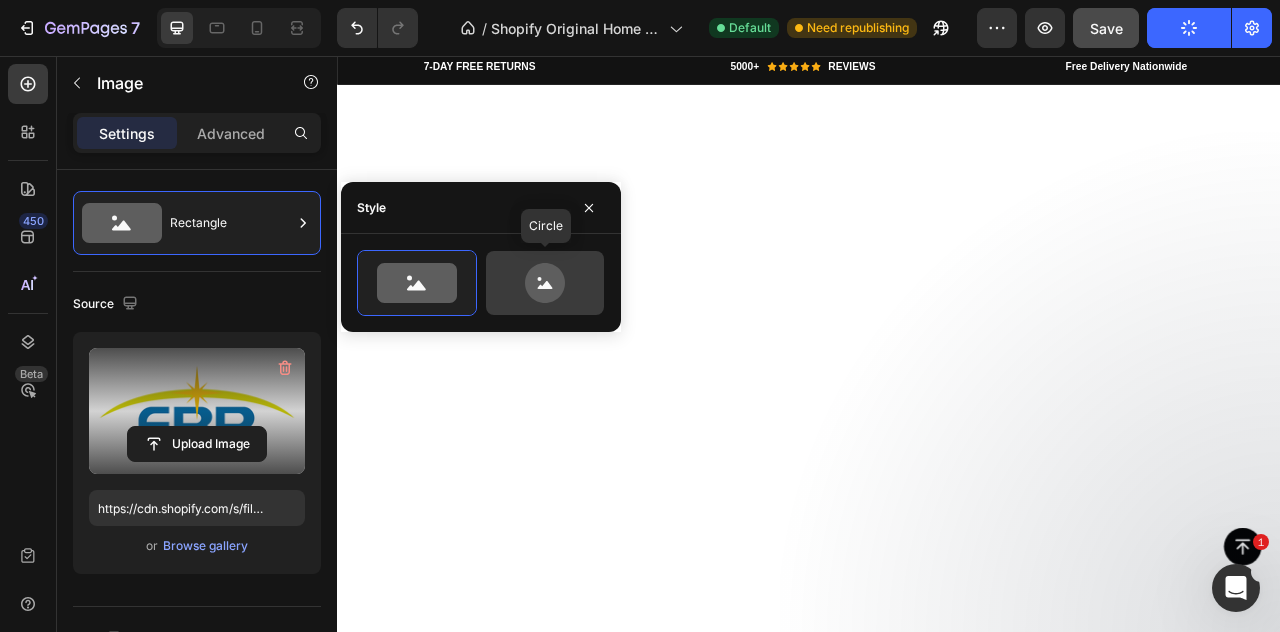 click 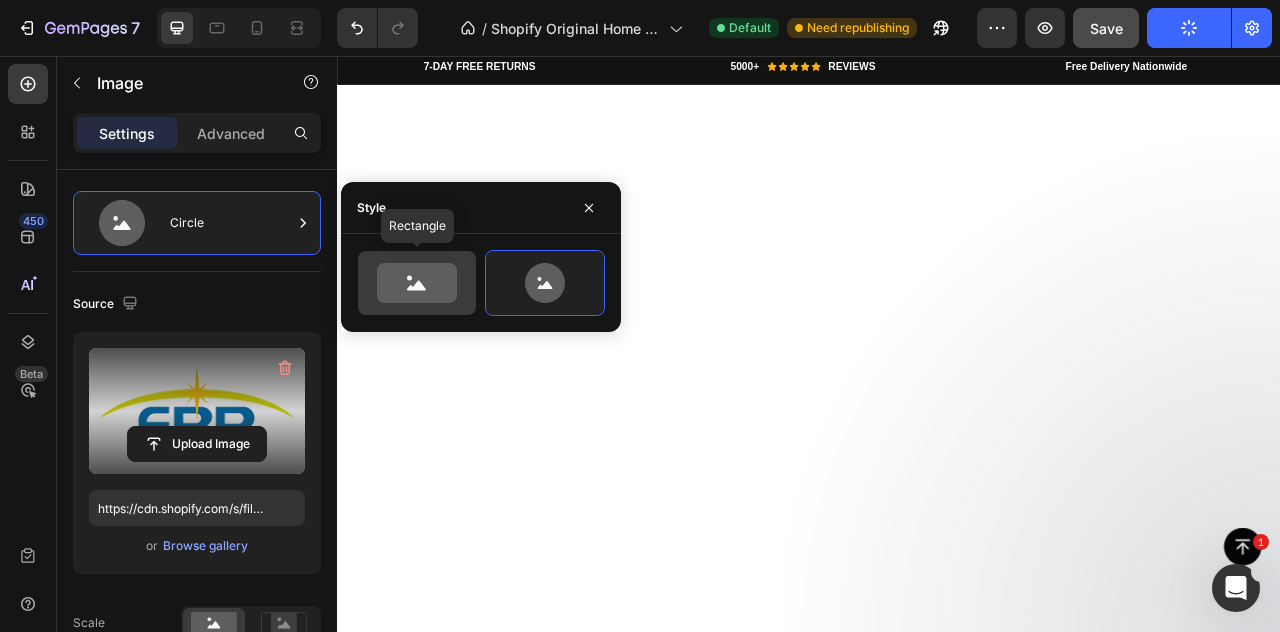 click 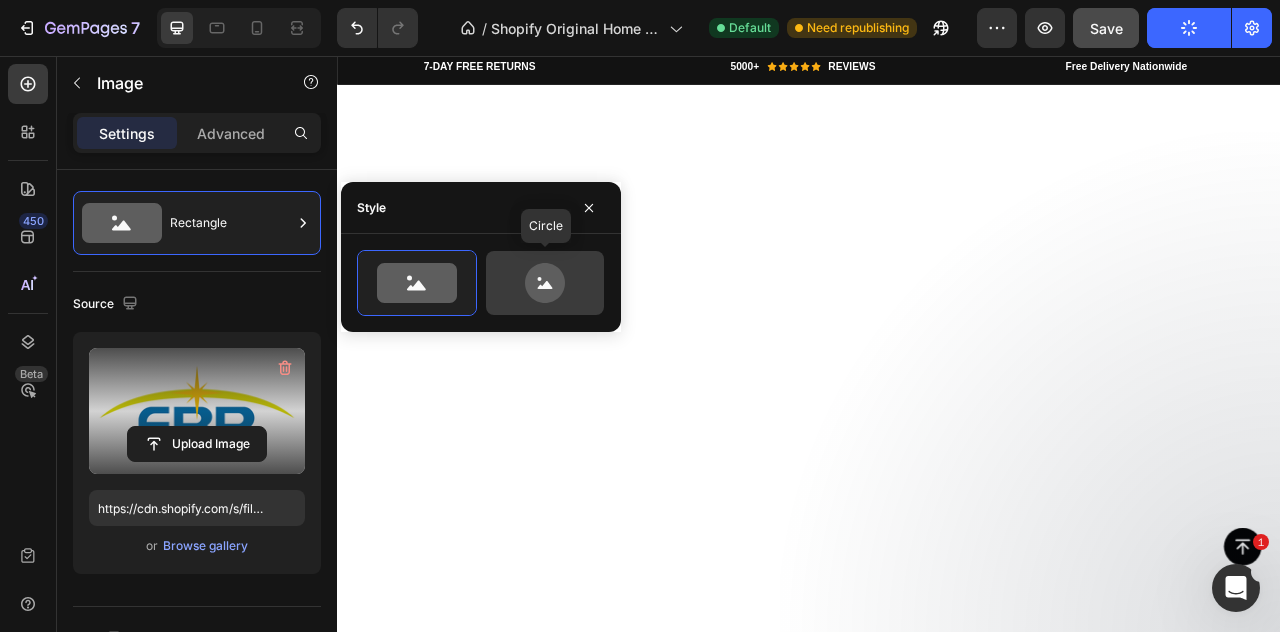 click 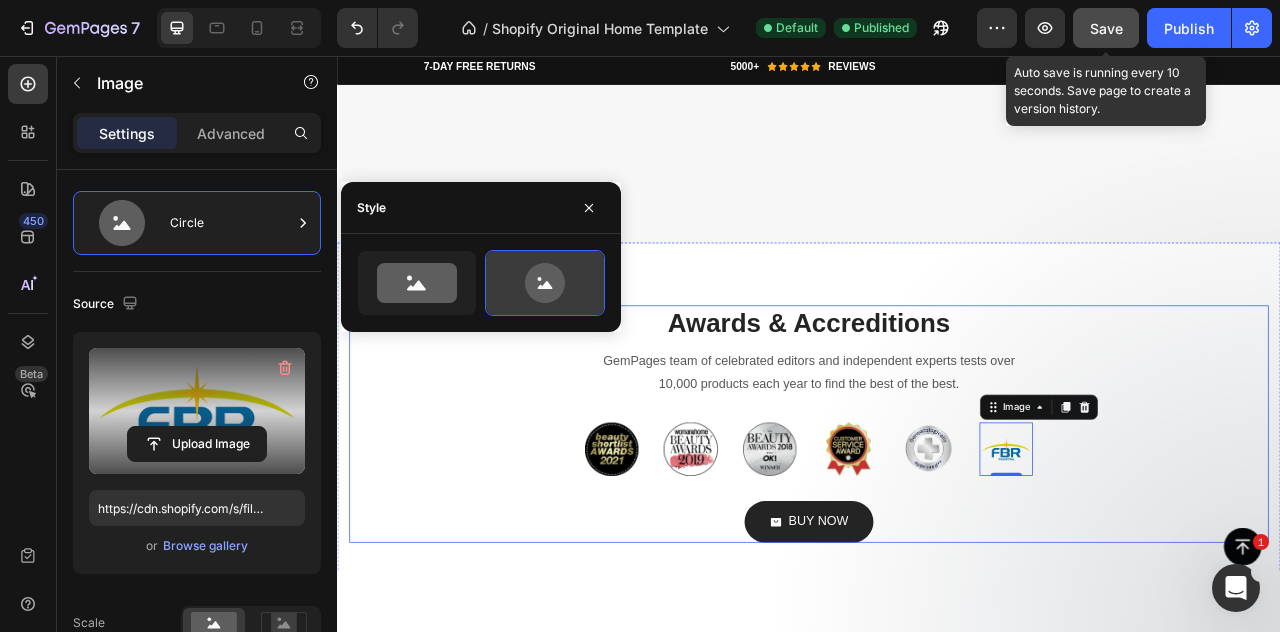 scroll, scrollTop: 7814, scrollLeft: 0, axis: vertical 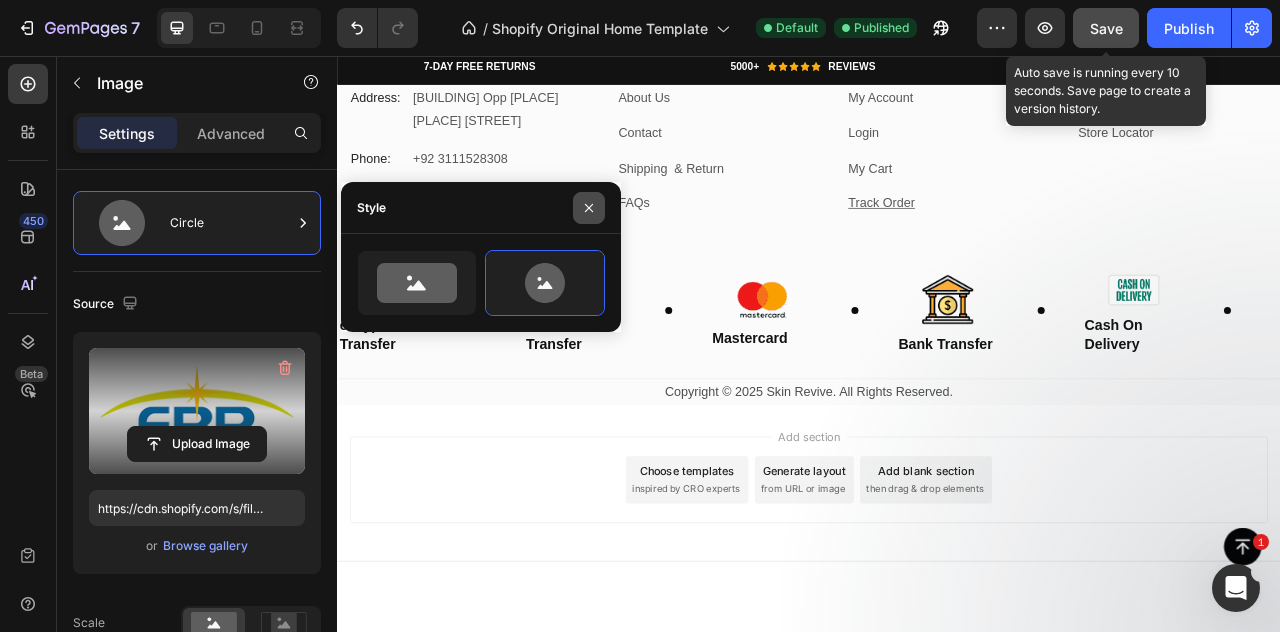 click 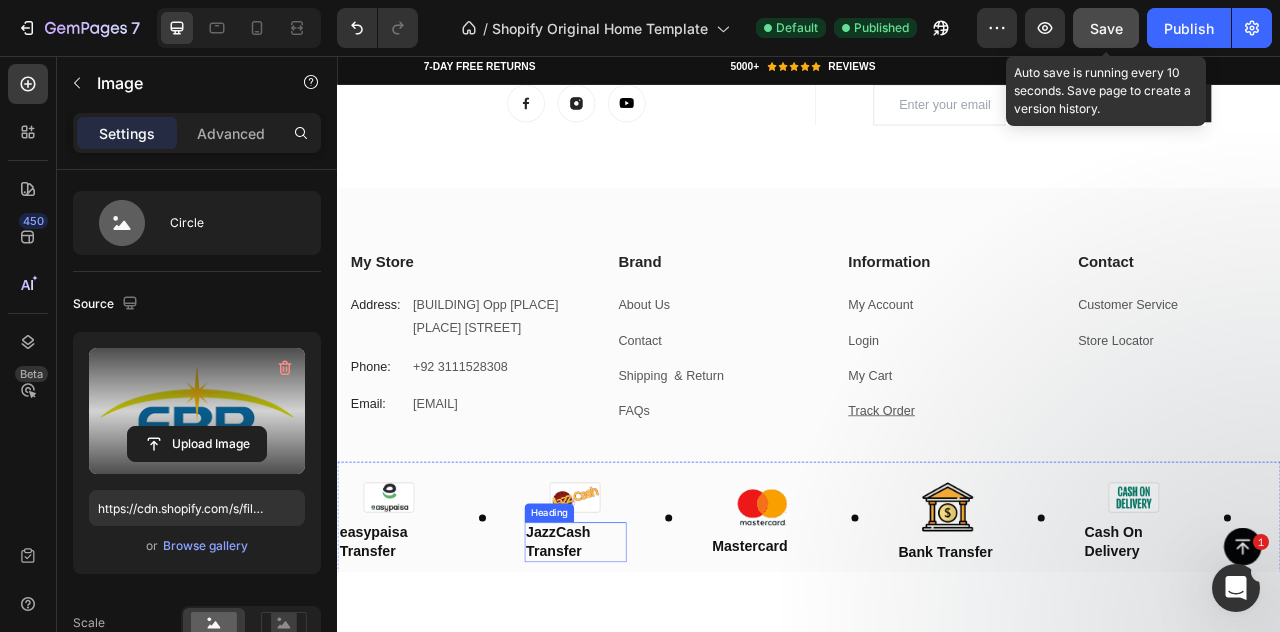 scroll, scrollTop: 7549, scrollLeft: 0, axis: vertical 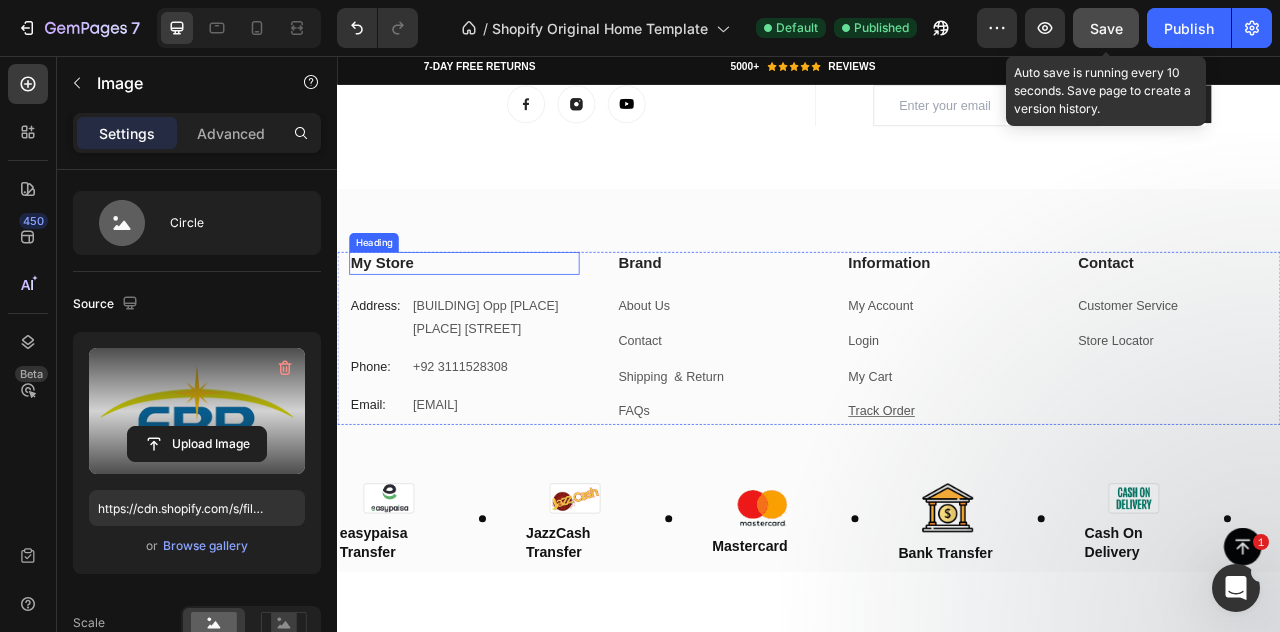click on "My Store" at bounding box center (498, 320) 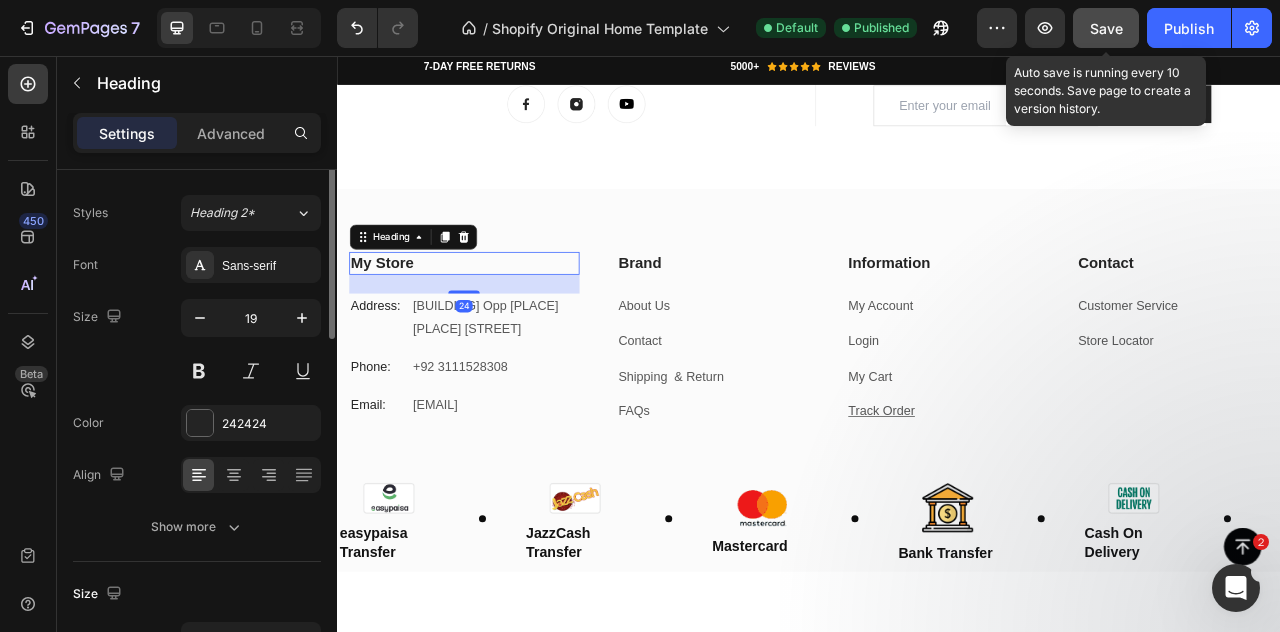 scroll, scrollTop: 0, scrollLeft: 0, axis: both 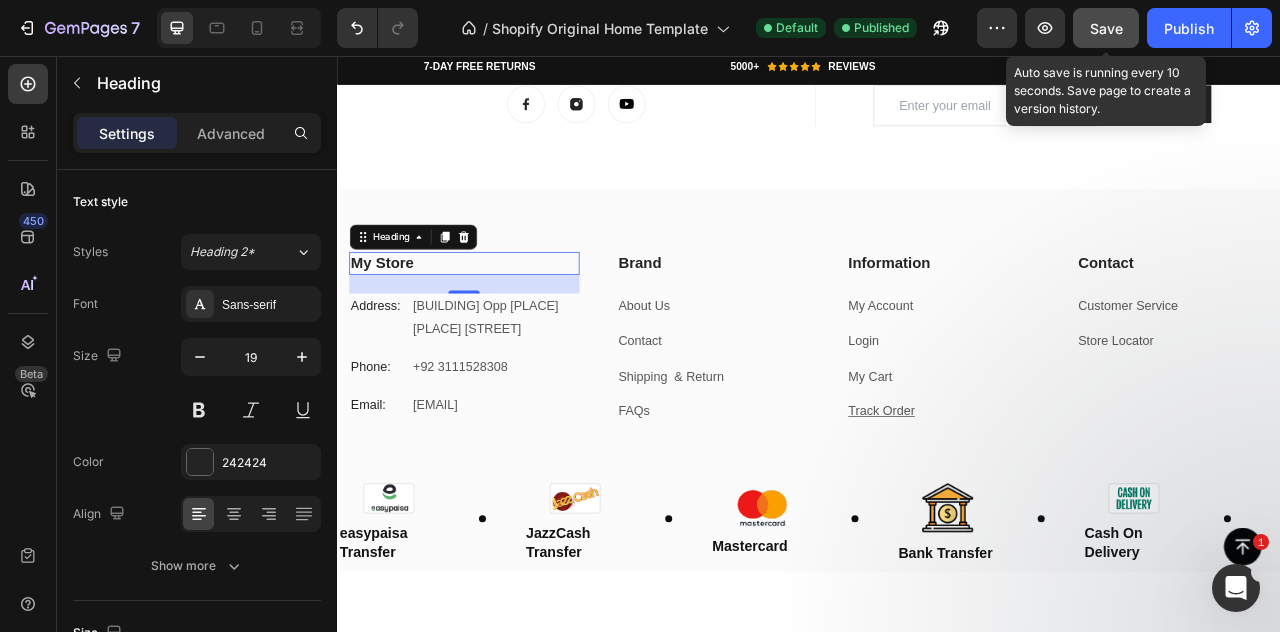 click on "My Store" at bounding box center [498, 320] 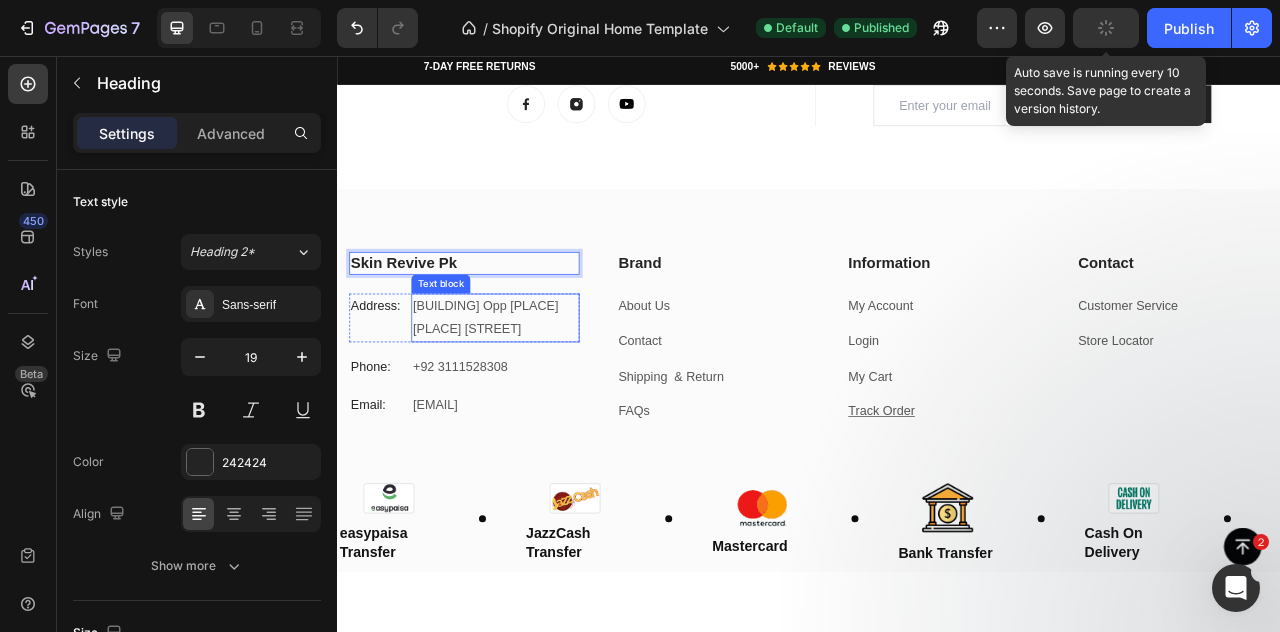 click on "[BUILDING_NAME] Opp [PLACE_OF_WORSHIP] [AREA_NAME]" at bounding box center [537, 390] 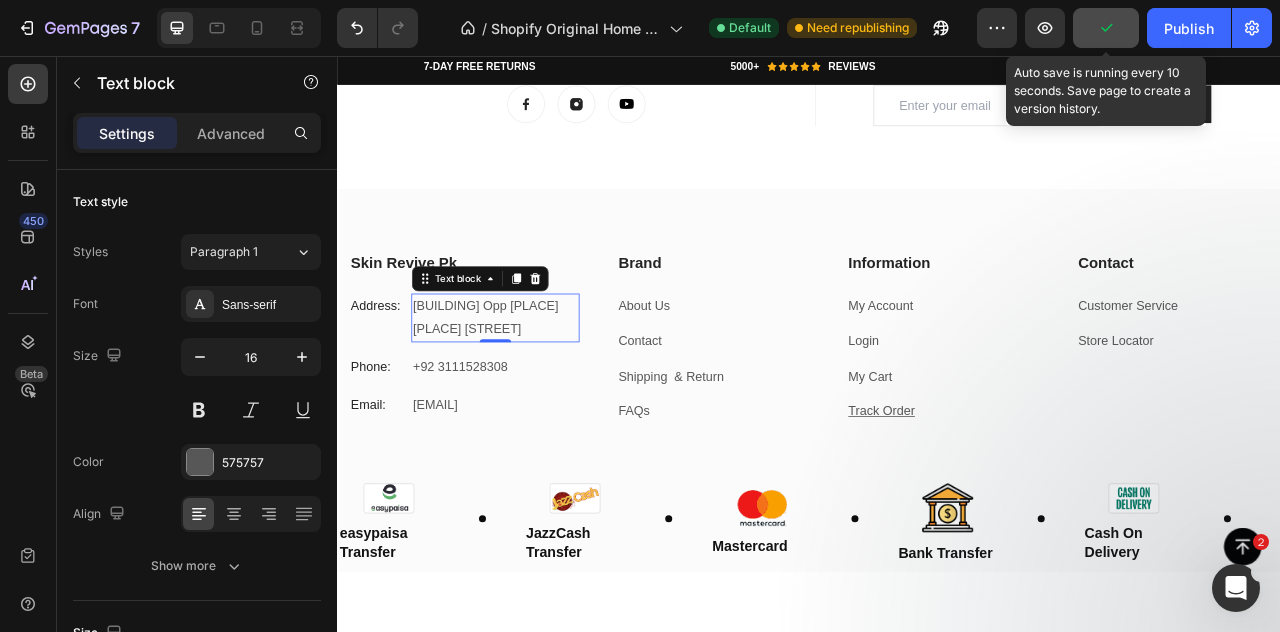 click on "[BUILDING_NAME] Opp [PLACE_OF_WORSHIP] [AREA_NAME]" at bounding box center [537, 390] 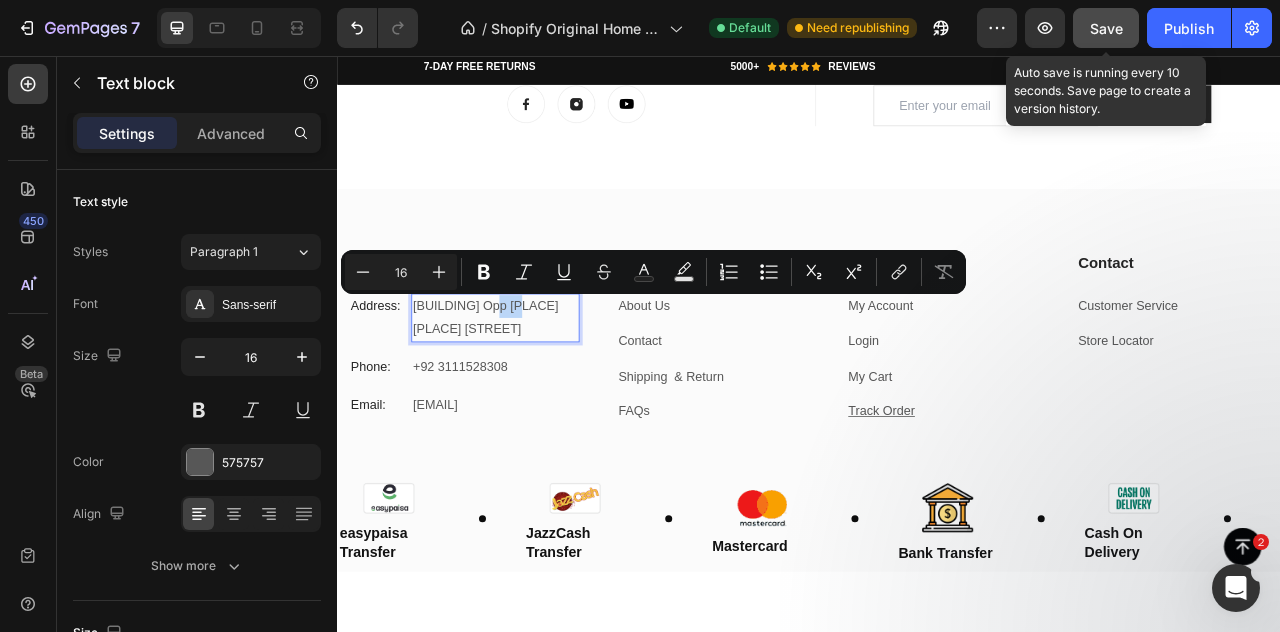 click on "[BUILDING_NAME] Opp [PLACE_OF_WORSHIP] [AREA_NAME]" at bounding box center (537, 390) 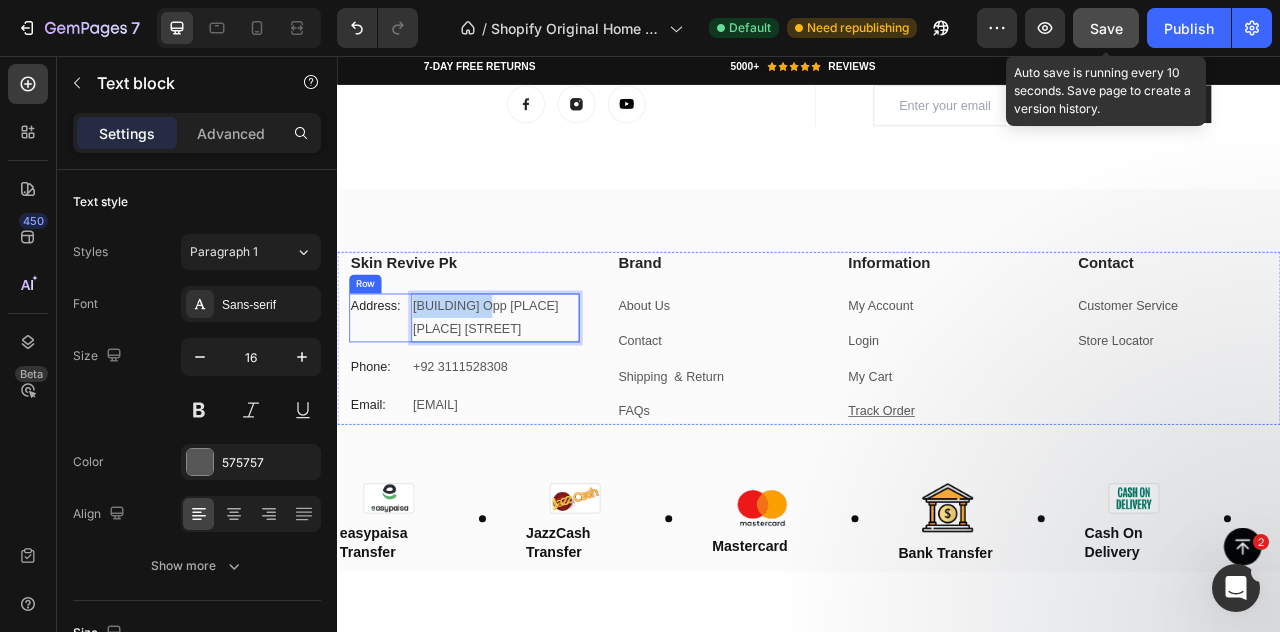 drag, startPoint x: 525, startPoint y: 374, endPoint x: 429, endPoint y: 367, distance: 96.25487 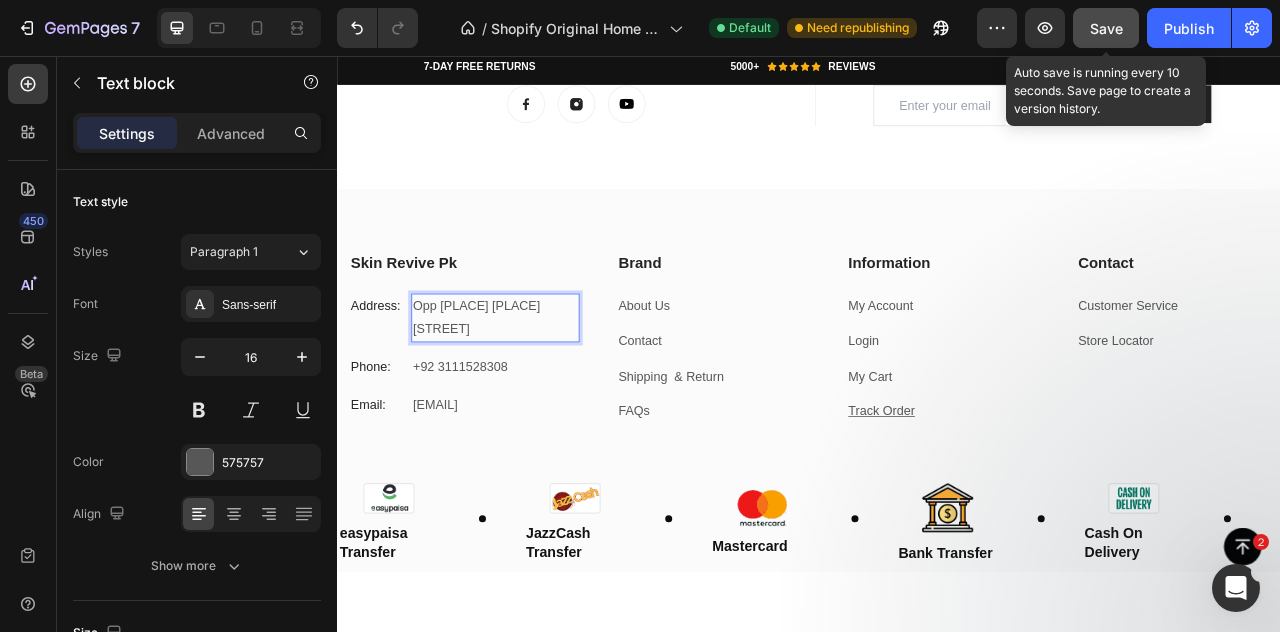 drag, startPoint x: 464, startPoint y: 401, endPoint x: 430, endPoint y: 363, distance: 50.990196 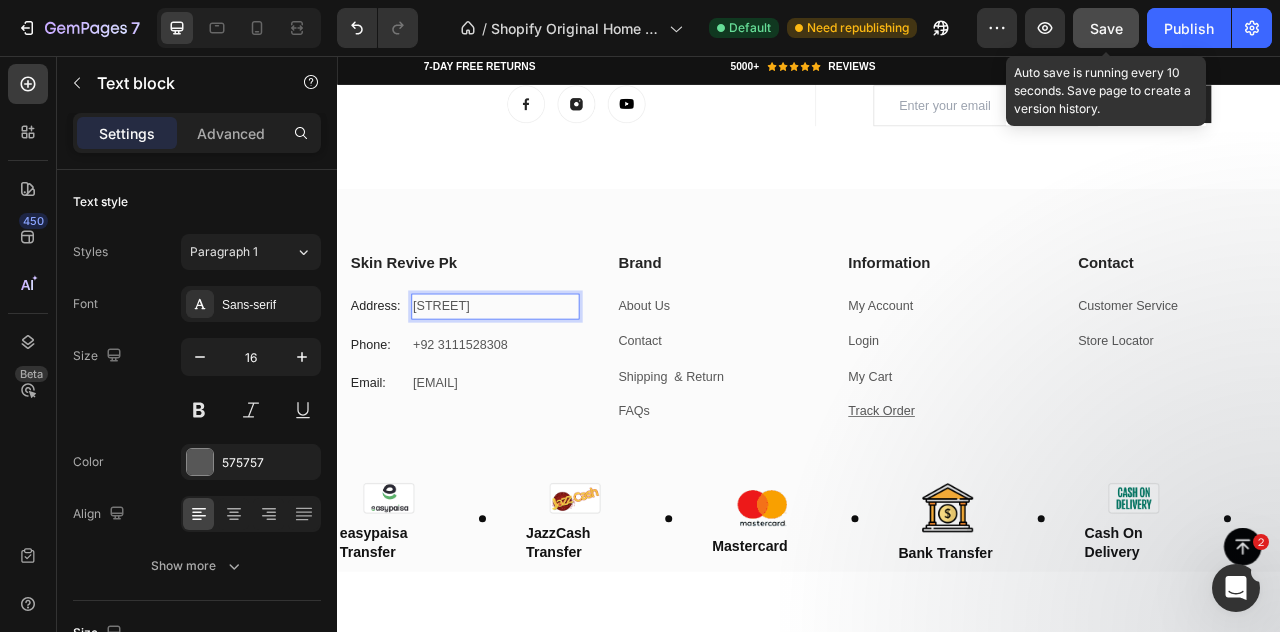 click on "Karimpura" at bounding box center [537, 375] 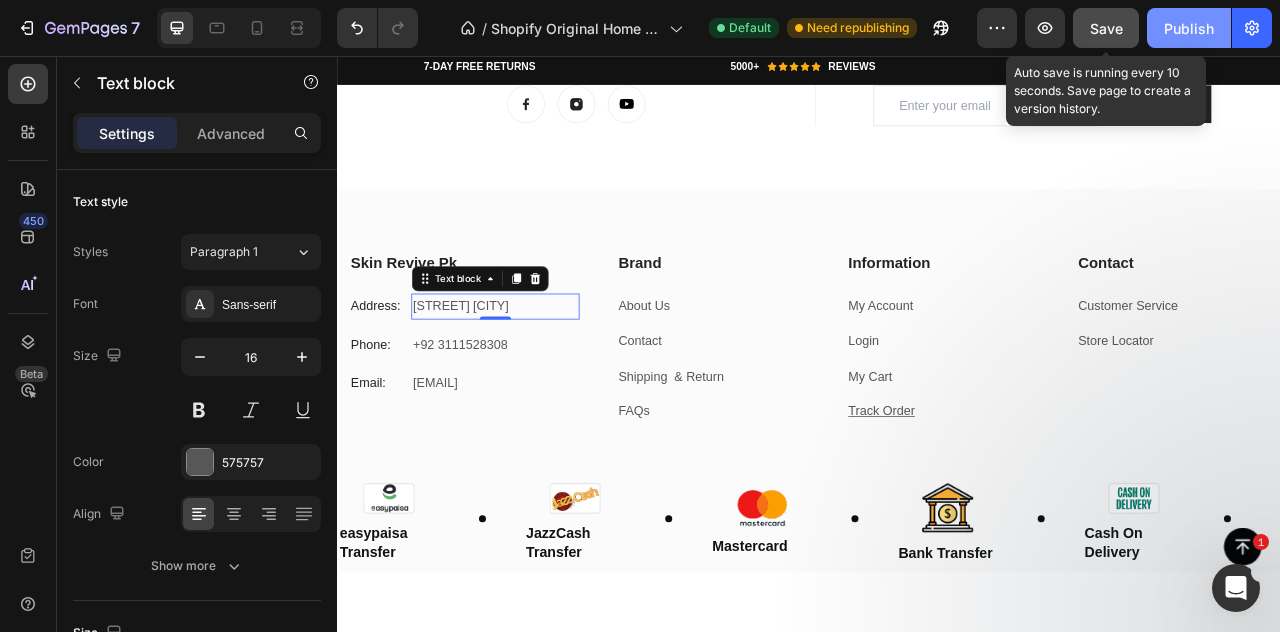 click on "Publish" at bounding box center [1189, 28] 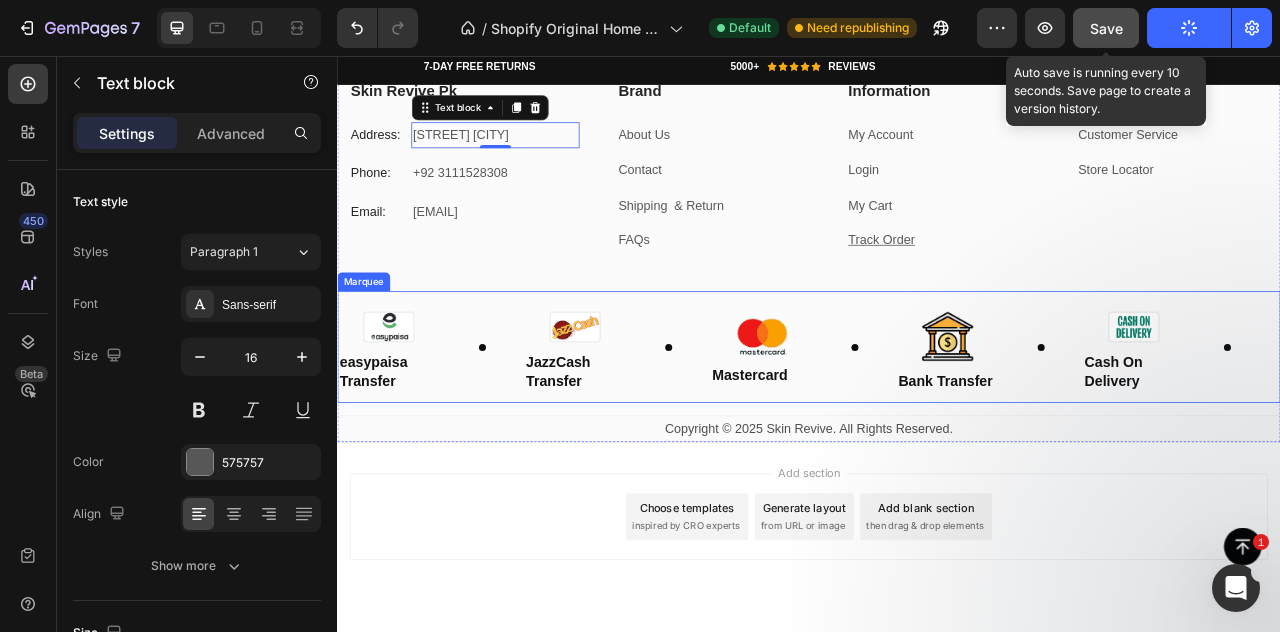 scroll, scrollTop: 7759, scrollLeft: 0, axis: vertical 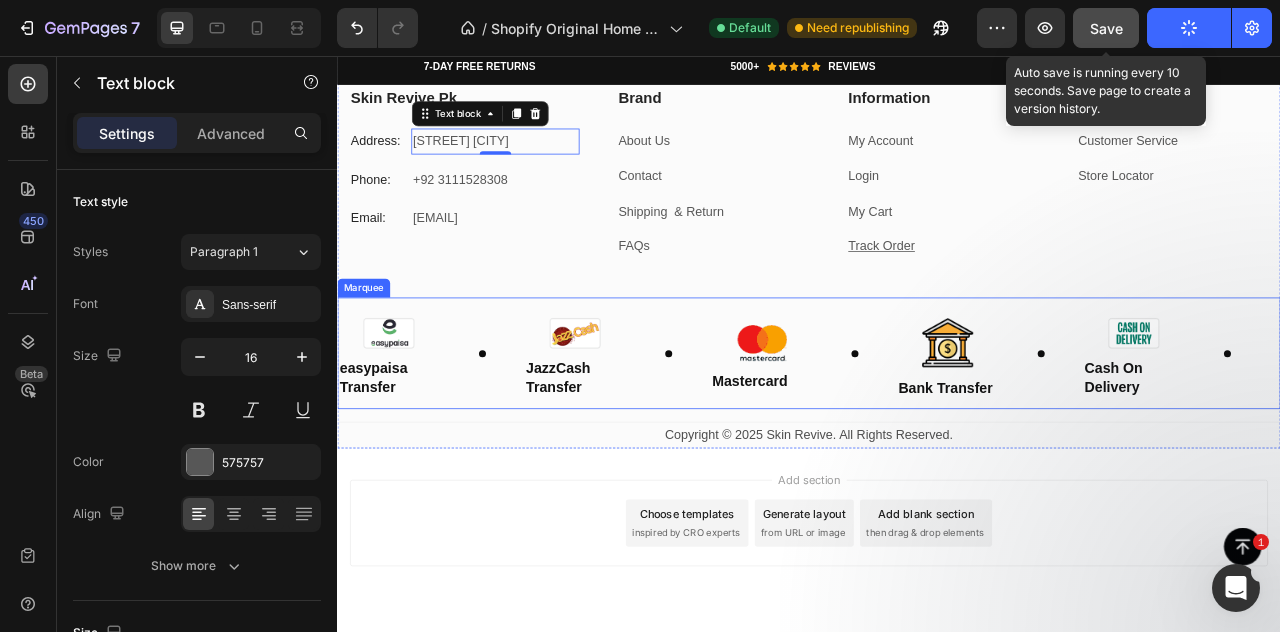 click on "Marquee" at bounding box center [370, 352] 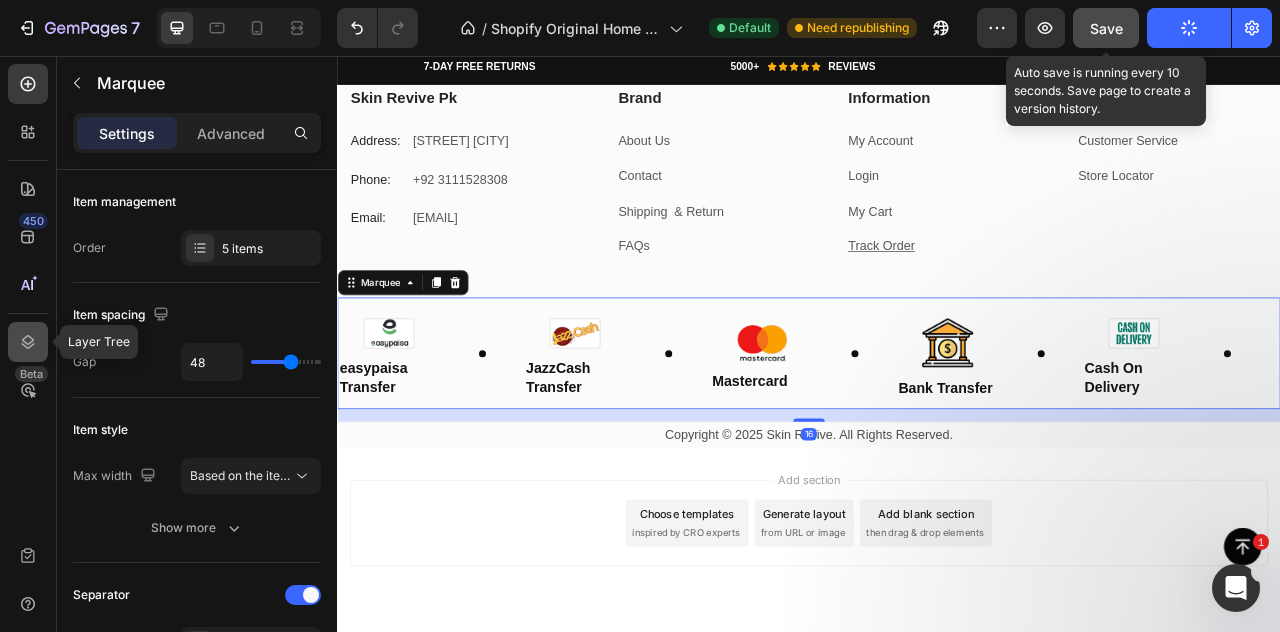 click 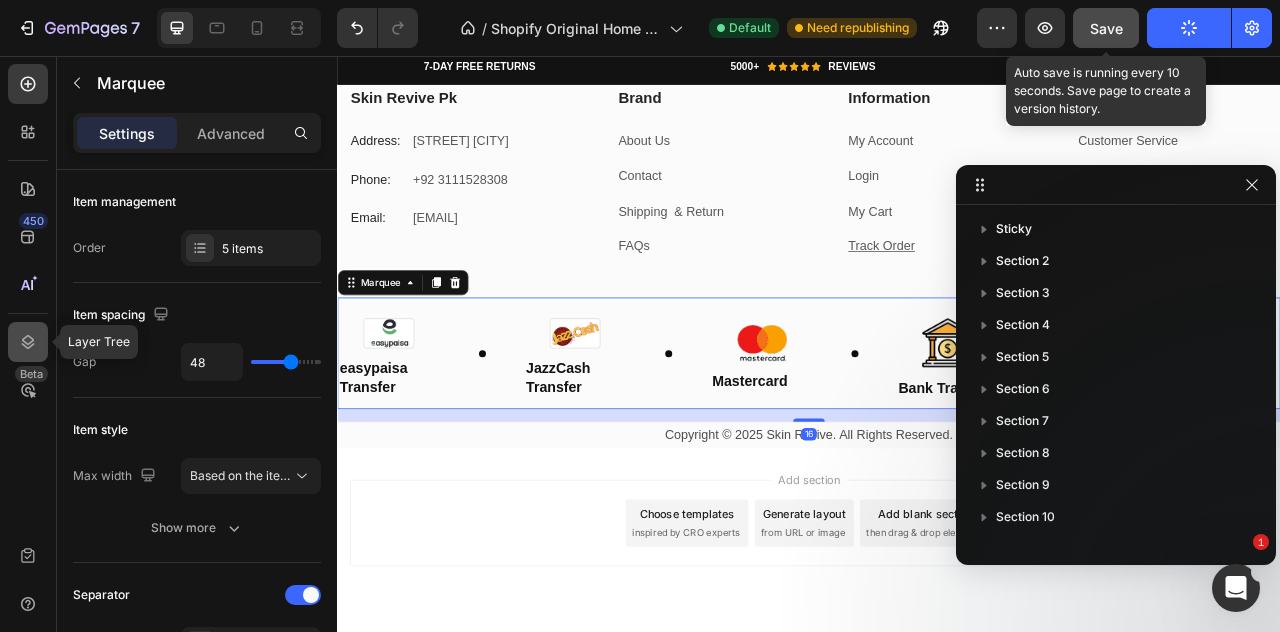 scroll, scrollTop: 406, scrollLeft: 0, axis: vertical 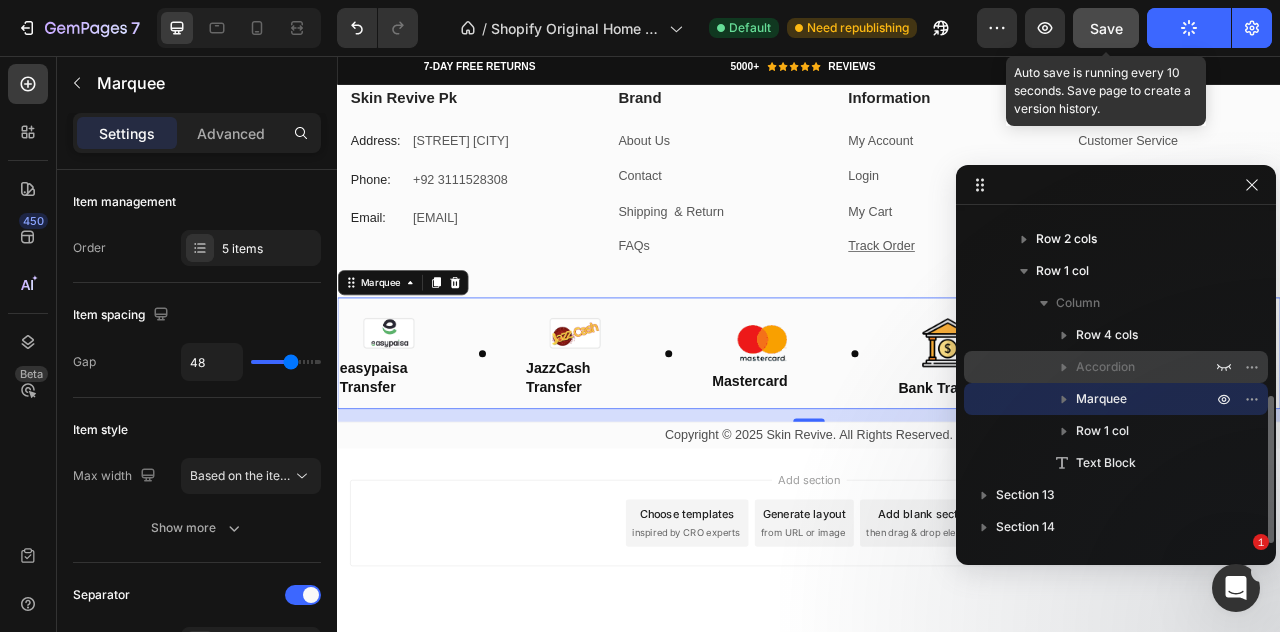 click on "Accordion" at bounding box center (1105, 367) 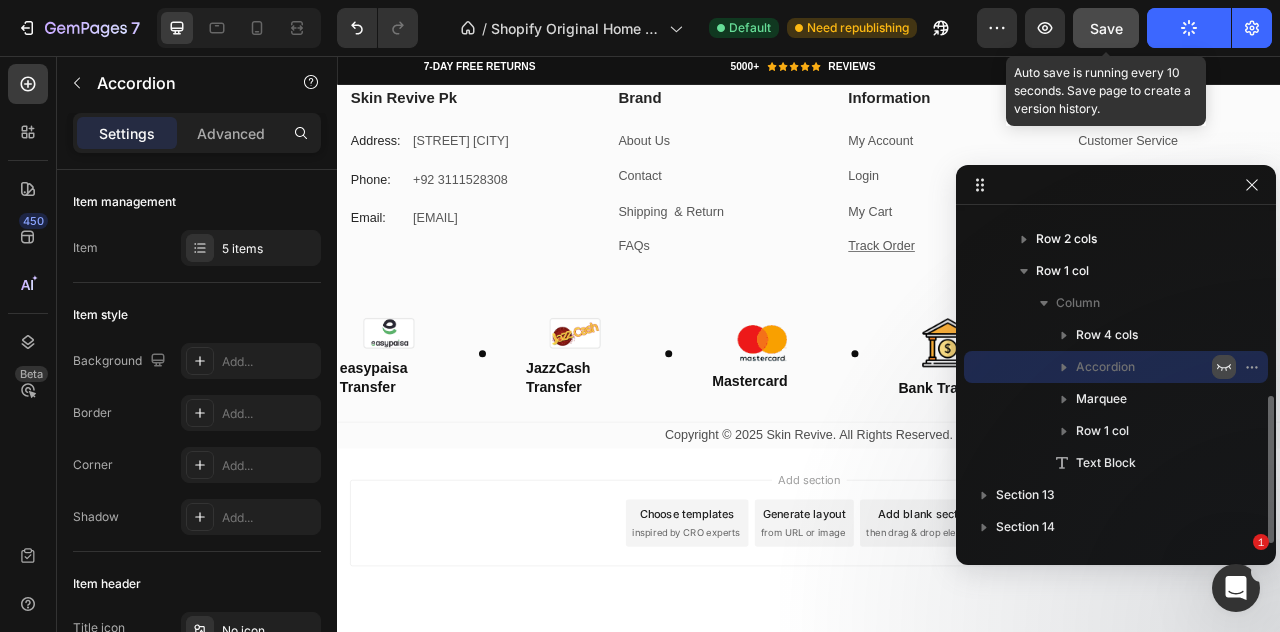 click 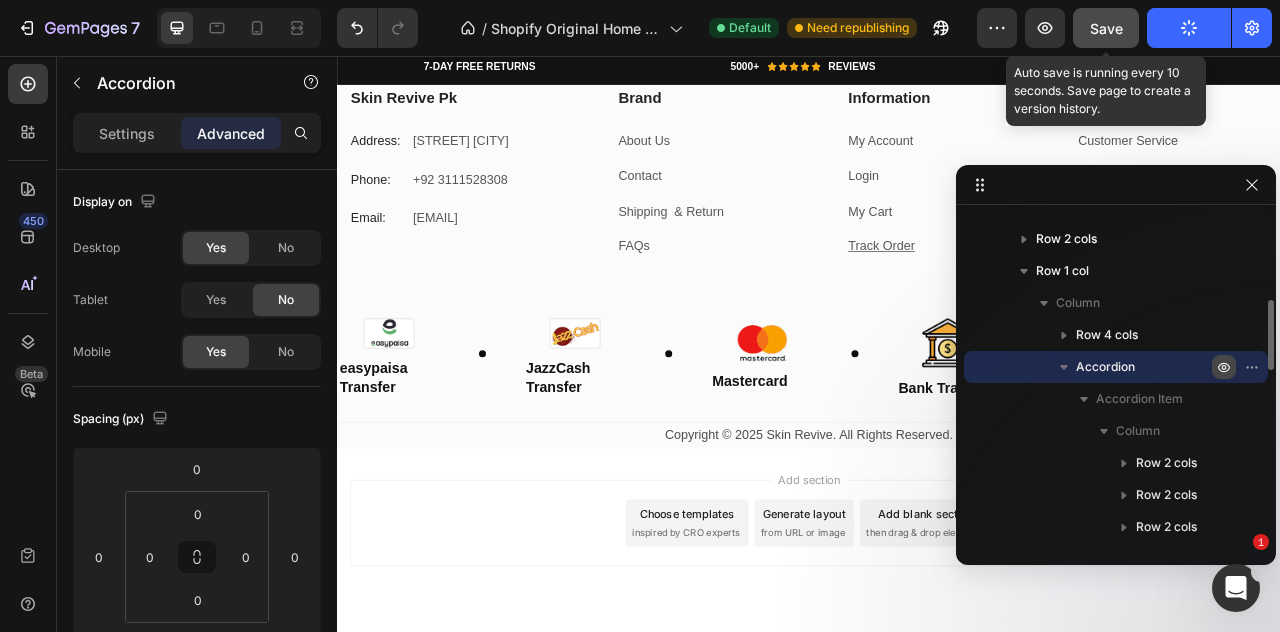 type on "100%" 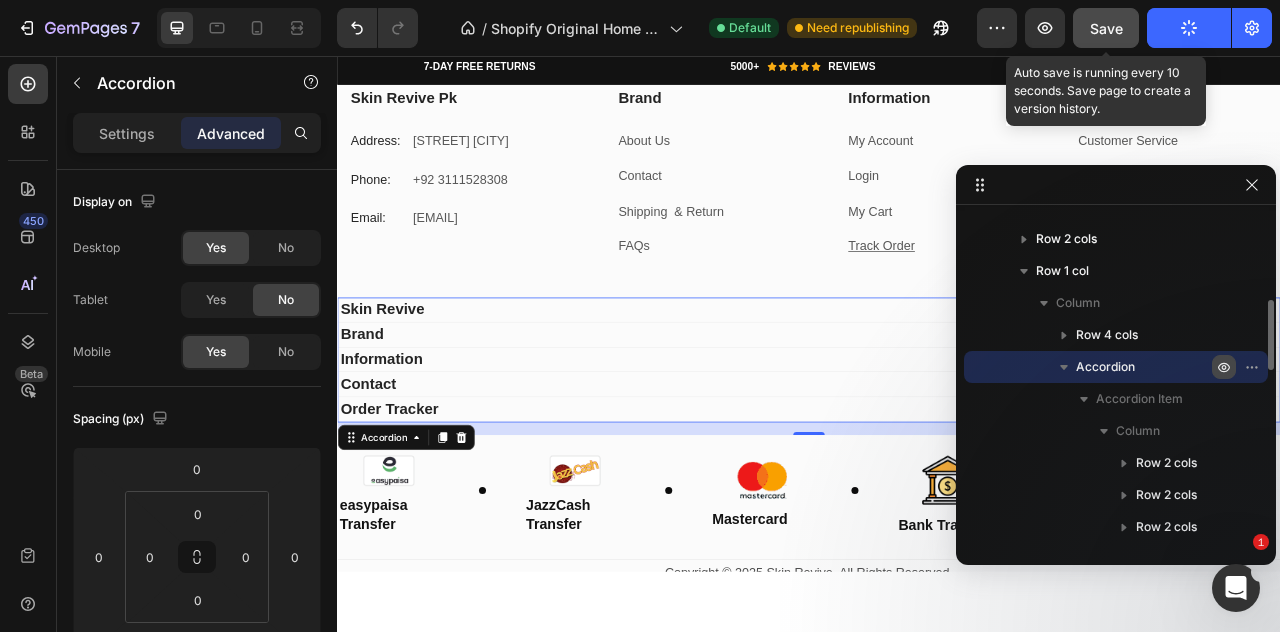 click 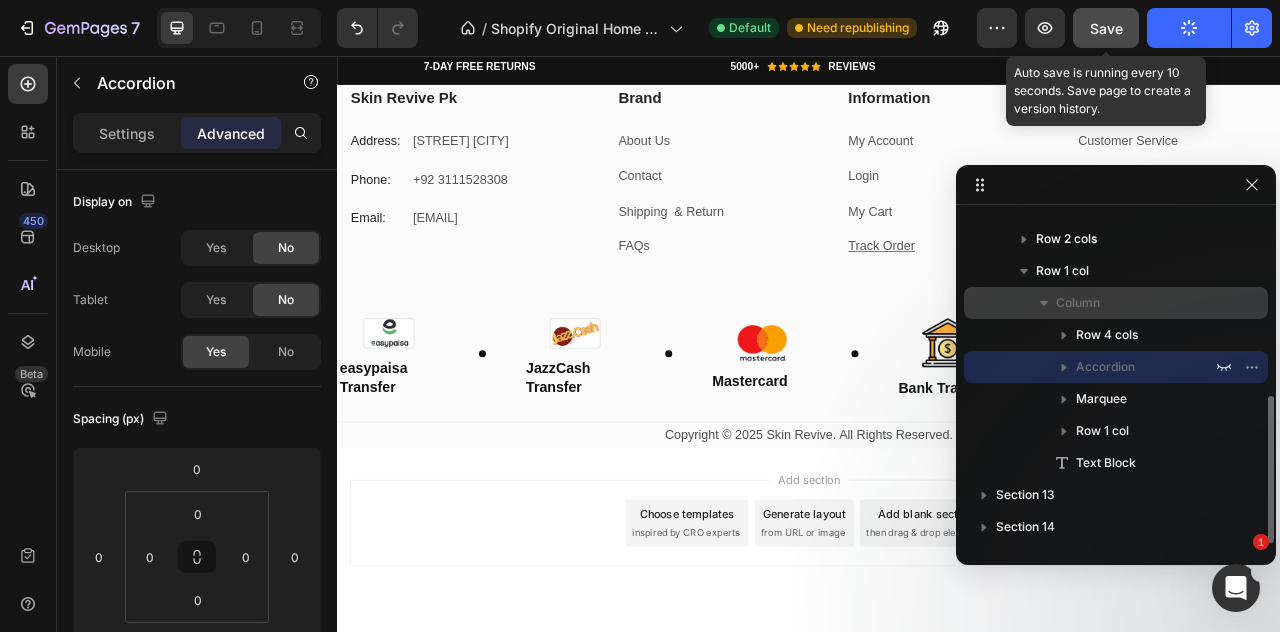 click on "Column" at bounding box center [1136, 303] 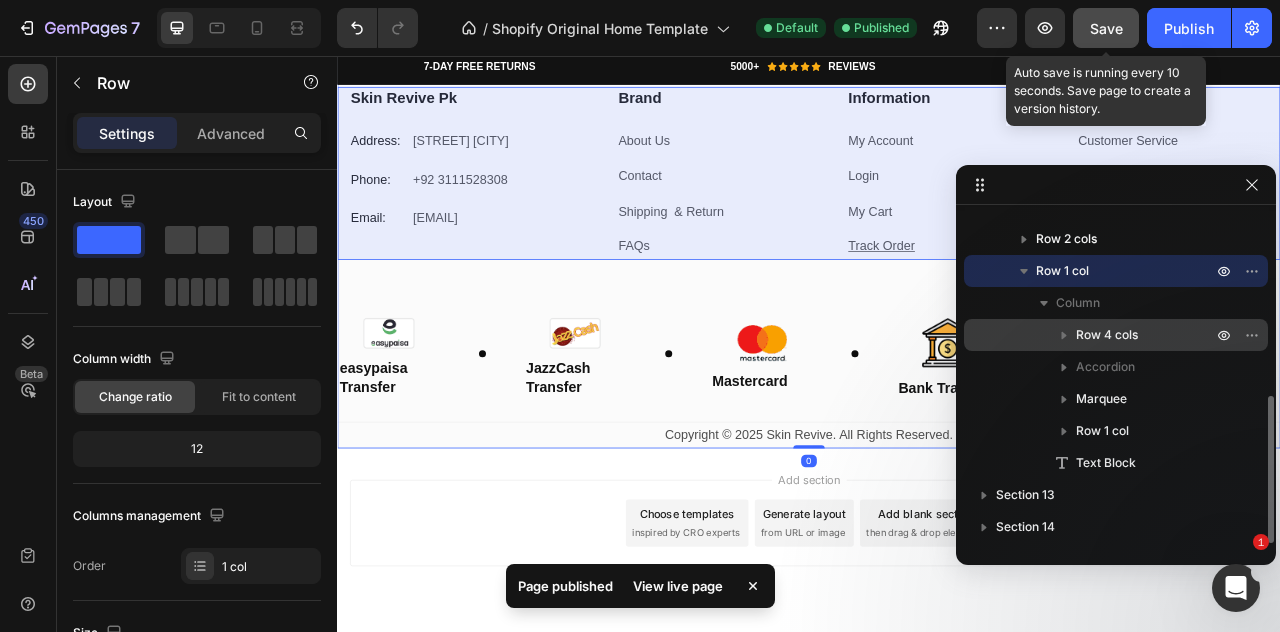 click on "Row 4 cols" at bounding box center (1107, 335) 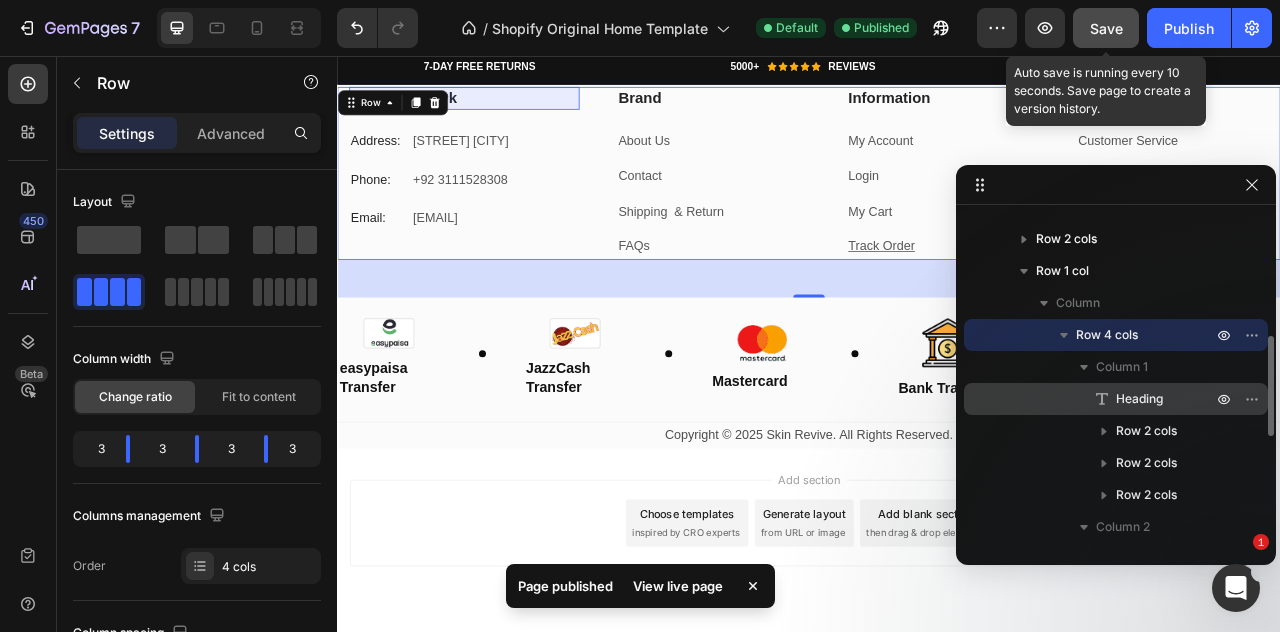 click on "Heading" at bounding box center [1139, 399] 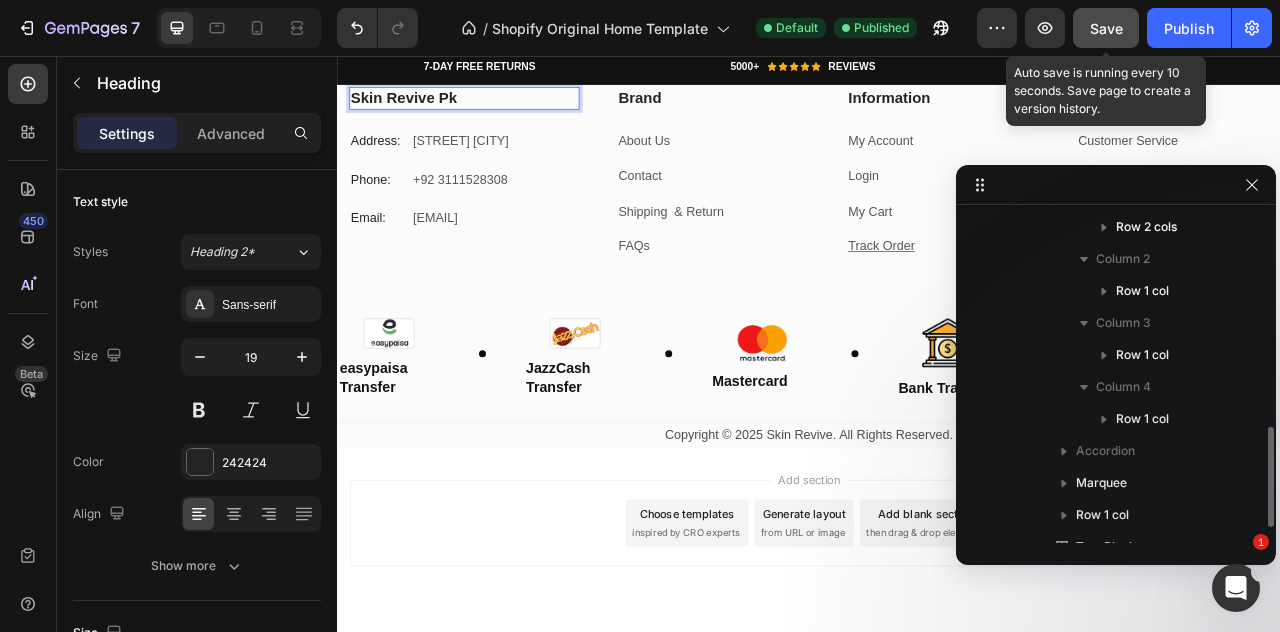 scroll, scrollTop: 682, scrollLeft: 0, axis: vertical 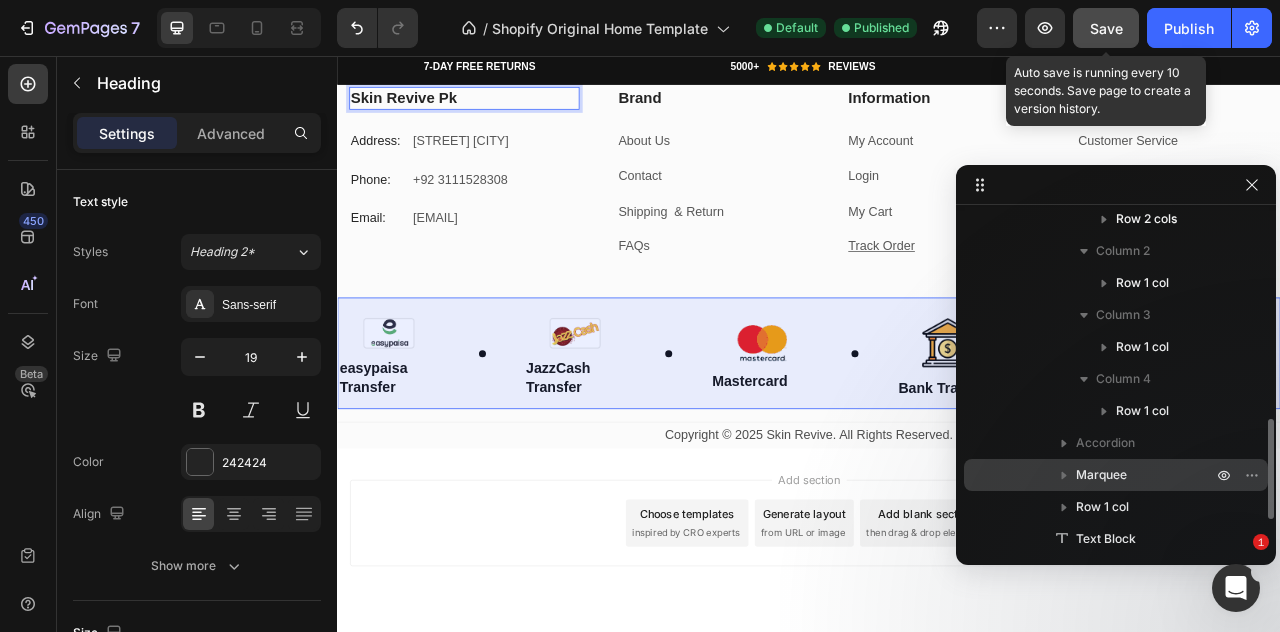 click on "Marquee" at bounding box center (1146, 475) 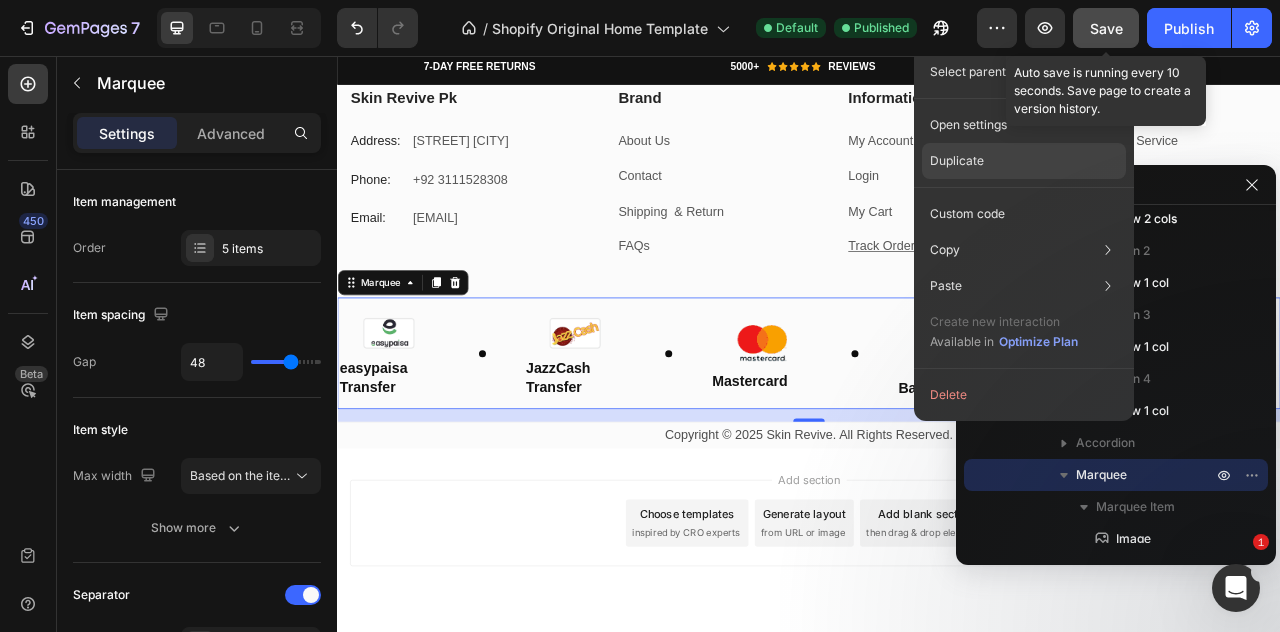 drag, startPoint x: 978, startPoint y: 155, endPoint x: 813, endPoint y: 136, distance: 166.09033 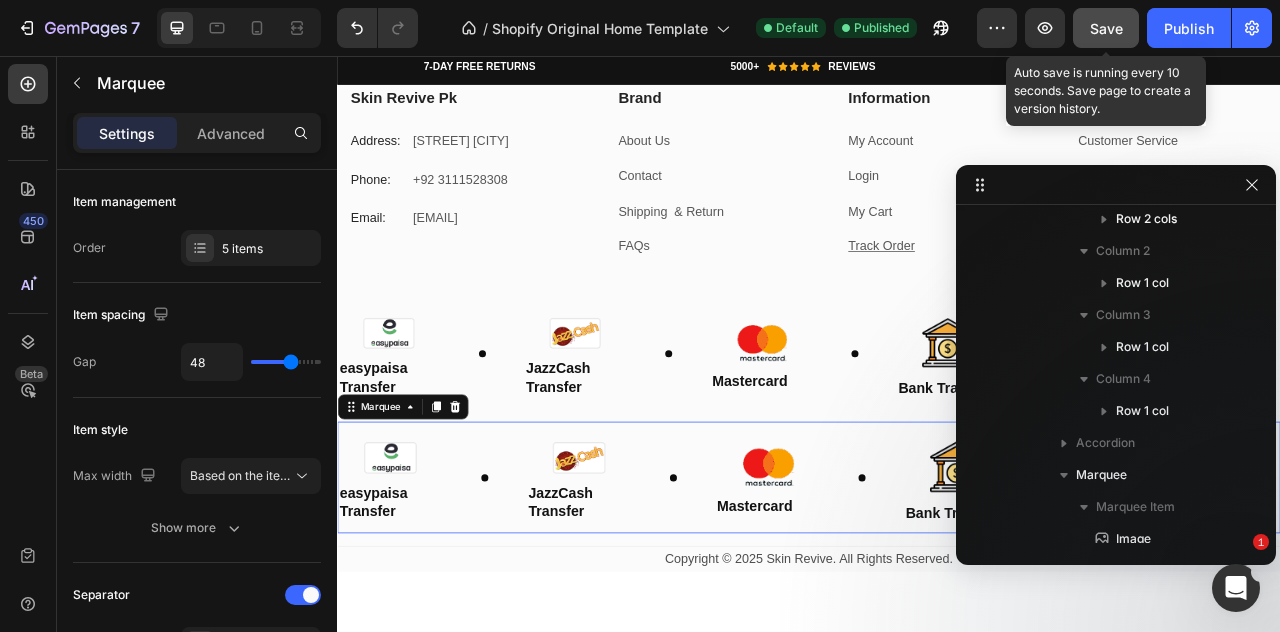 scroll, scrollTop: 1270, scrollLeft: 0, axis: vertical 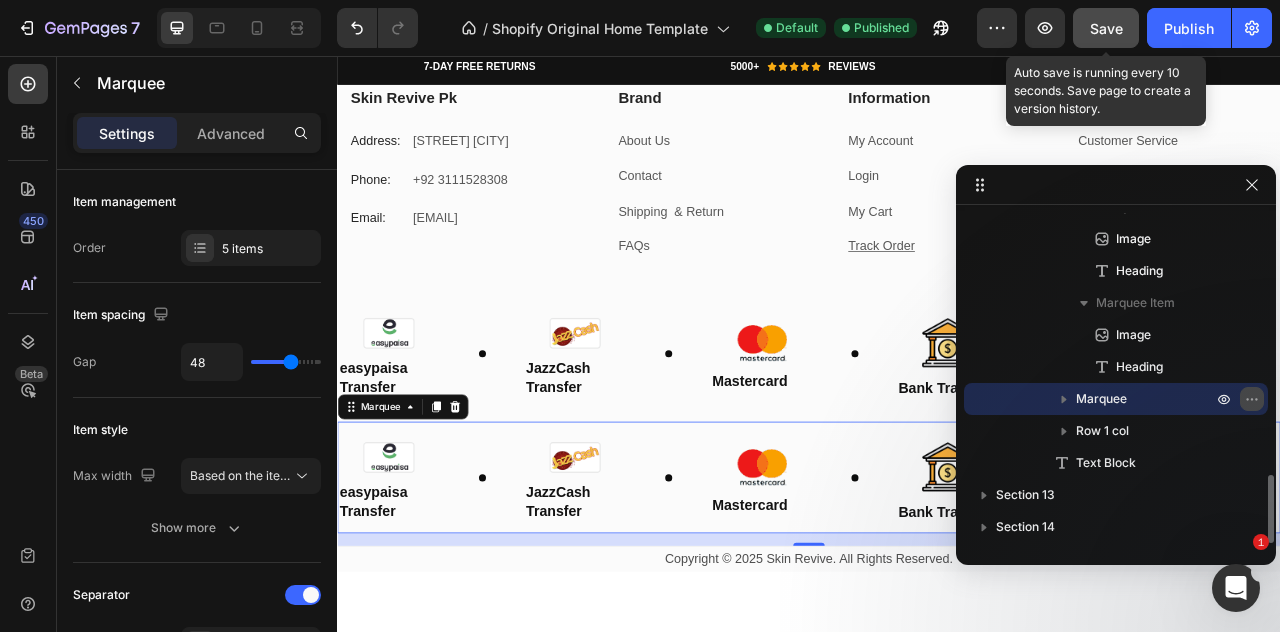 click 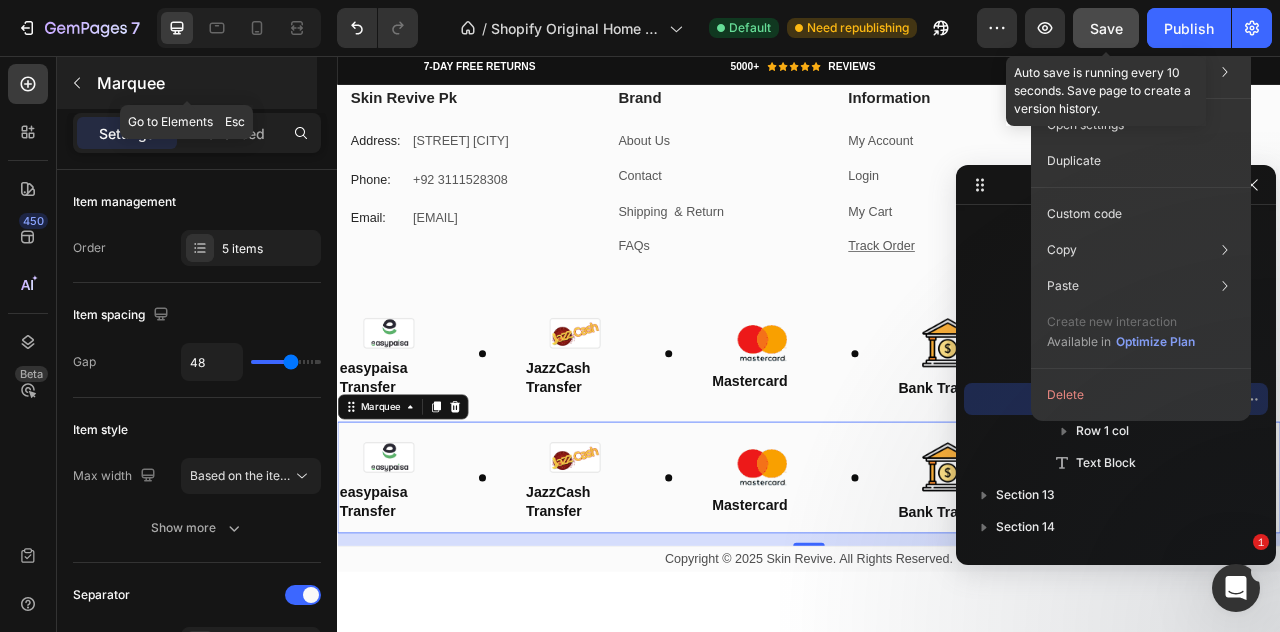 click 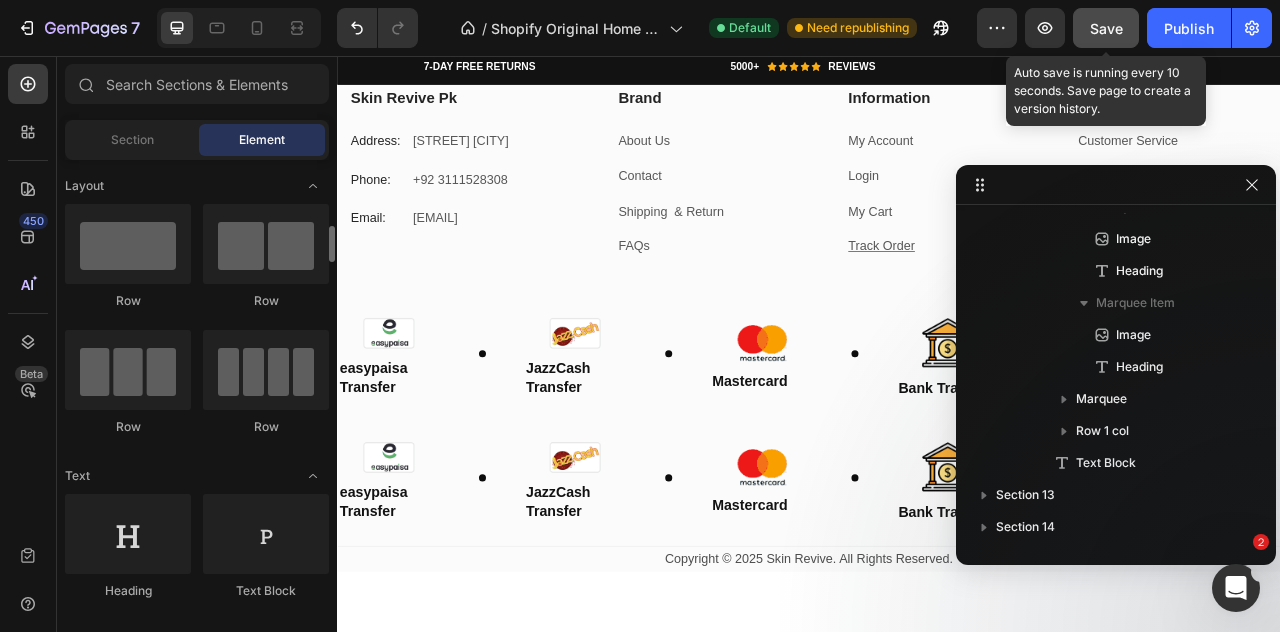 scroll, scrollTop: 94, scrollLeft: 0, axis: vertical 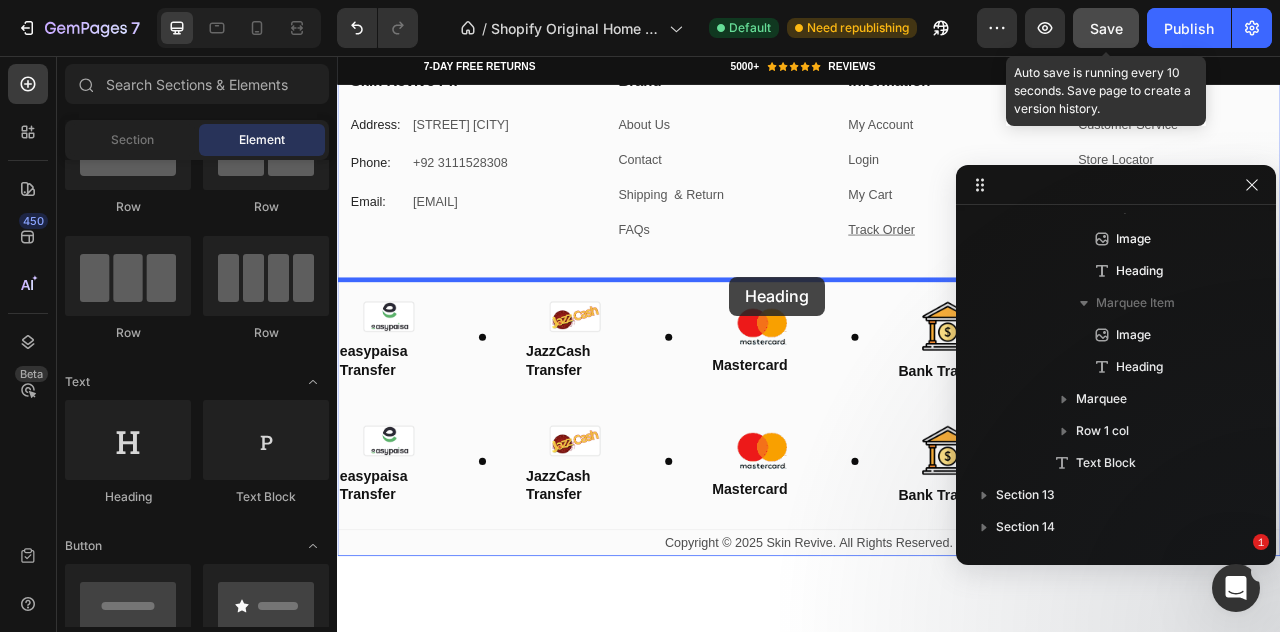 drag, startPoint x: 475, startPoint y: 503, endPoint x: 836, endPoint y: 338, distance: 396.92065 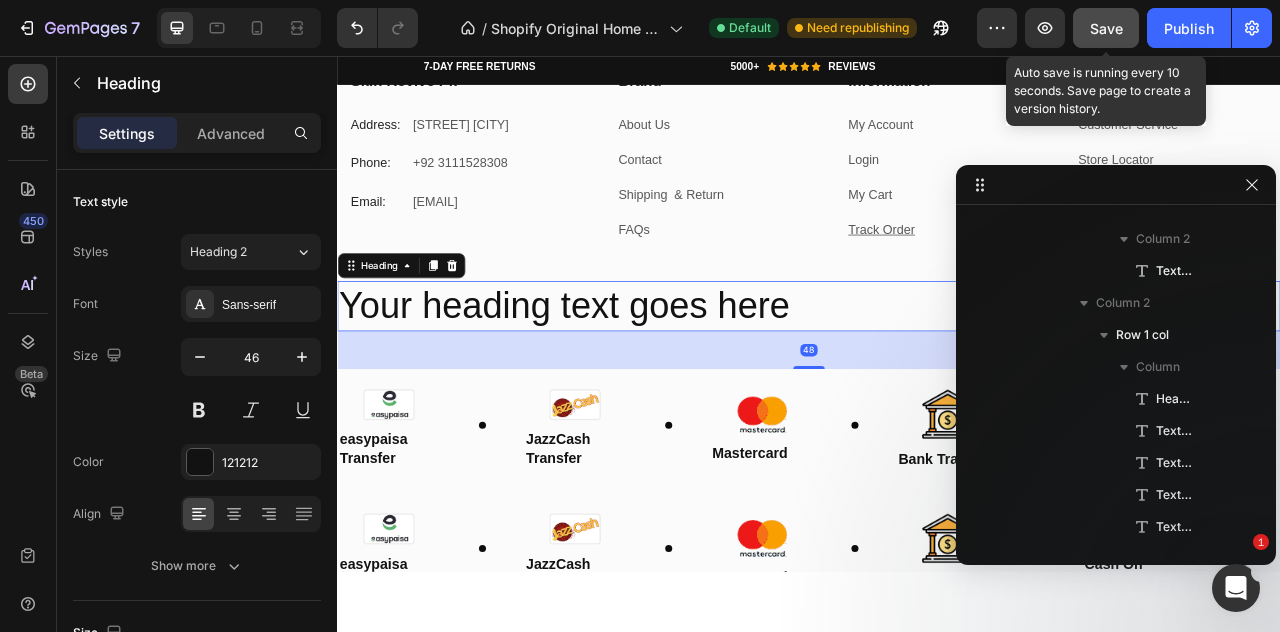 scroll, scrollTop: 1914, scrollLeft: 0, axis: vertical 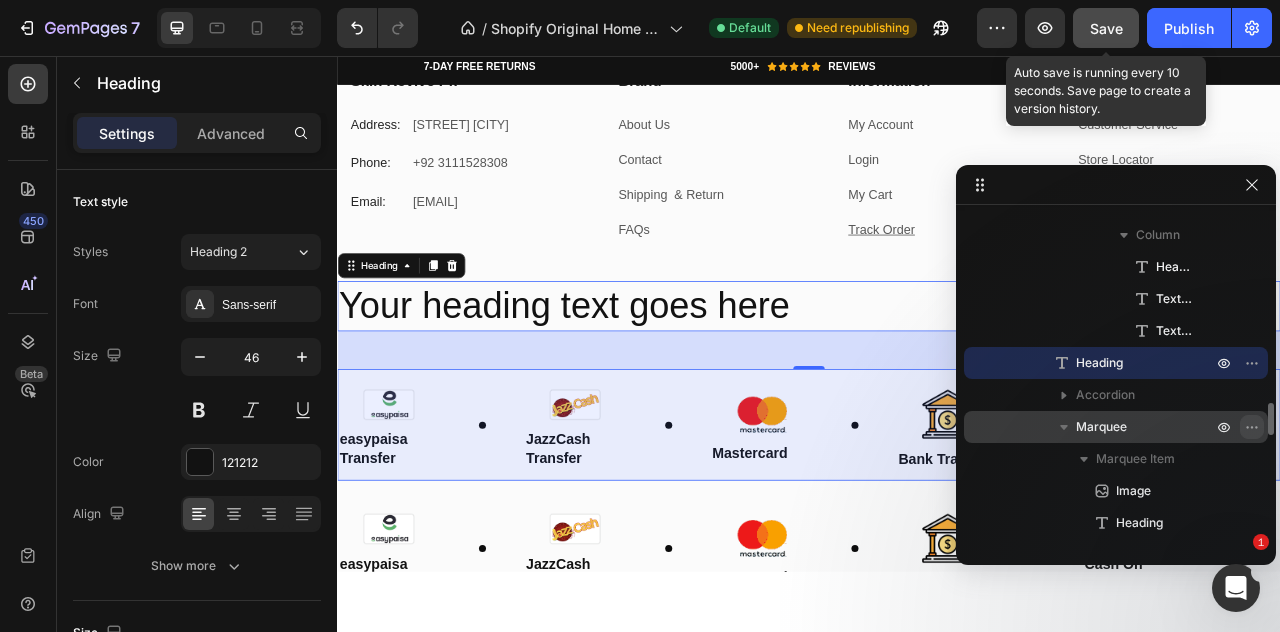 click 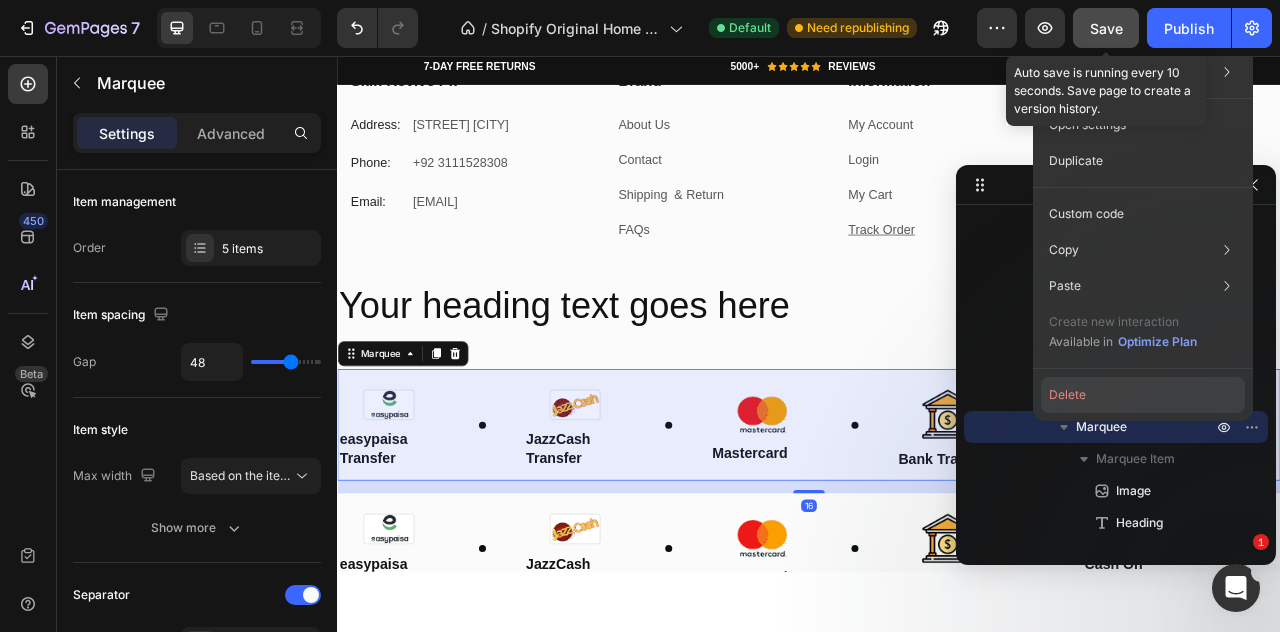 click on "Delete" 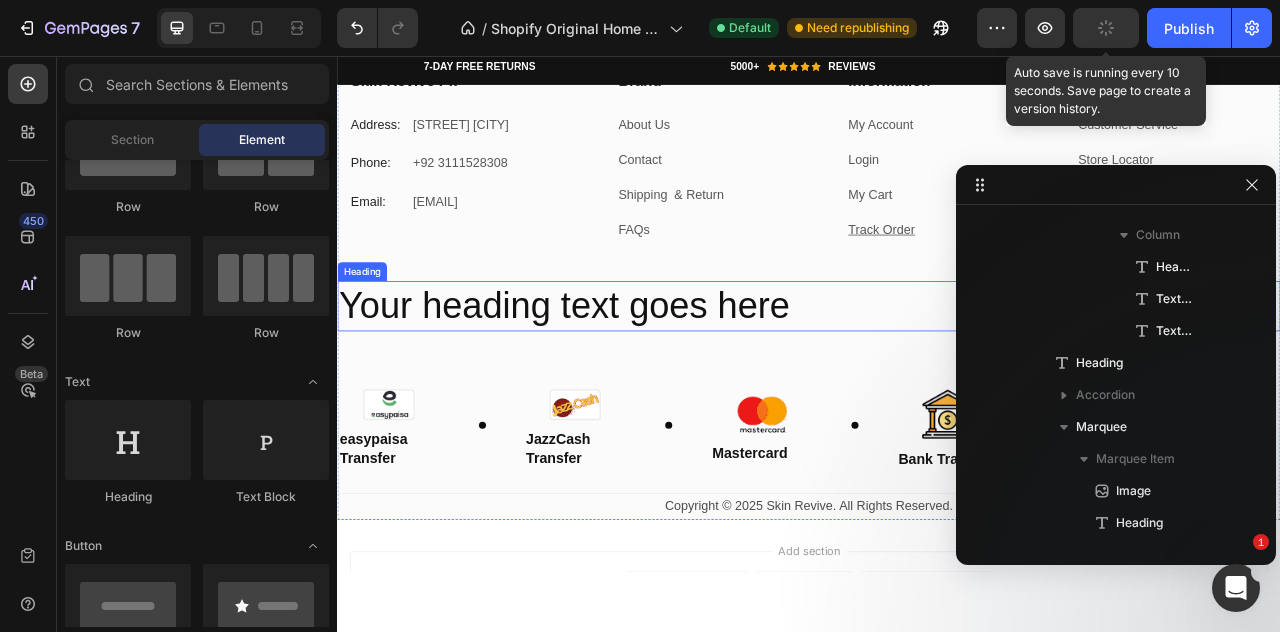 click on "Your heading text goes here" at bounding box center [937, 375] 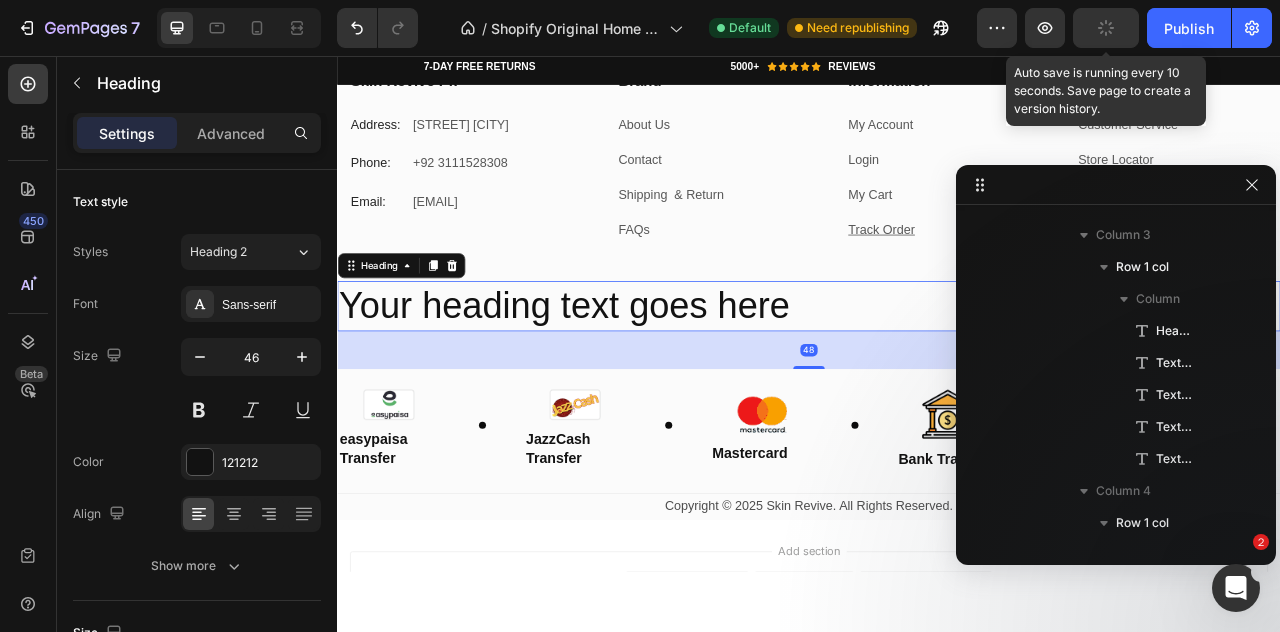 scroll, scrollTop: 2234, scrollLeft: 0, axis: vertical 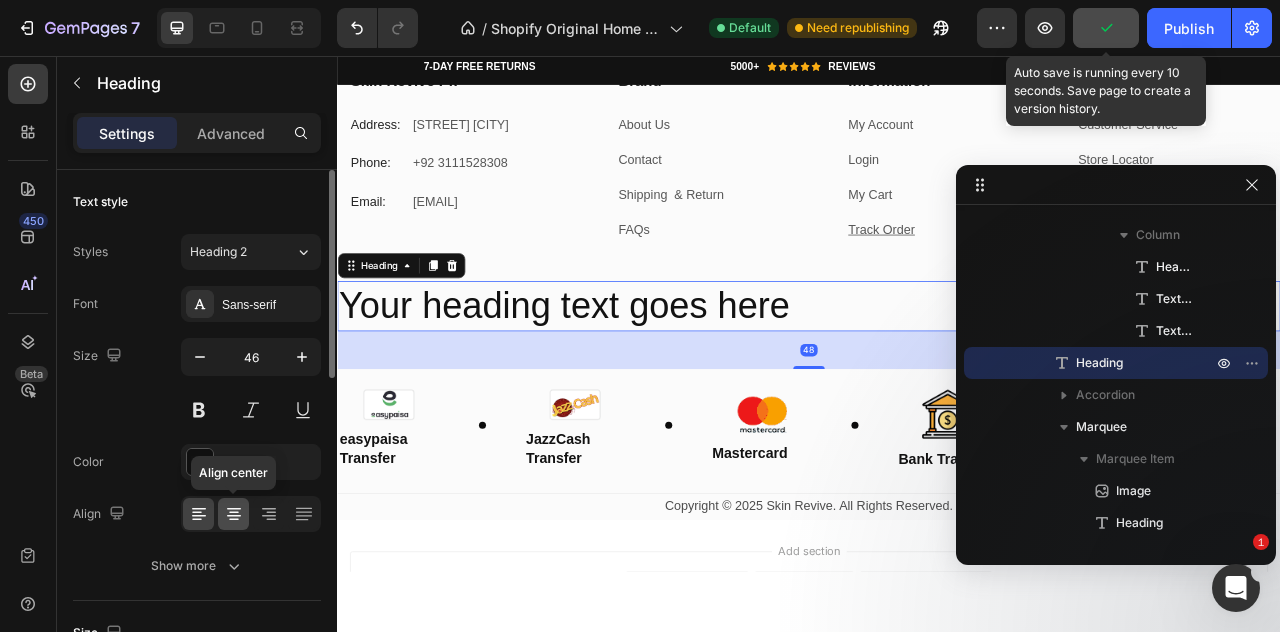 click 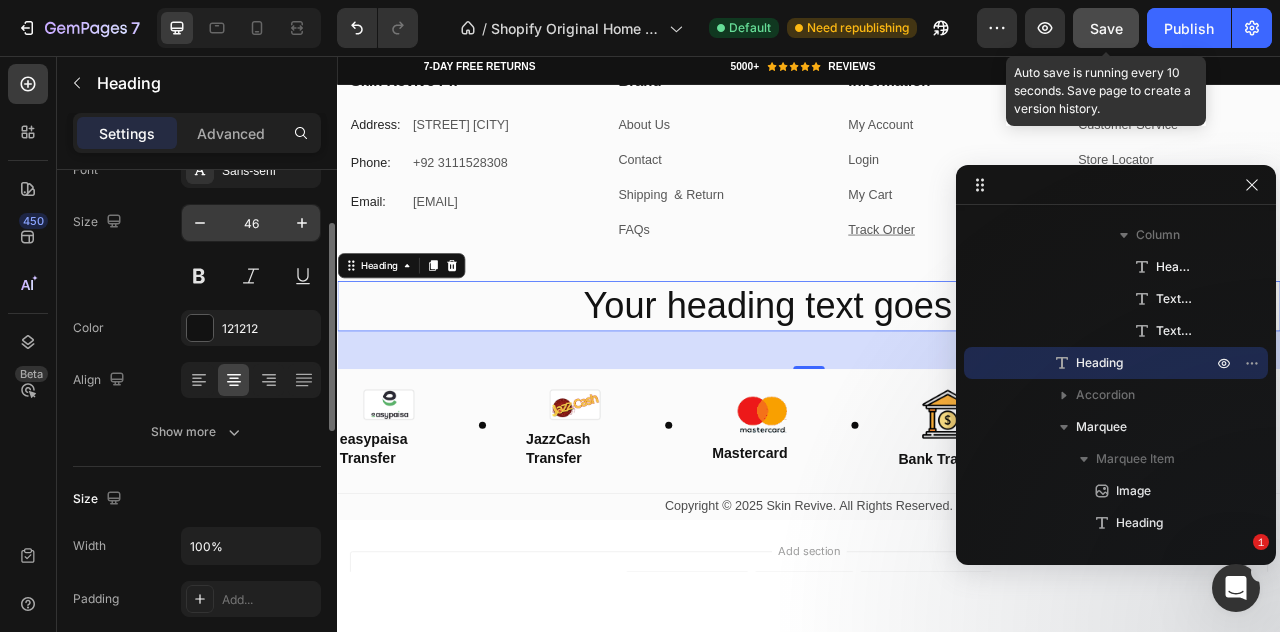 scroll, scrollTop: 0, scrollLeft: 0, axis: both 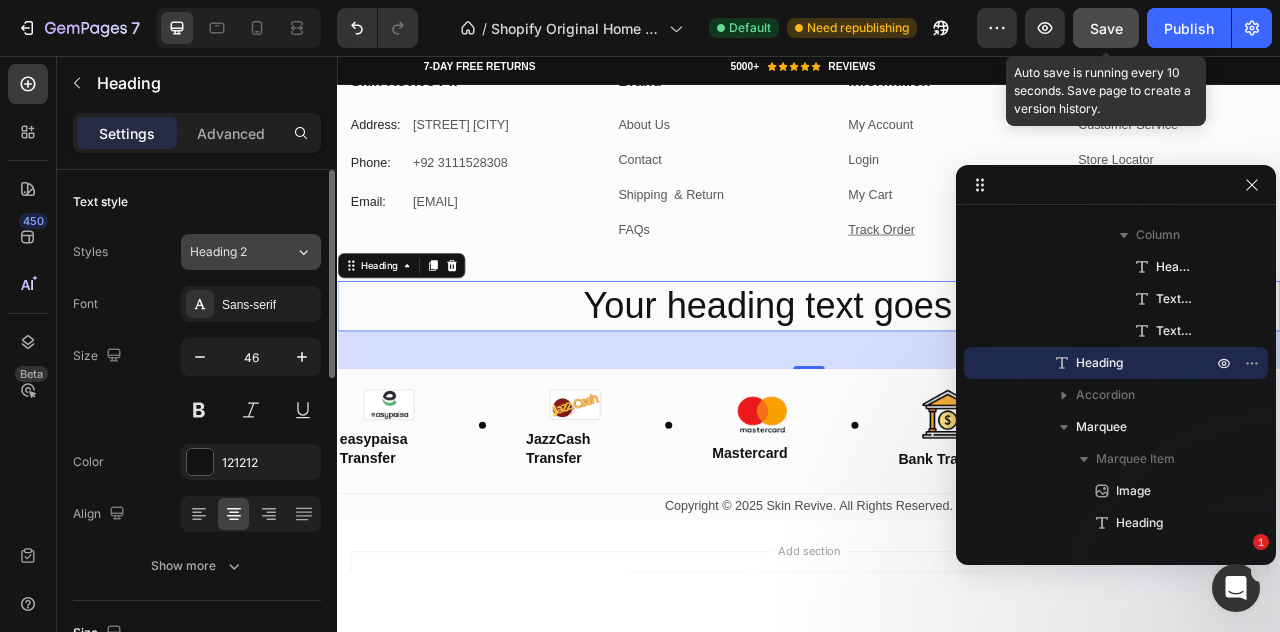 click on "Heading 2" 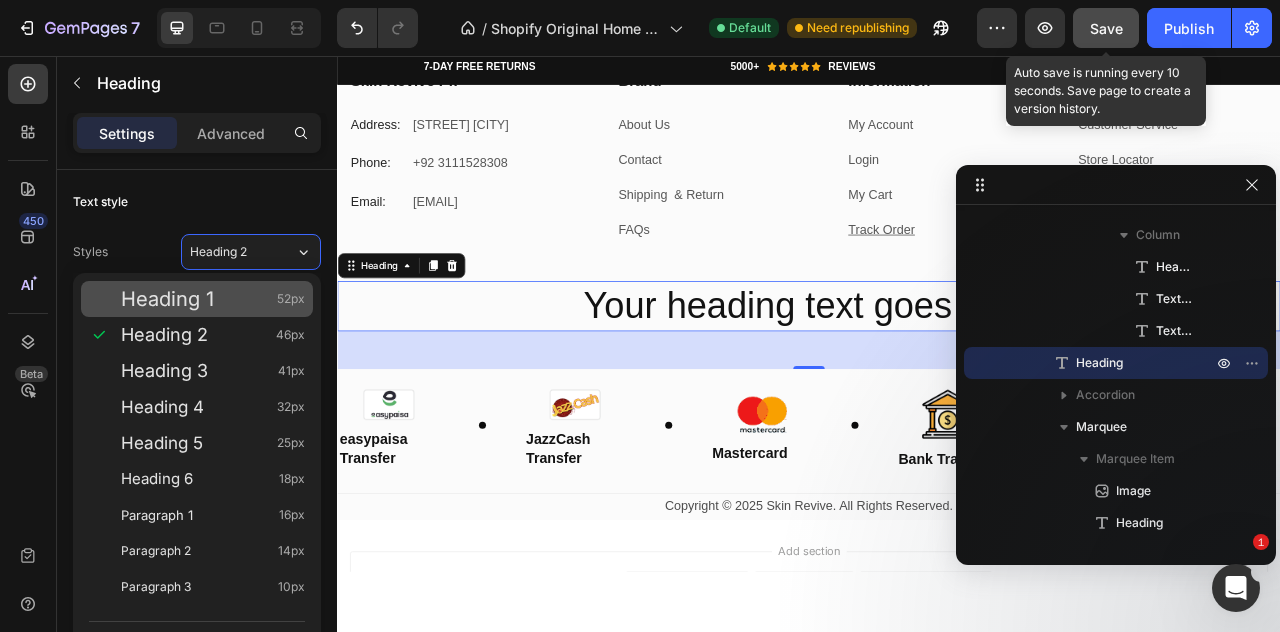 click on "Heading 1 52px" at bounding box center [213, 299] 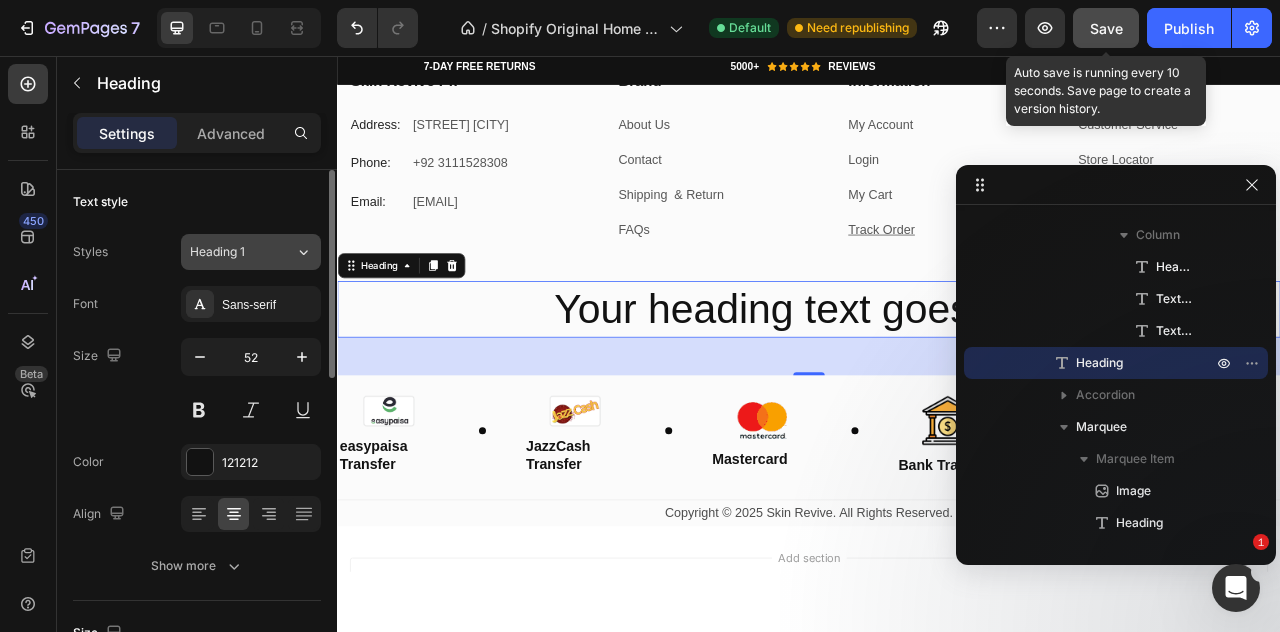 click on "Heading 1" at bounding box center [230, 252] 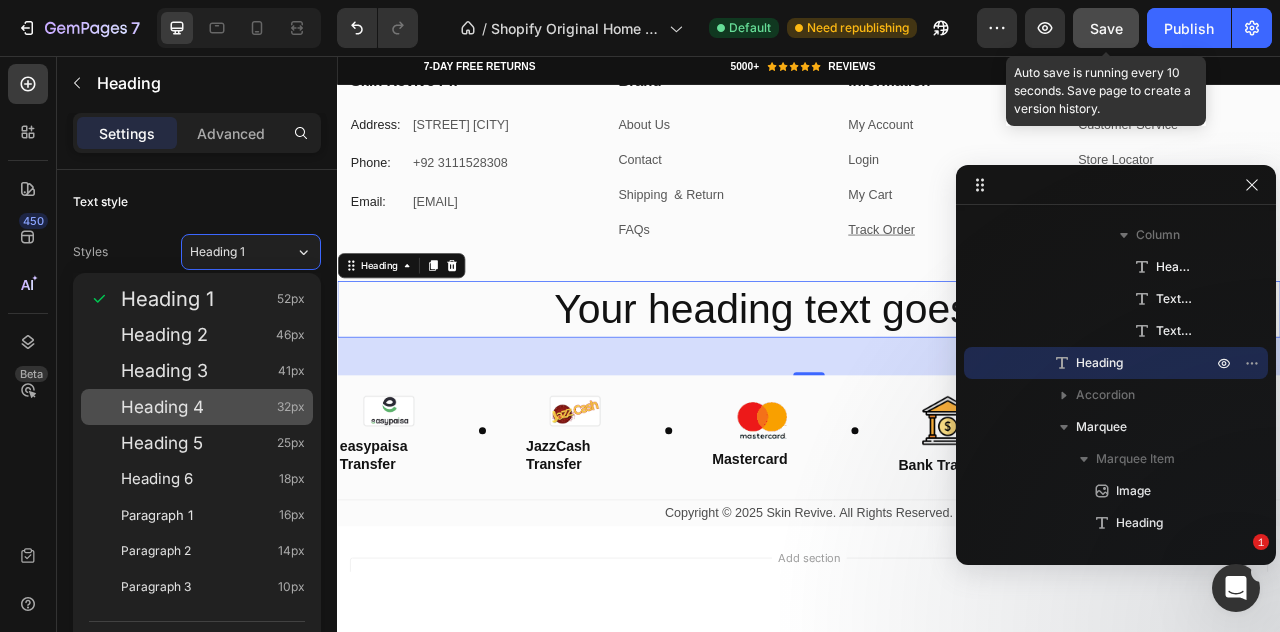 click on "Heading 4 32px" at bounding box center (213, 407) 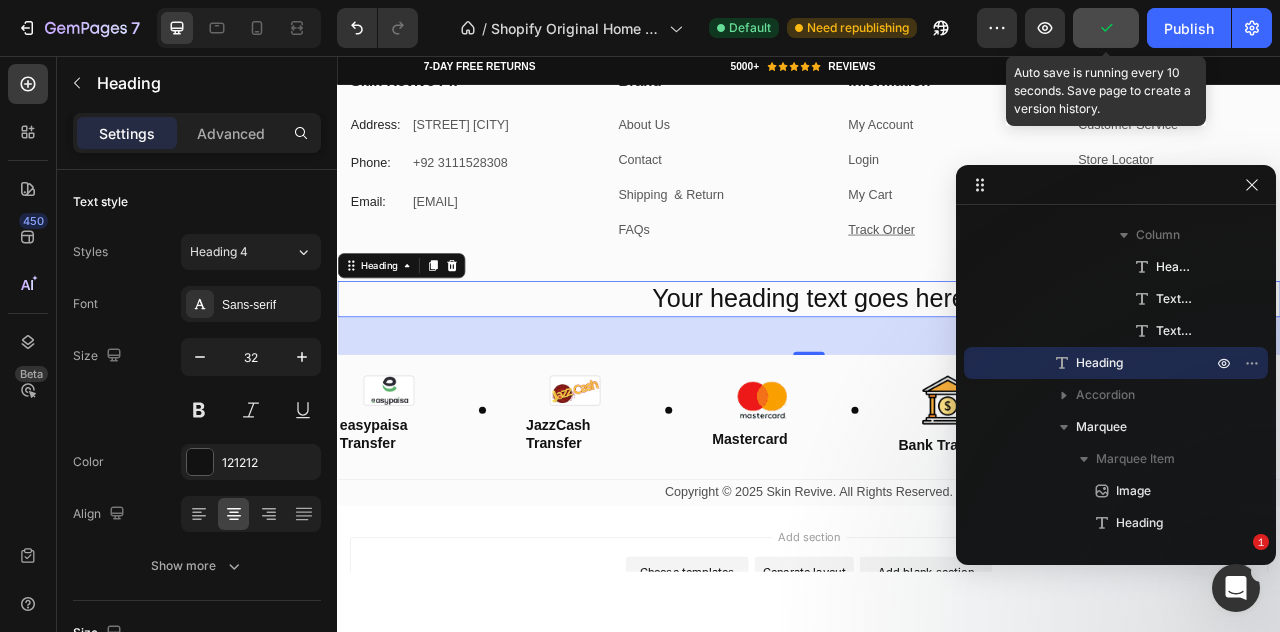 click on "Your heading text goes here" at bounding box center [937, 366] 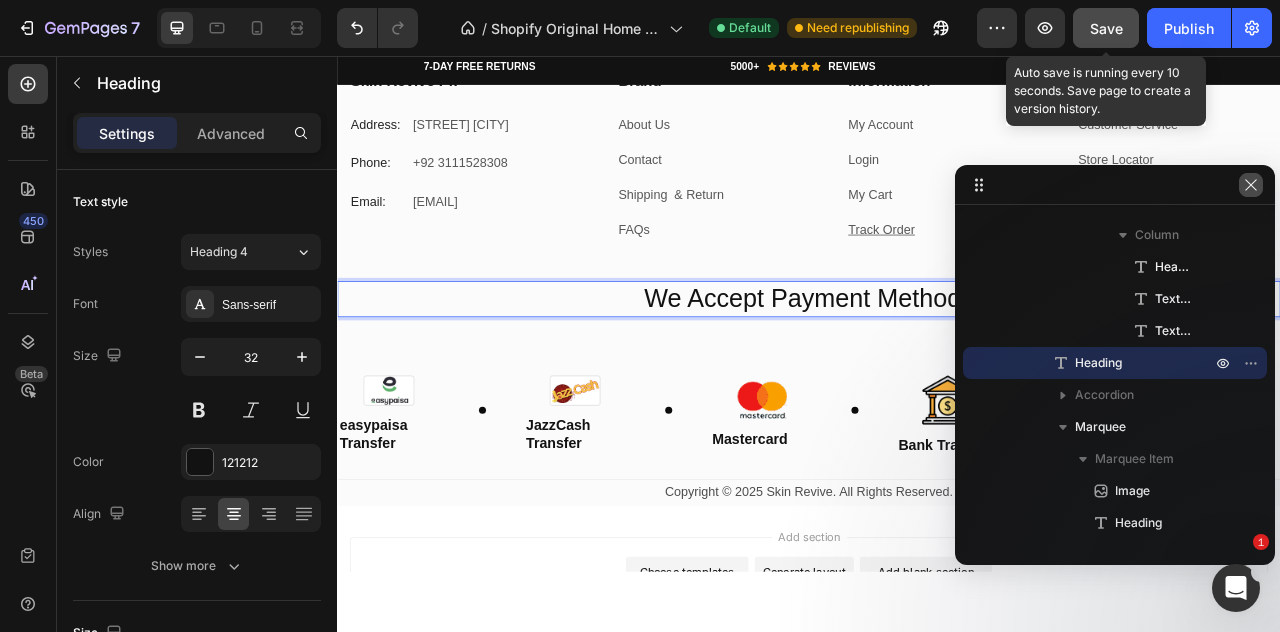 click 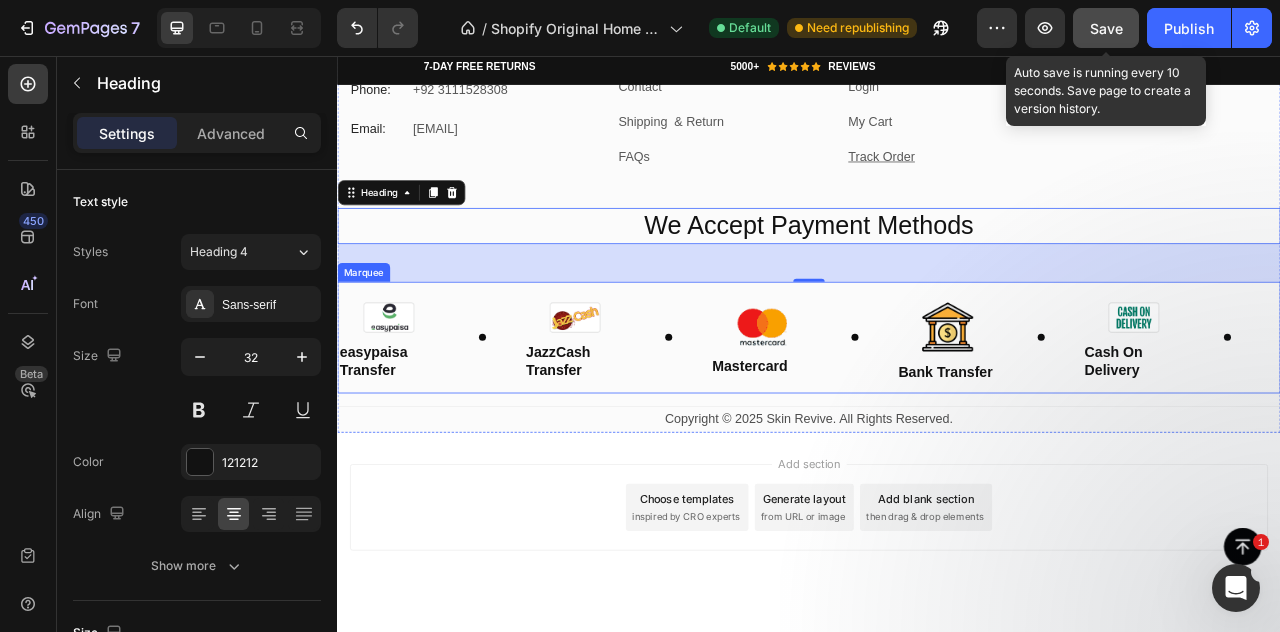 scroll, scrollTop: 7830, scrollLeft: 0, axis: vertical 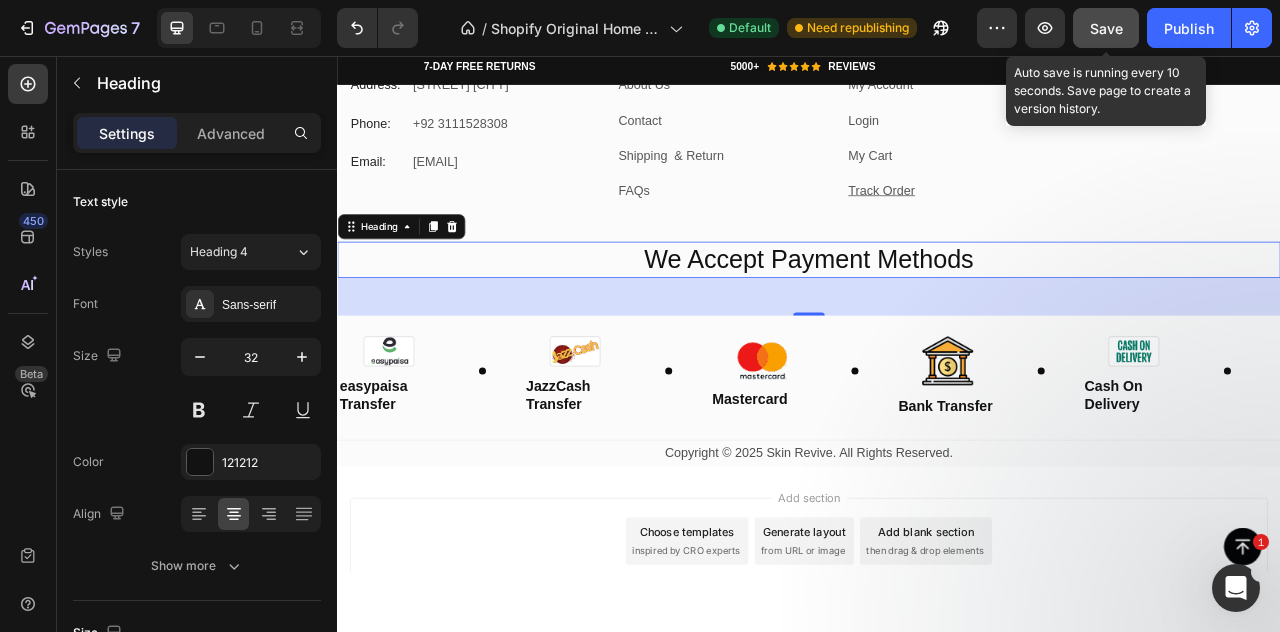 drag, startPoint x: 1179, startPoint y: 35, endPoint x: 1131, endPoint y: 30, distance: 48.259712 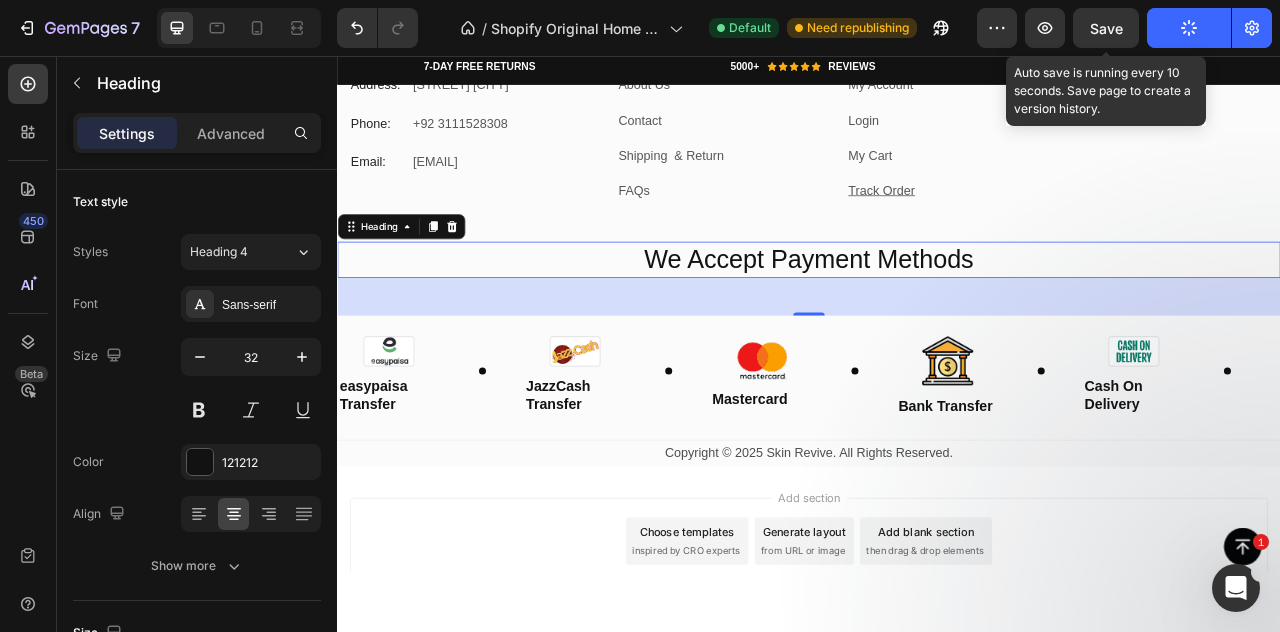 click on "Save" at bounding box center (1106, 28) 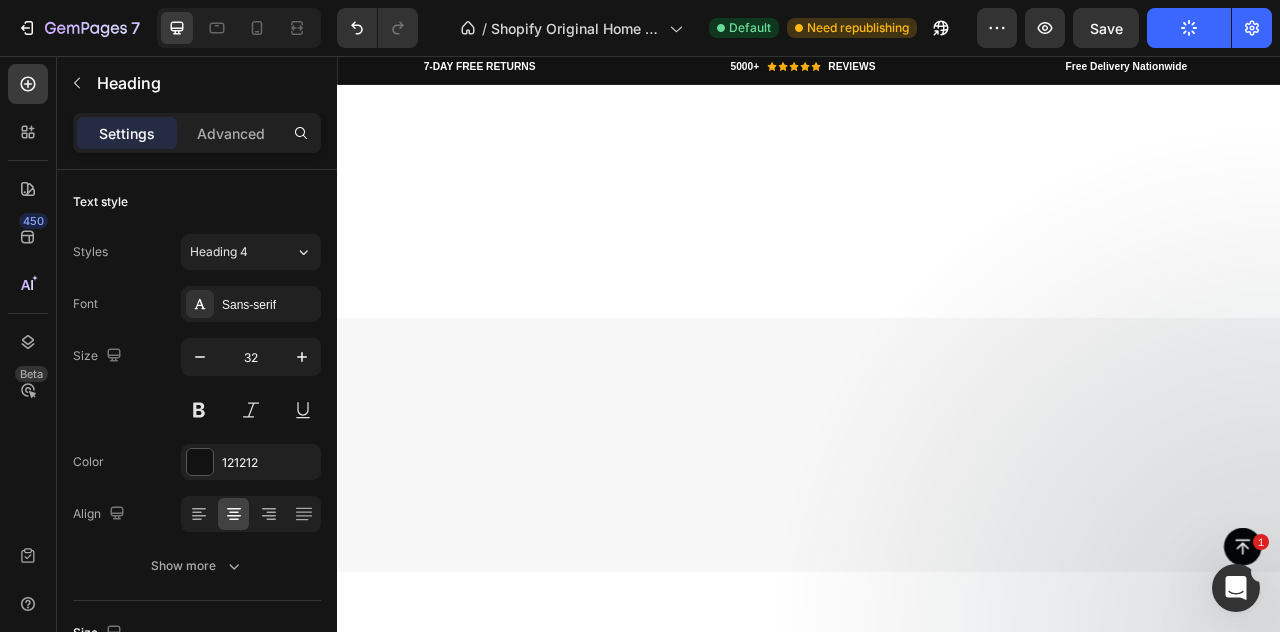 scroll, scrollTop: 1320, scrollLeft: 0, axis: vertical 